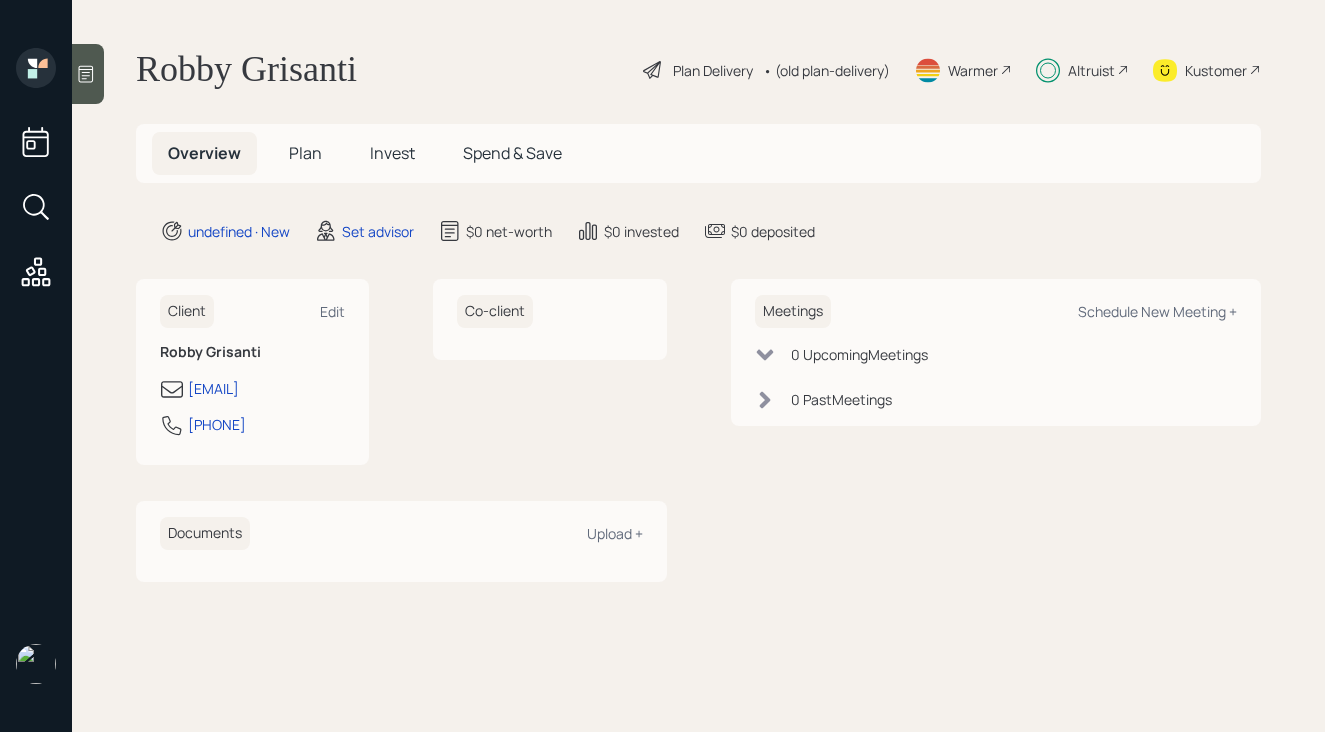 scroll, scrollTop: 0, scrollLeft: 0, axis: both 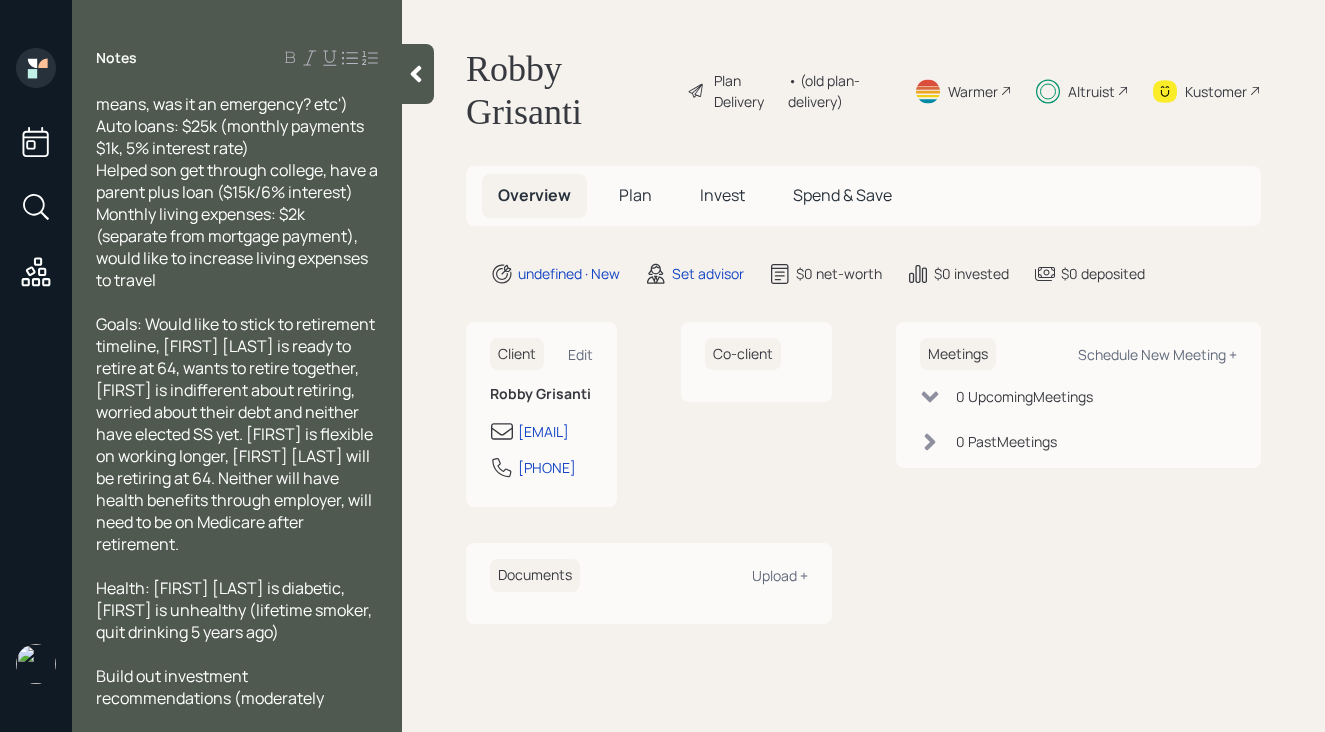 click at bounding box center (418, 74) 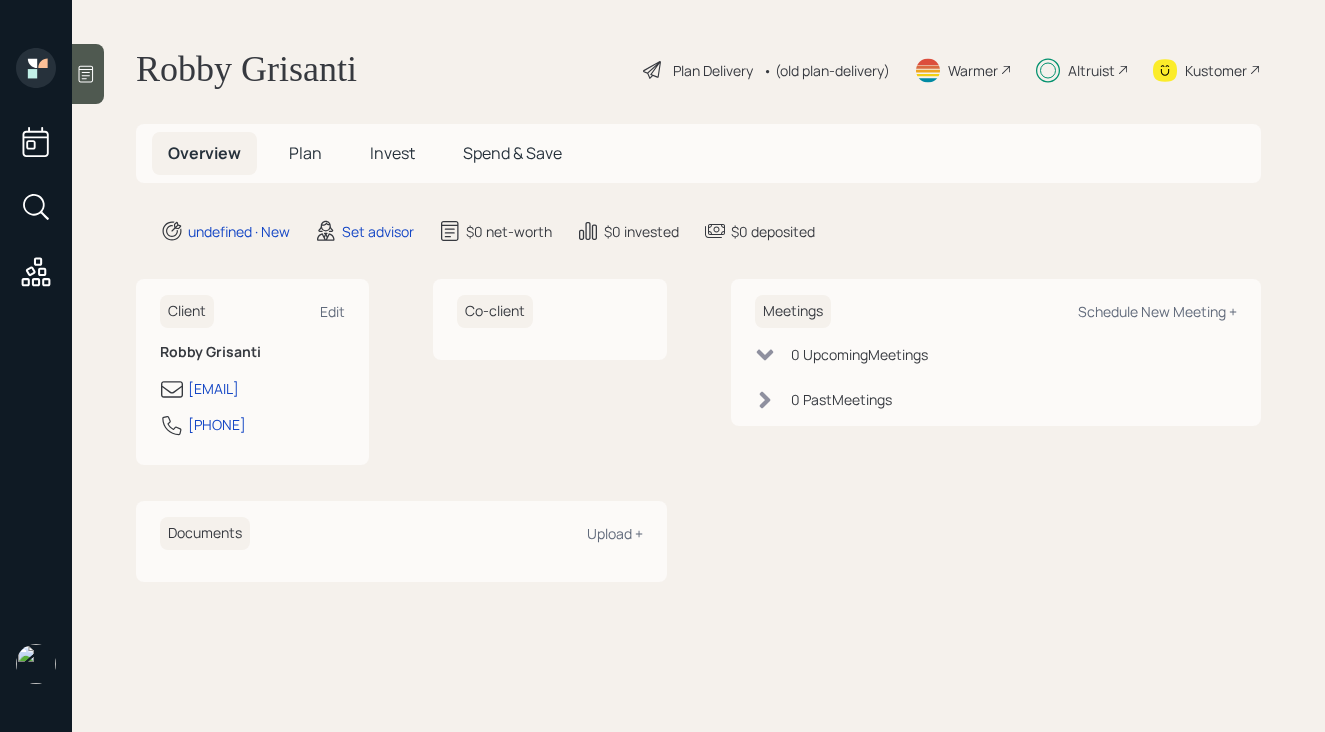 click on "Plan" at bounding box center (305, 153) 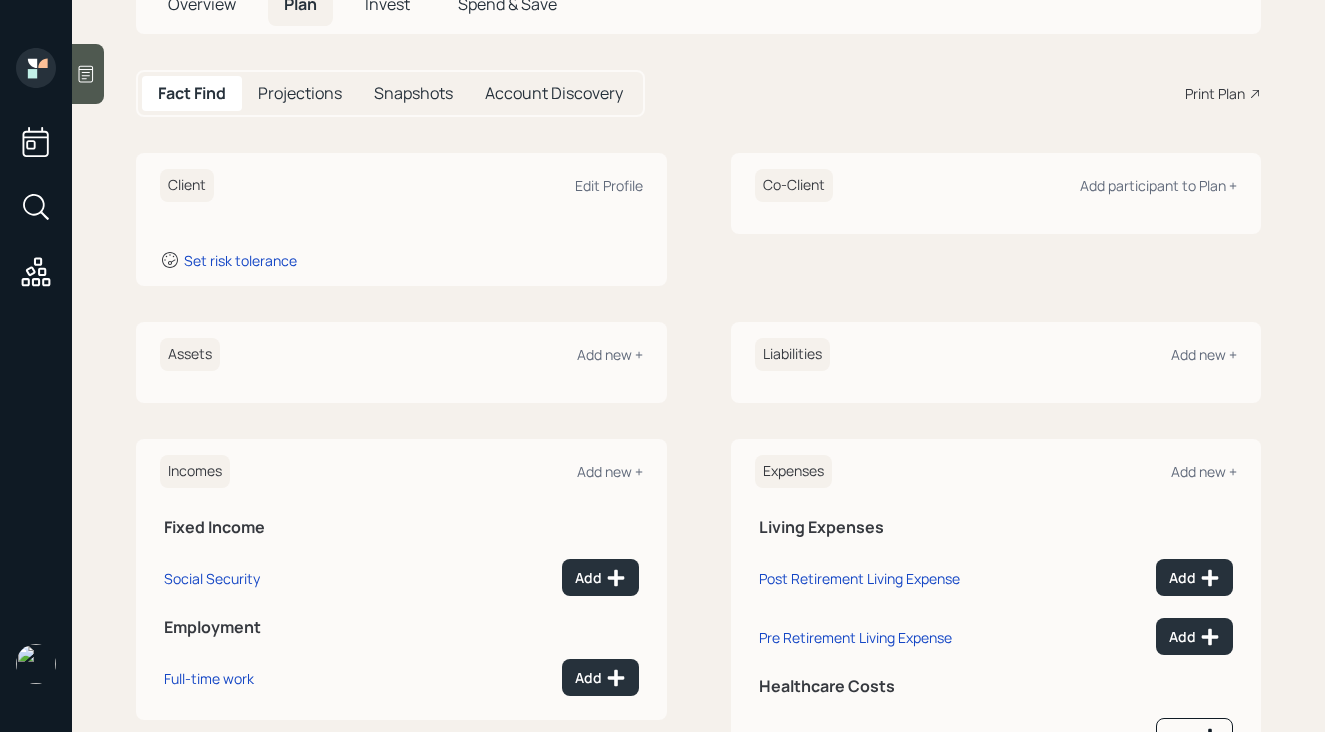 scroll, scrollTop: 0, scrollLeft: 0, axis: both 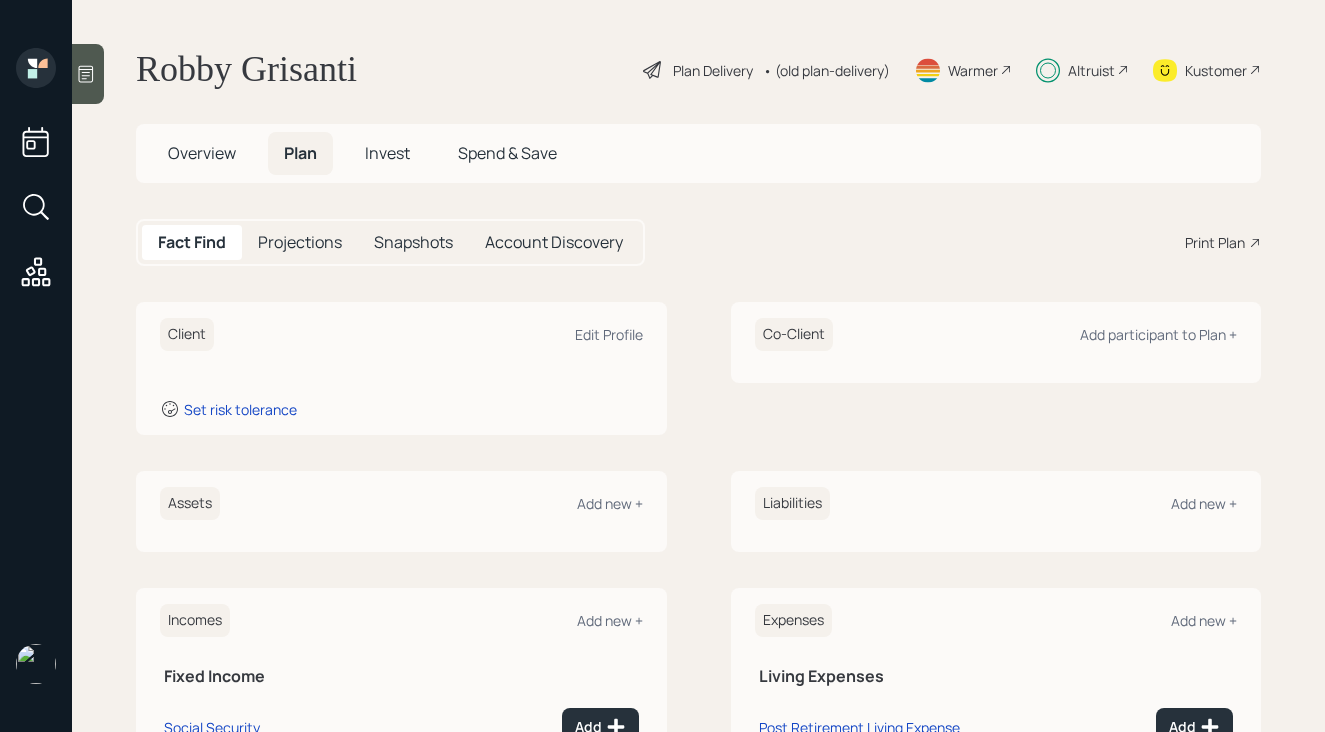 click on "Plan Delivery" at bounding box center (713, 70) 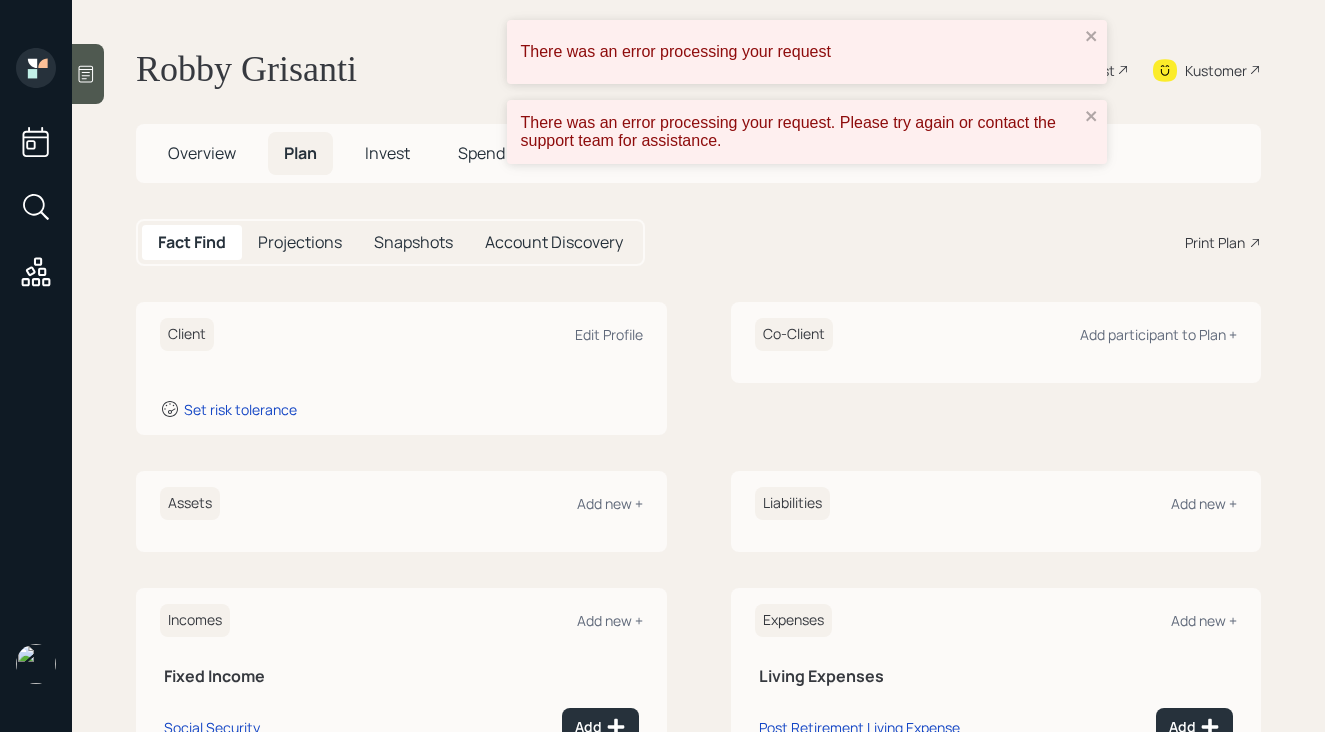 click on "Fact Find Projections Snapshots Account Discovery Print Plan" at bounding box center (698, 242) 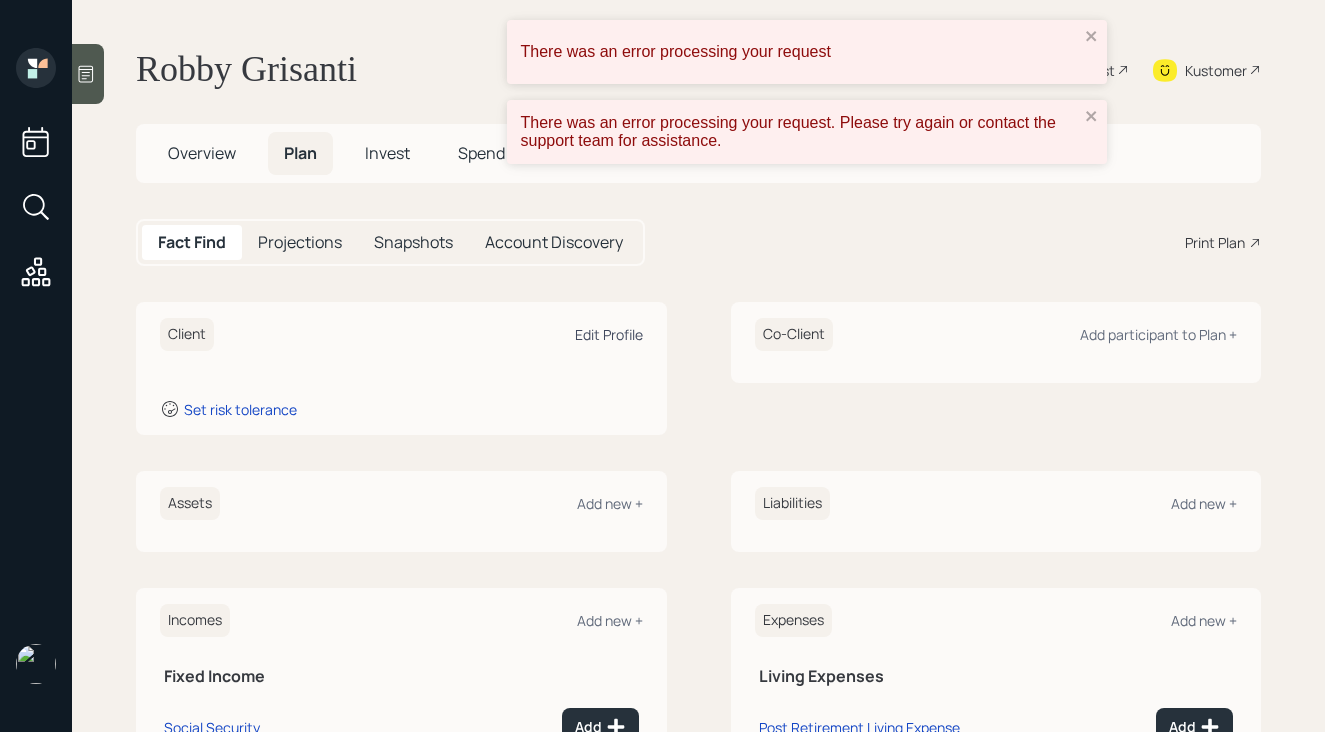click on "Edit Profile" at bounding box center [609, 334] 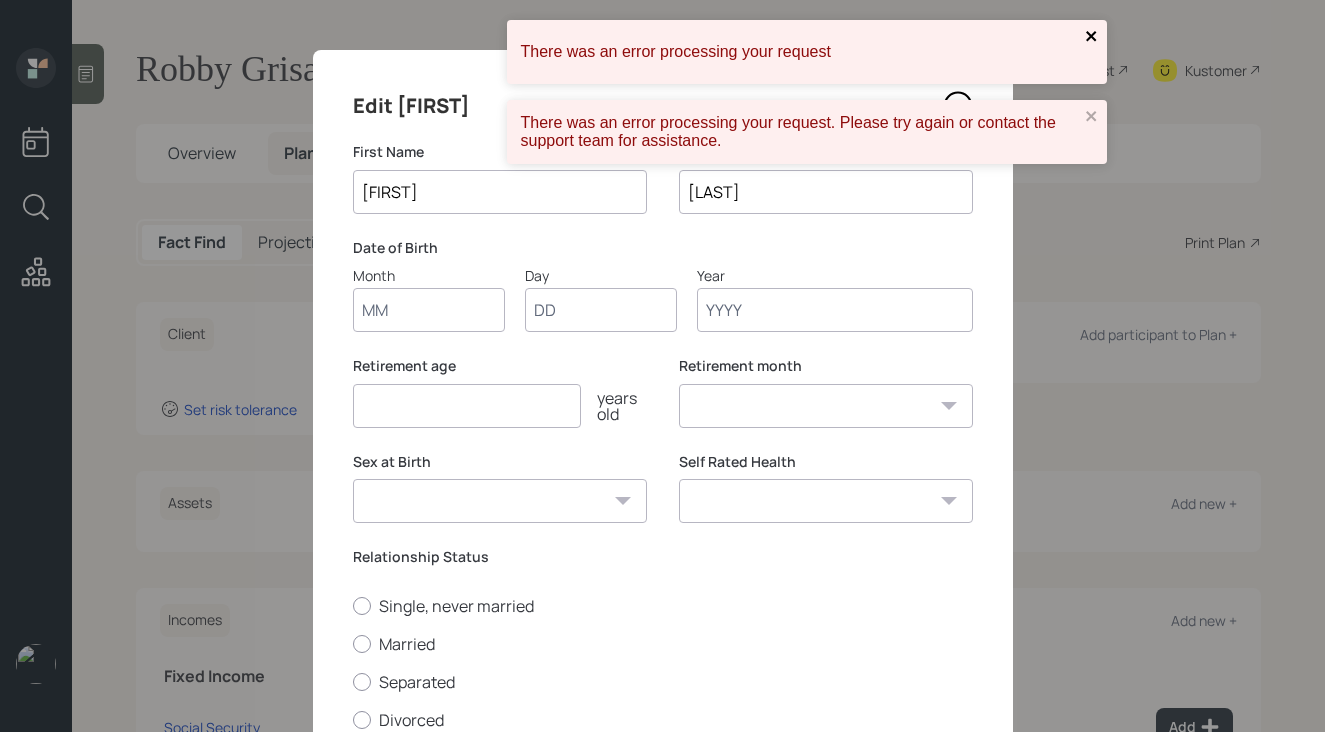 click at bounding box center (1091, 36) 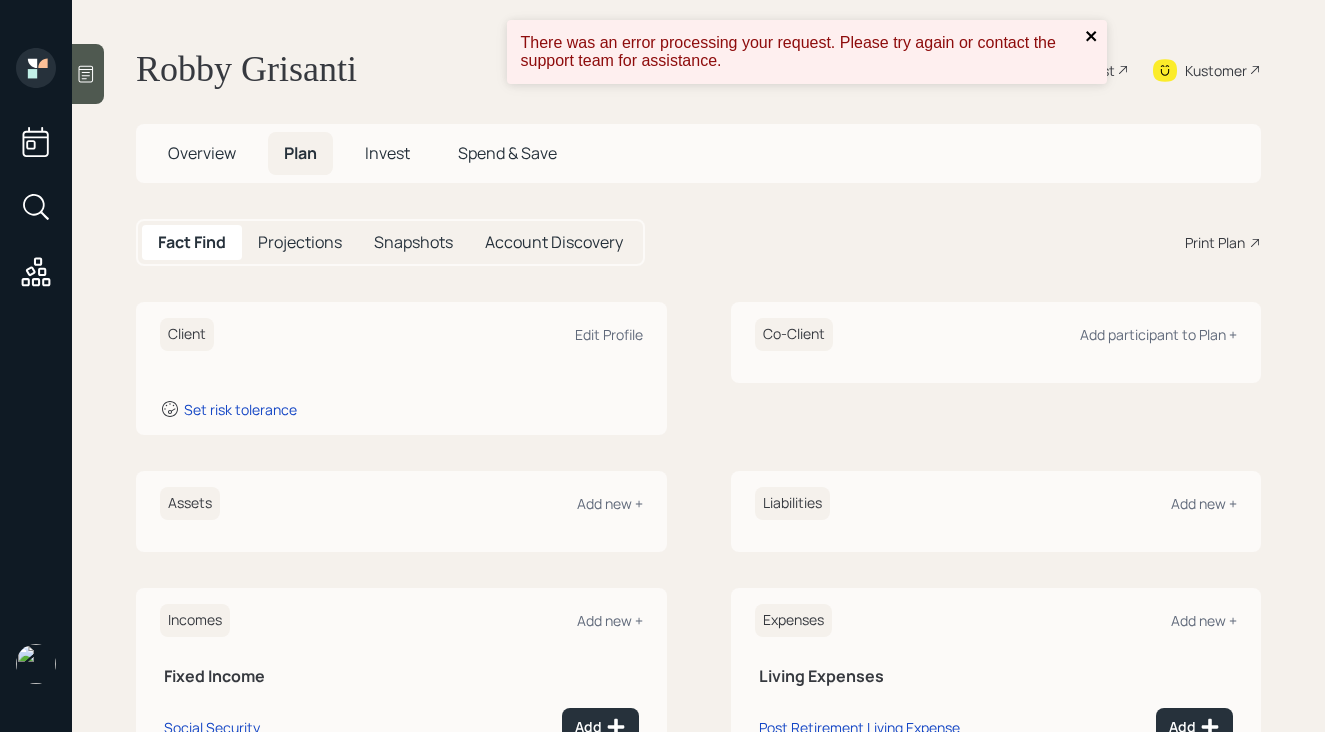 click at bounding box center (1092, 36) 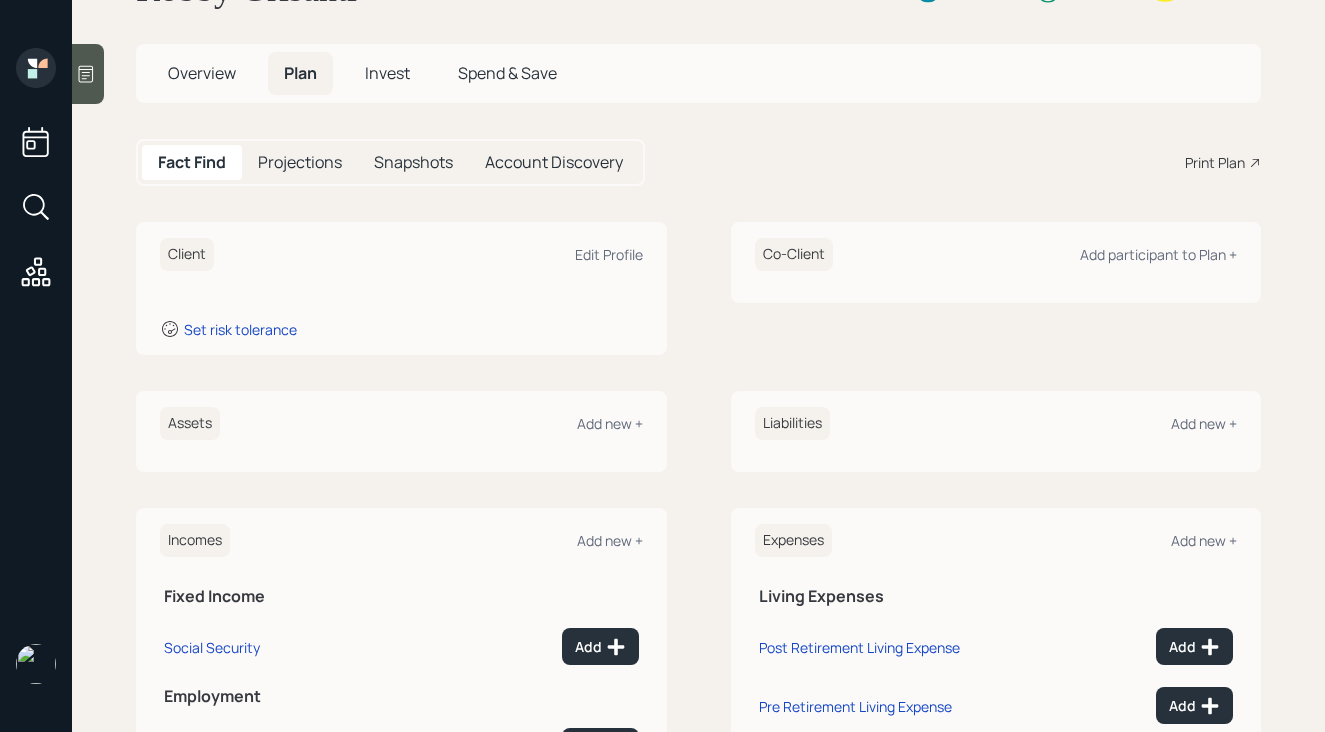 scroll, scrollTop: 0, scrollLeft: 0, axis: both 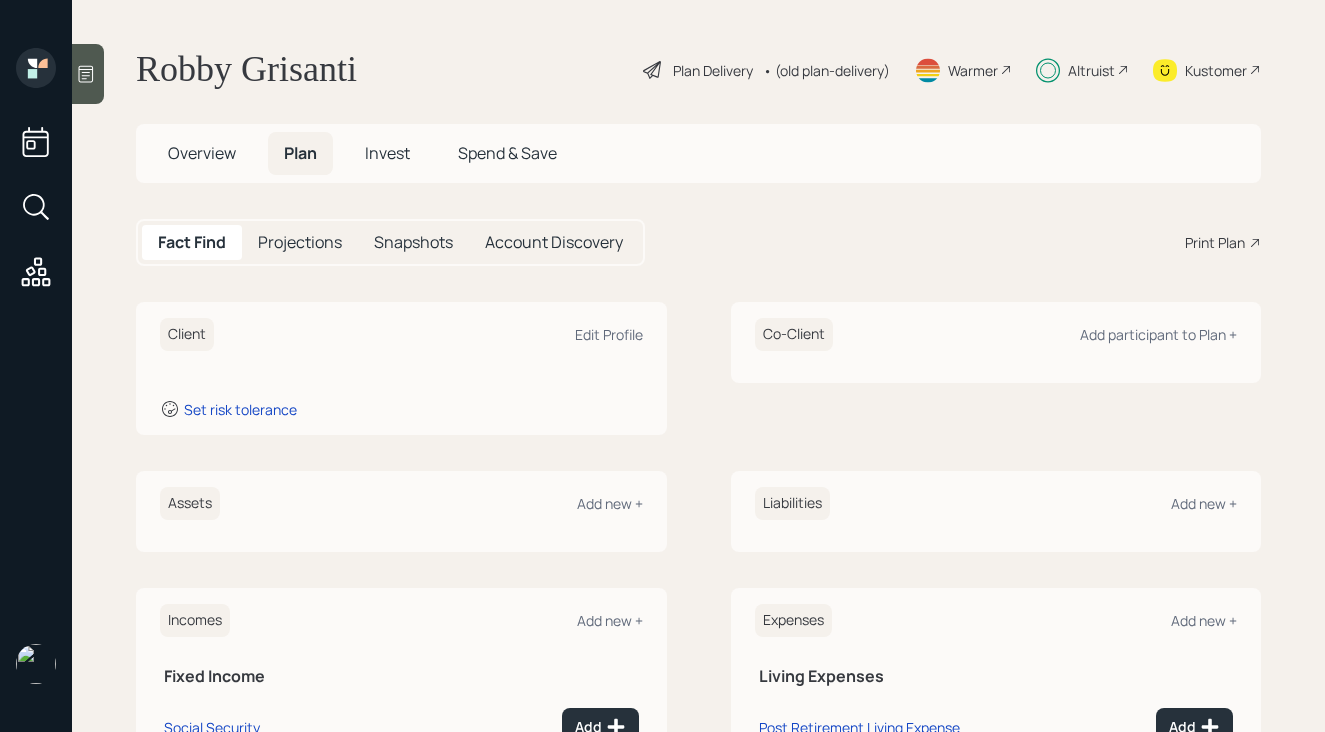 click on "• (old plan-delivery)" at bounding box center [826, 70] 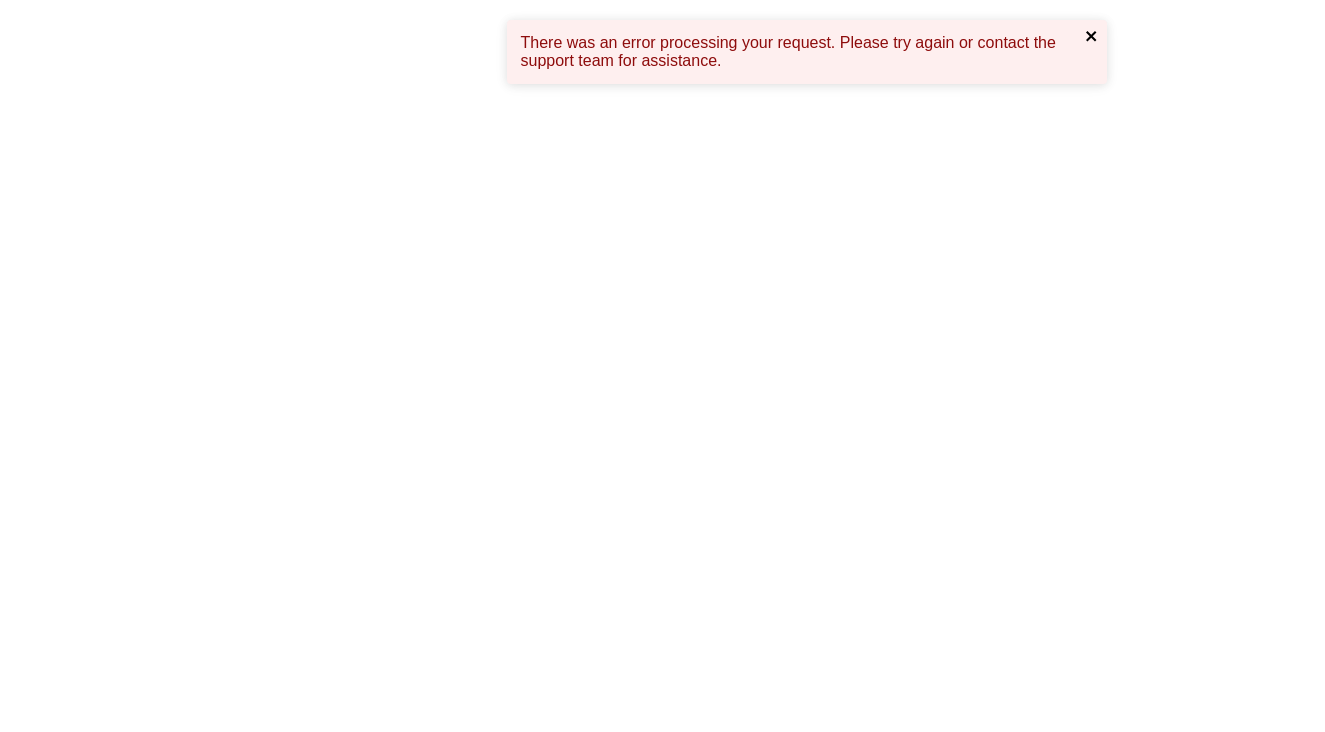 click at bounding box center [1092, 36] 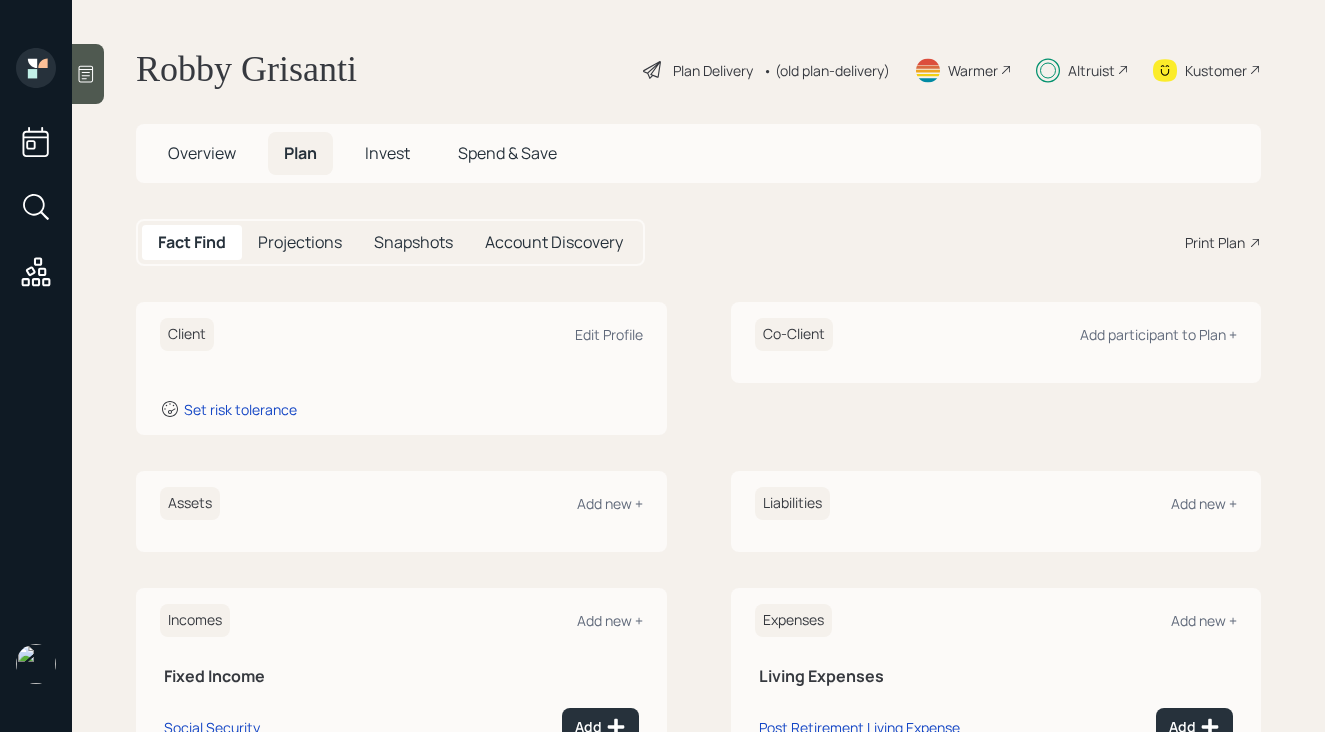 click on "Invest" at bounding box center (202, 153) 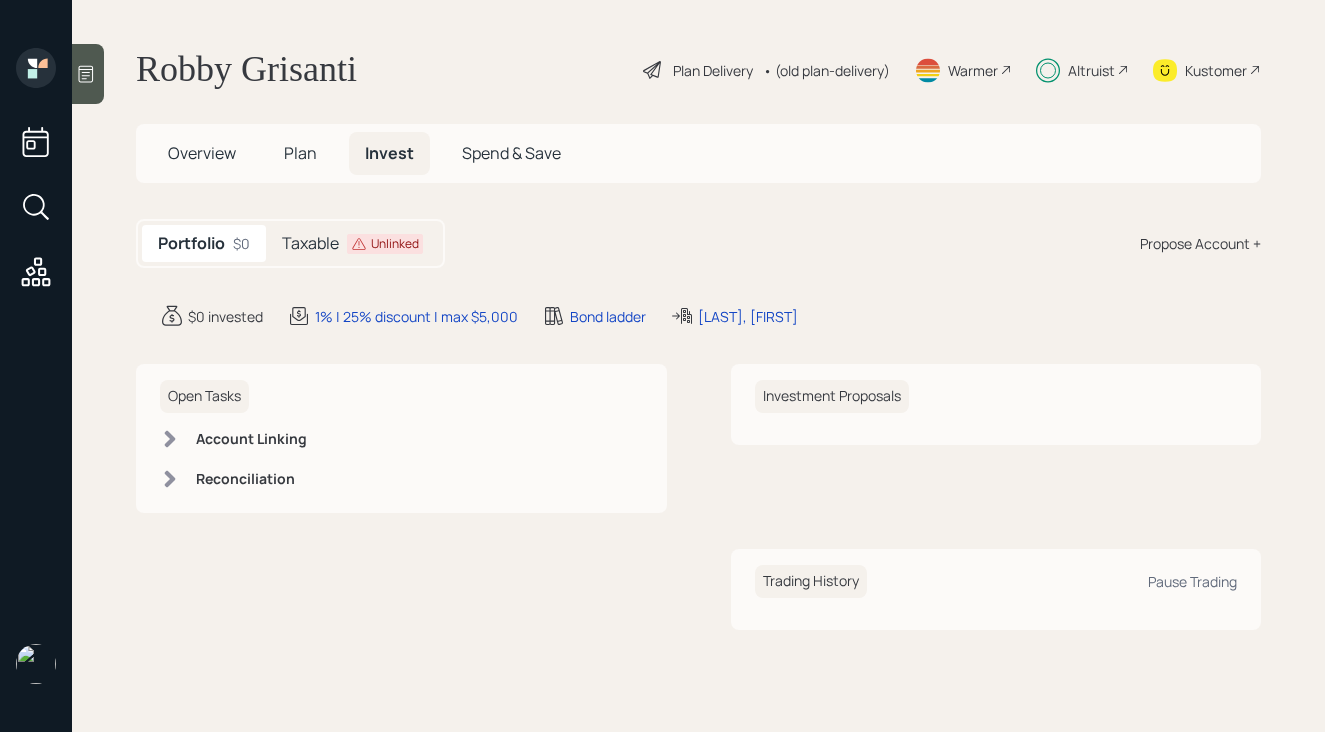 click on "Spend & Save" at bounding box center (202, 153) 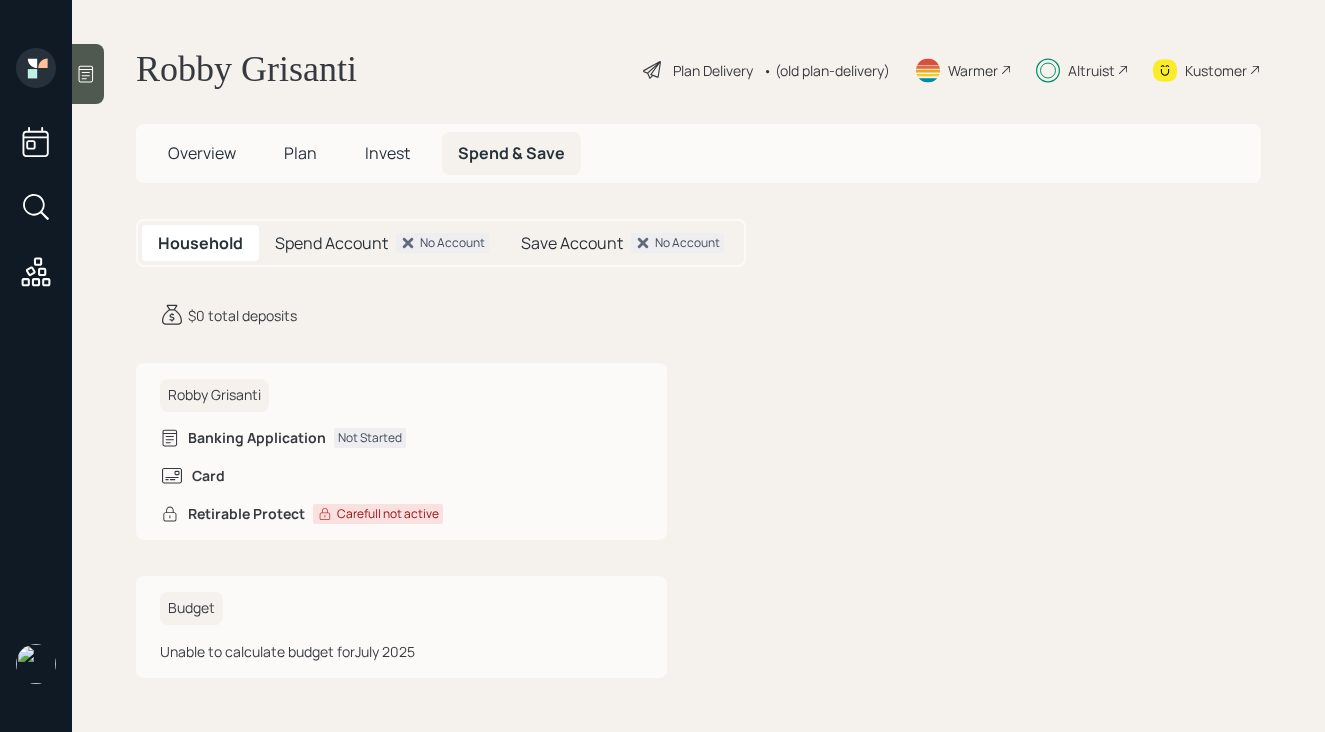 click on "Plan" at bounding box center [202, 153] 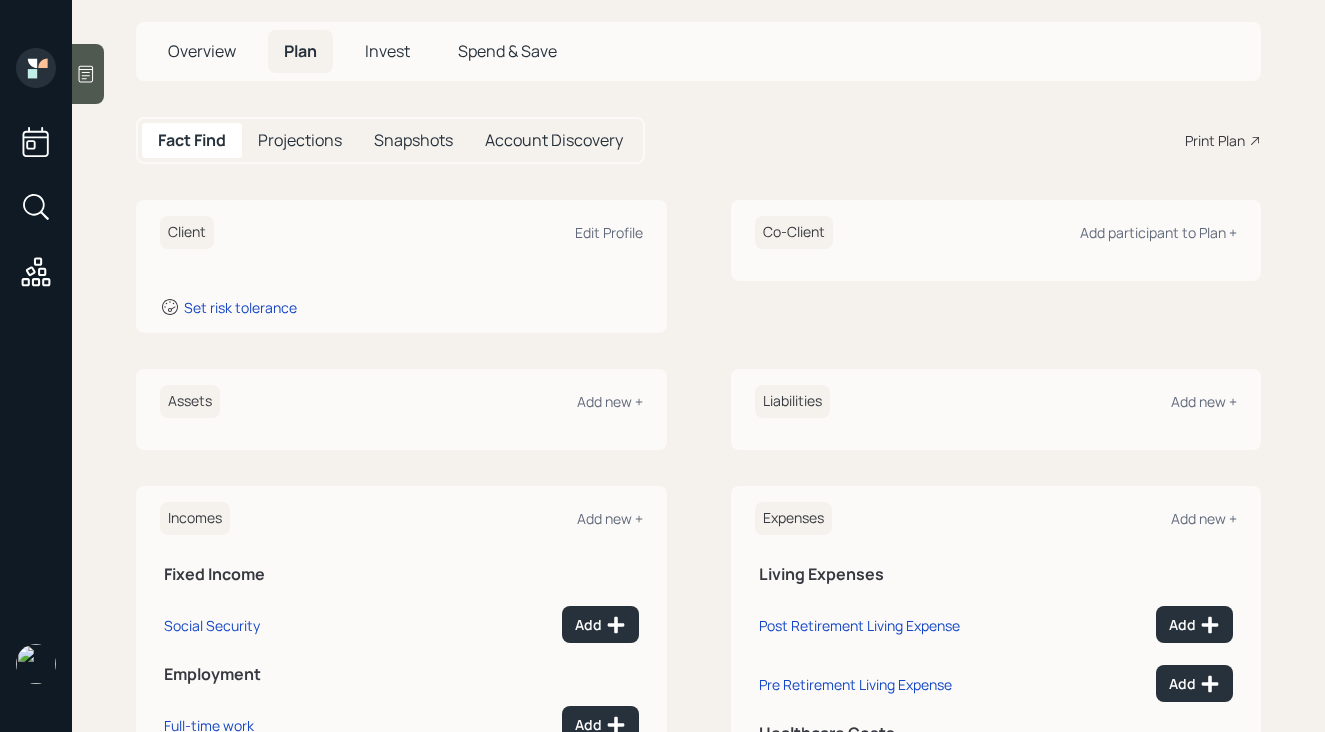 scroll, scrollTop: 0, scrollLeft: 0, axis: both 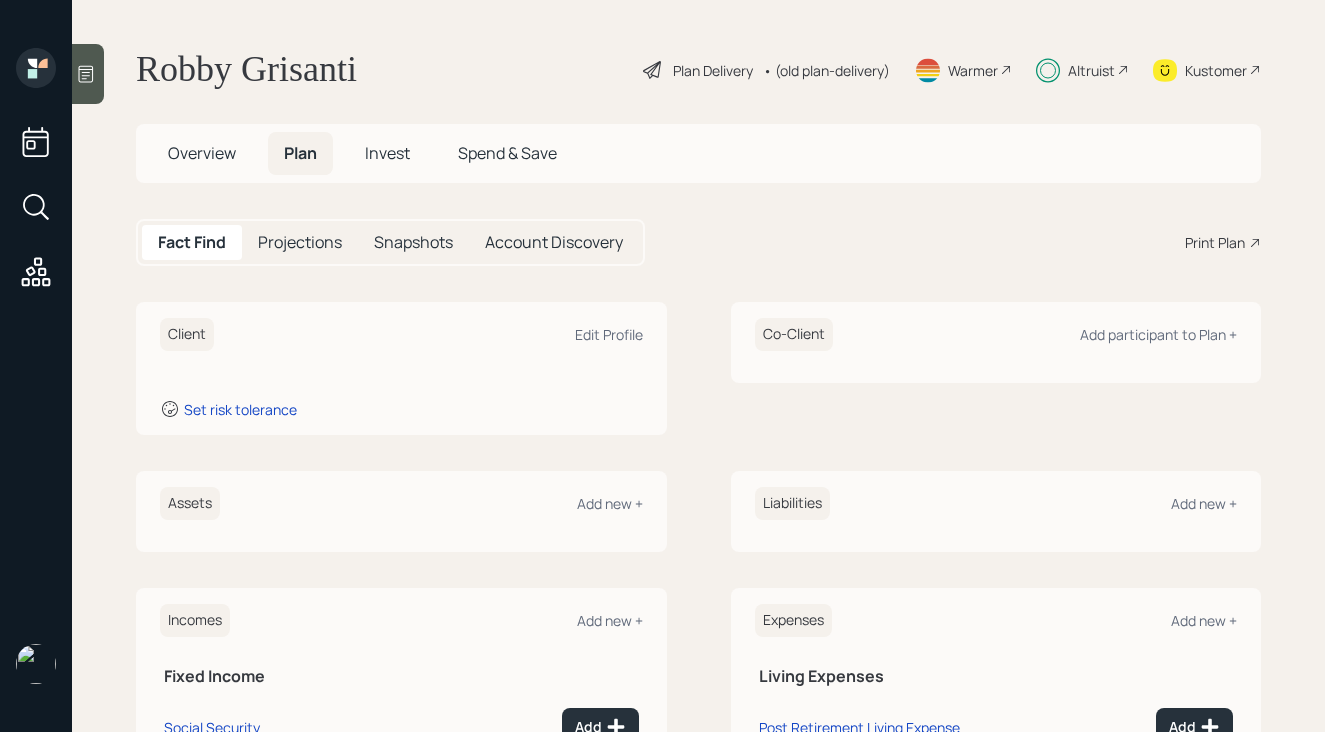 click on "Altruist" at bounding box center (713, 70) 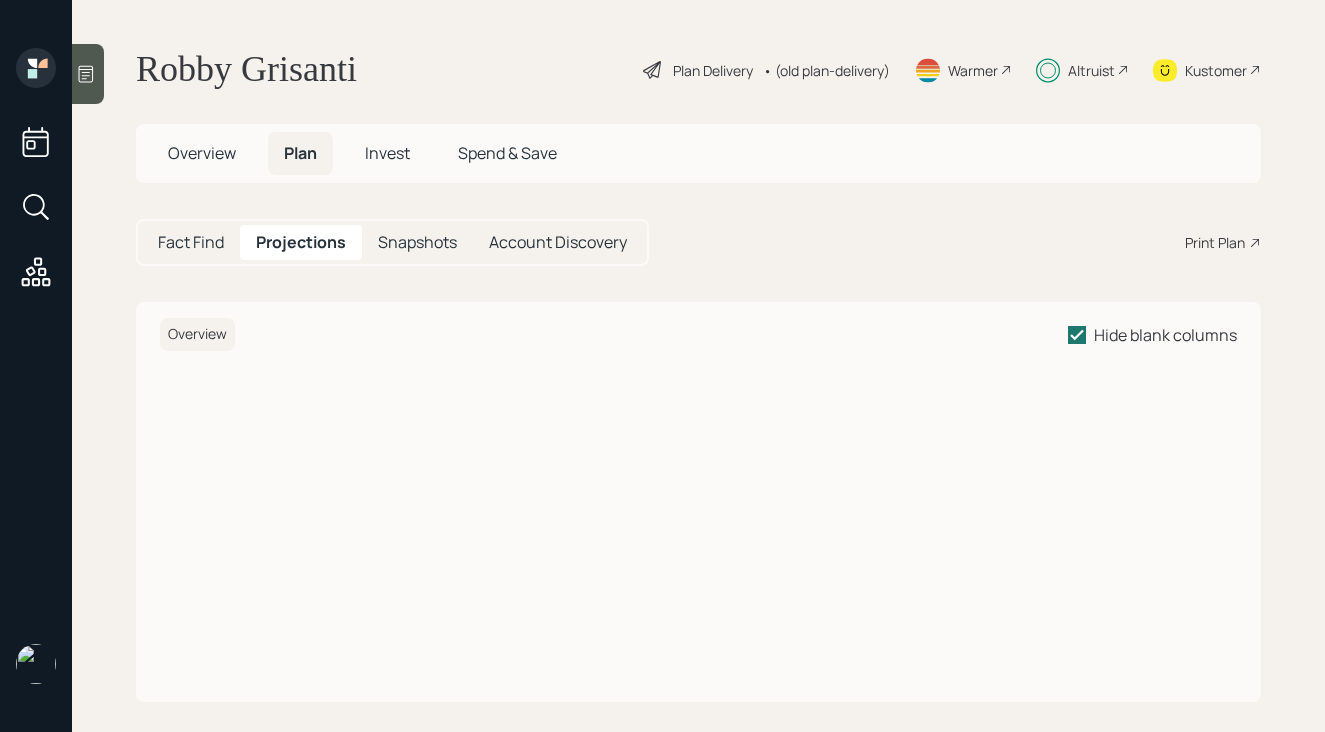 click on "Fact Find" at bounding box center (191, 242) 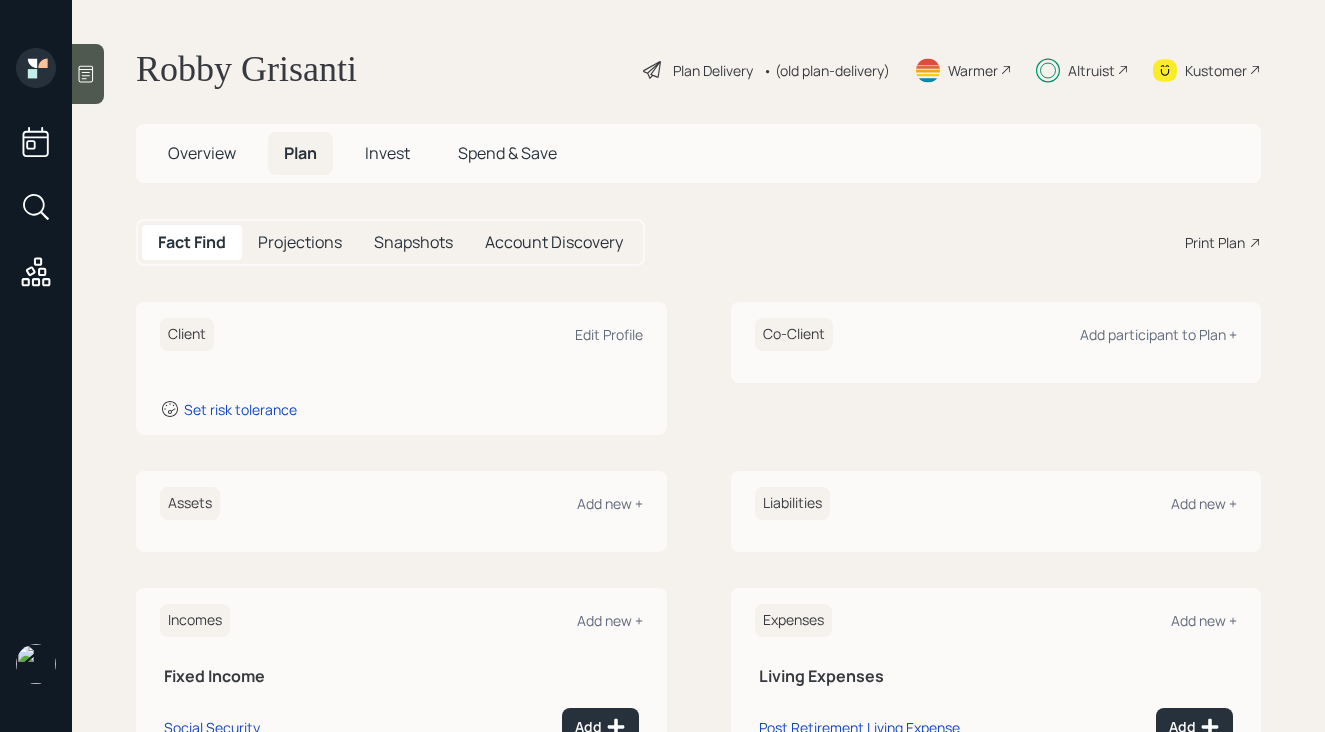 scroll, scrollTop: 0, scrollLeft: 0, axis: both 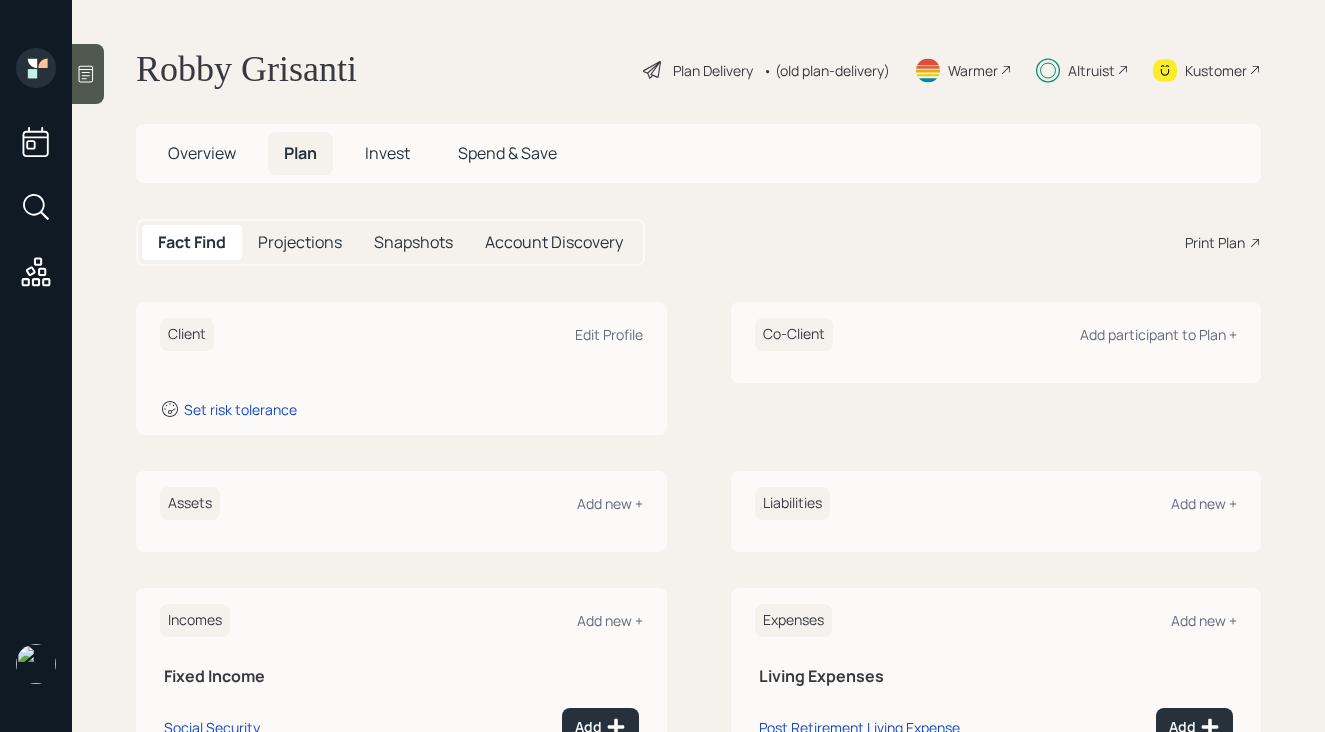 click on "Overview" at bounding box center (202, 153) 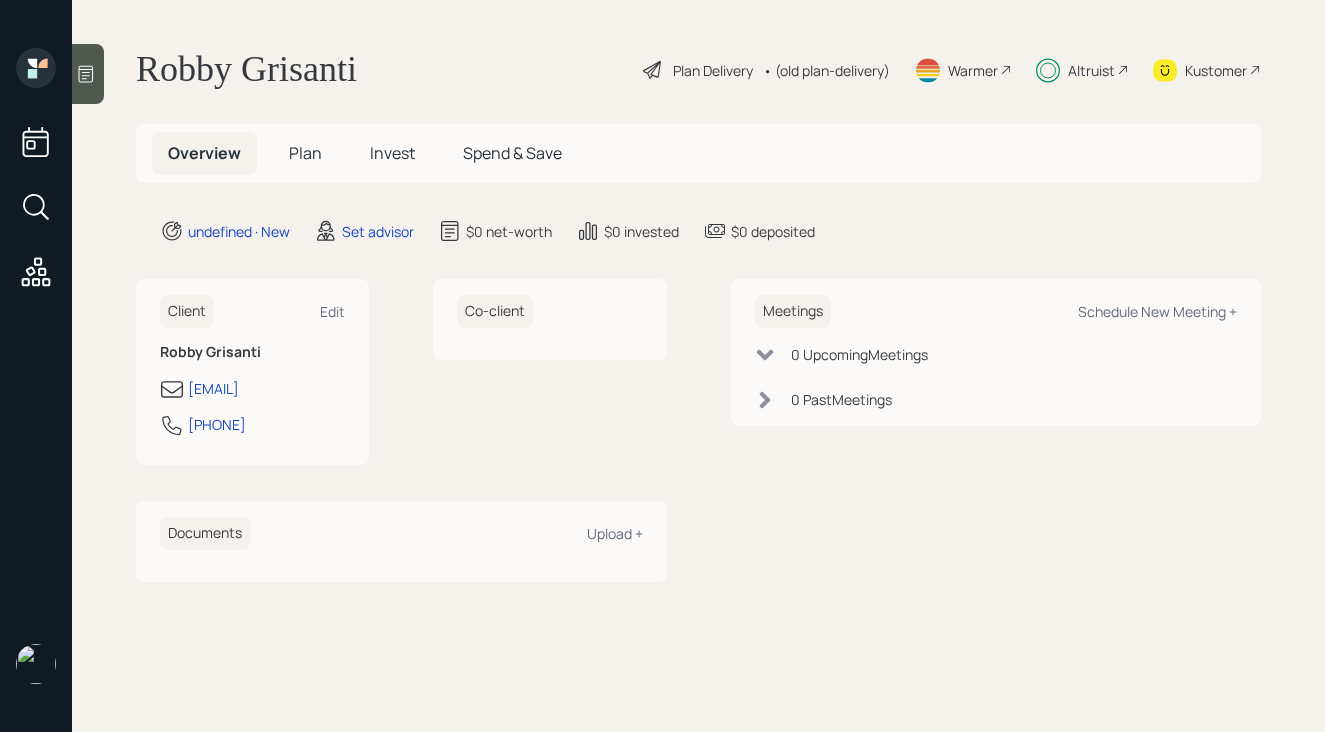 click on "Plan Delivery" at bounding box center [713, 70] 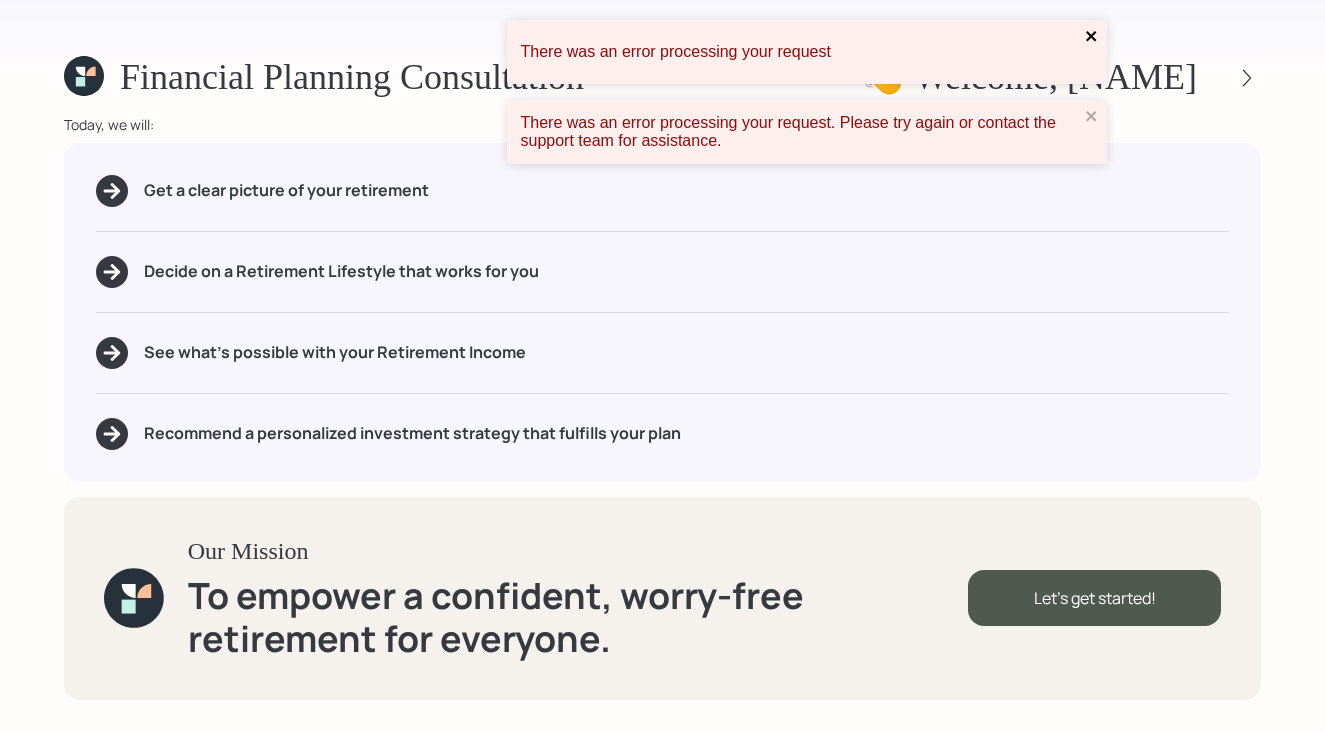 click at bounding box center [1092, 36] 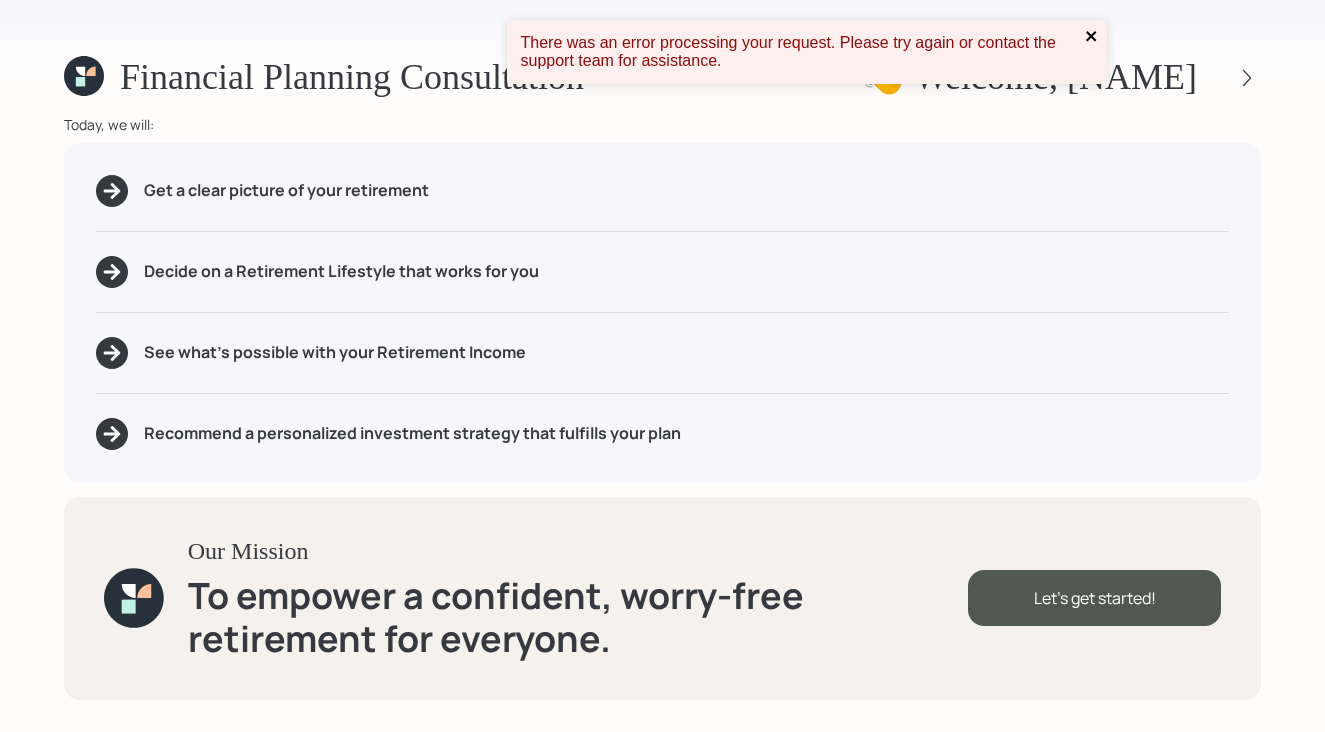 click at bounding box center (1091, 36) 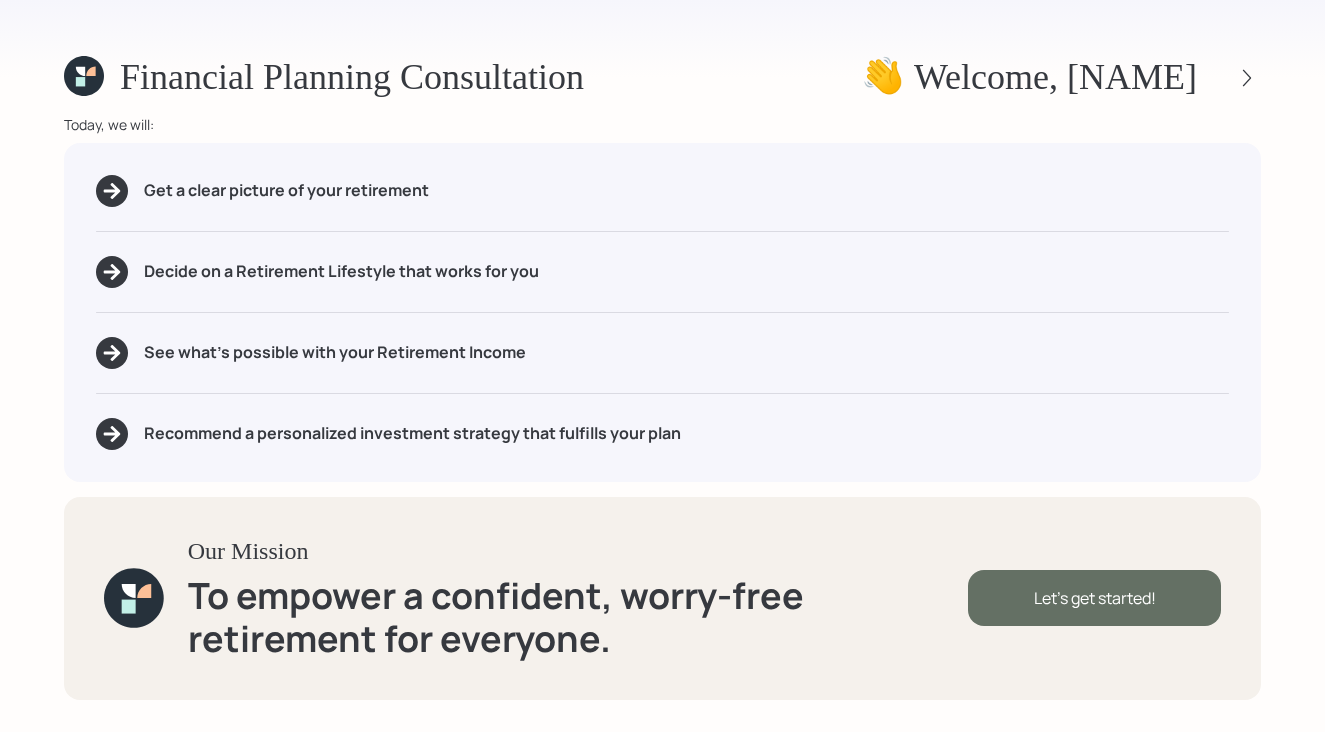 click on "Let's get started!" at bounding box center [1094, 598] 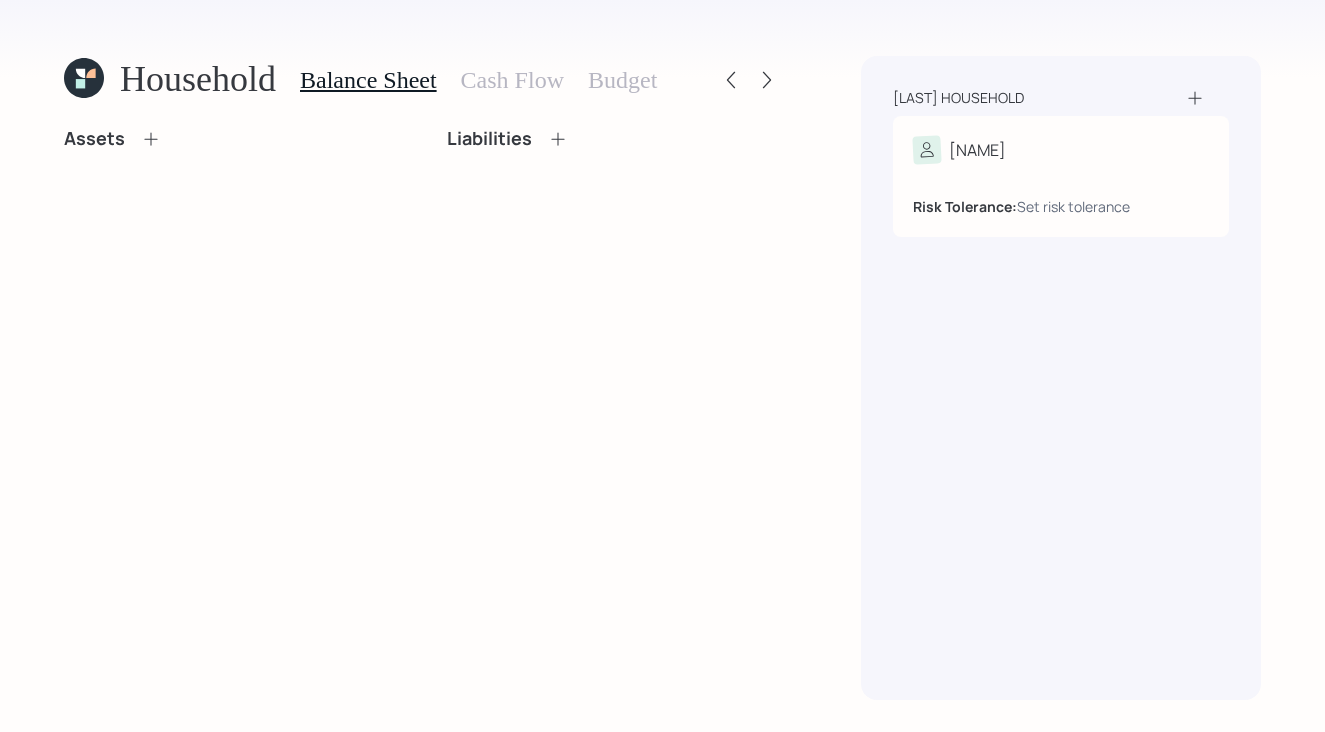 click at bounding box center (150, 138) 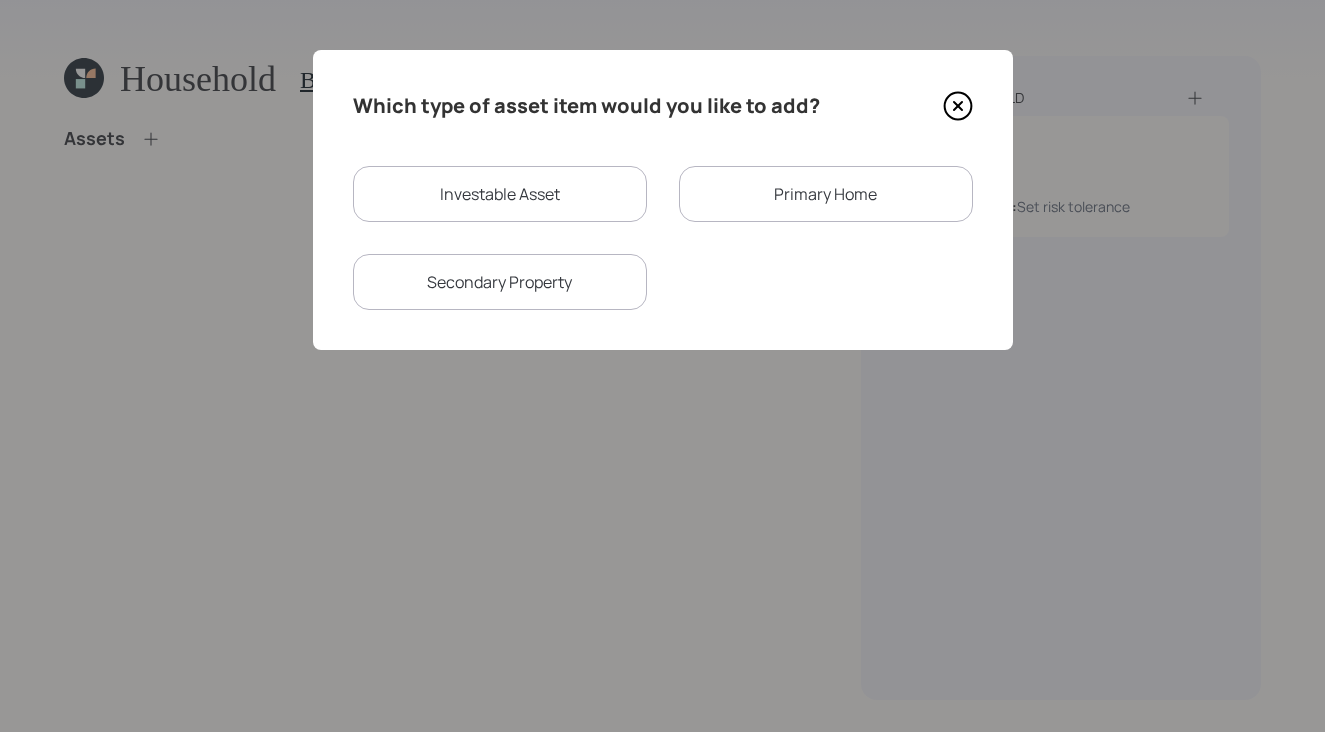 click at bounding box center [958, 106] 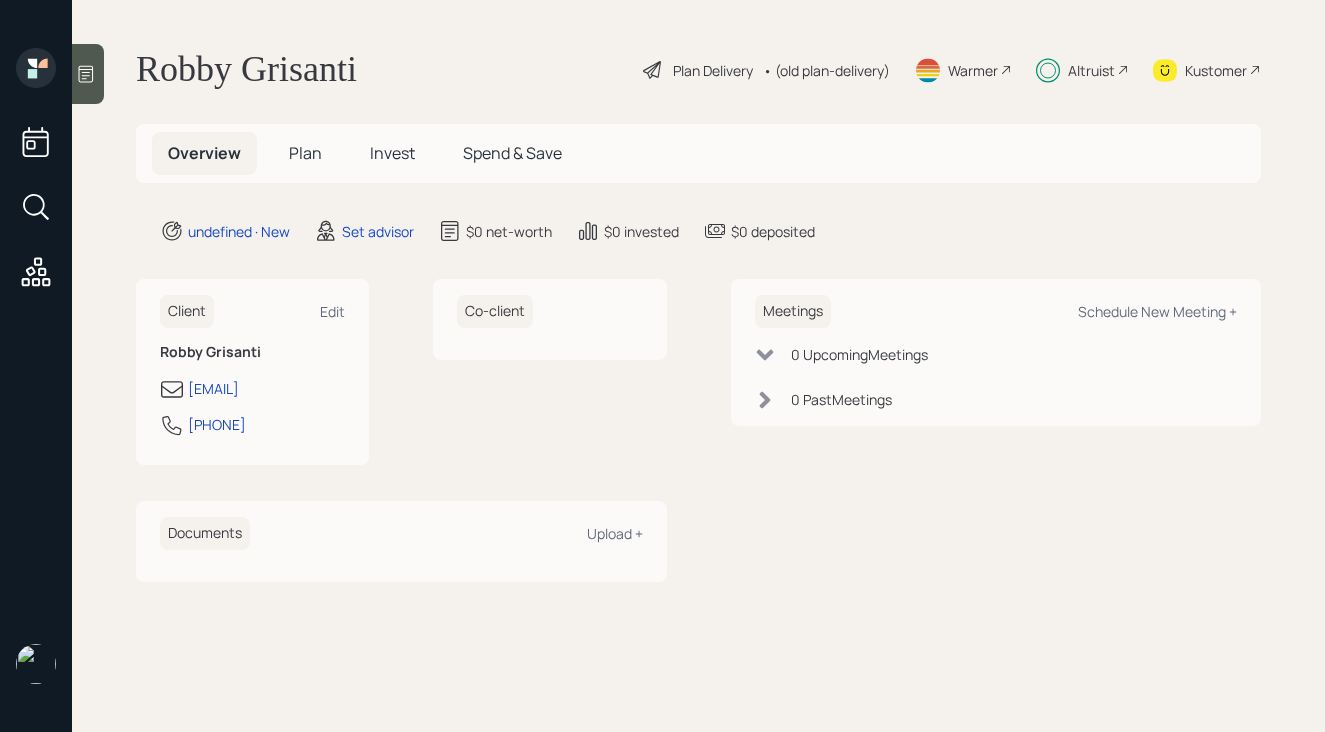 click at bounding box center (88, 74) 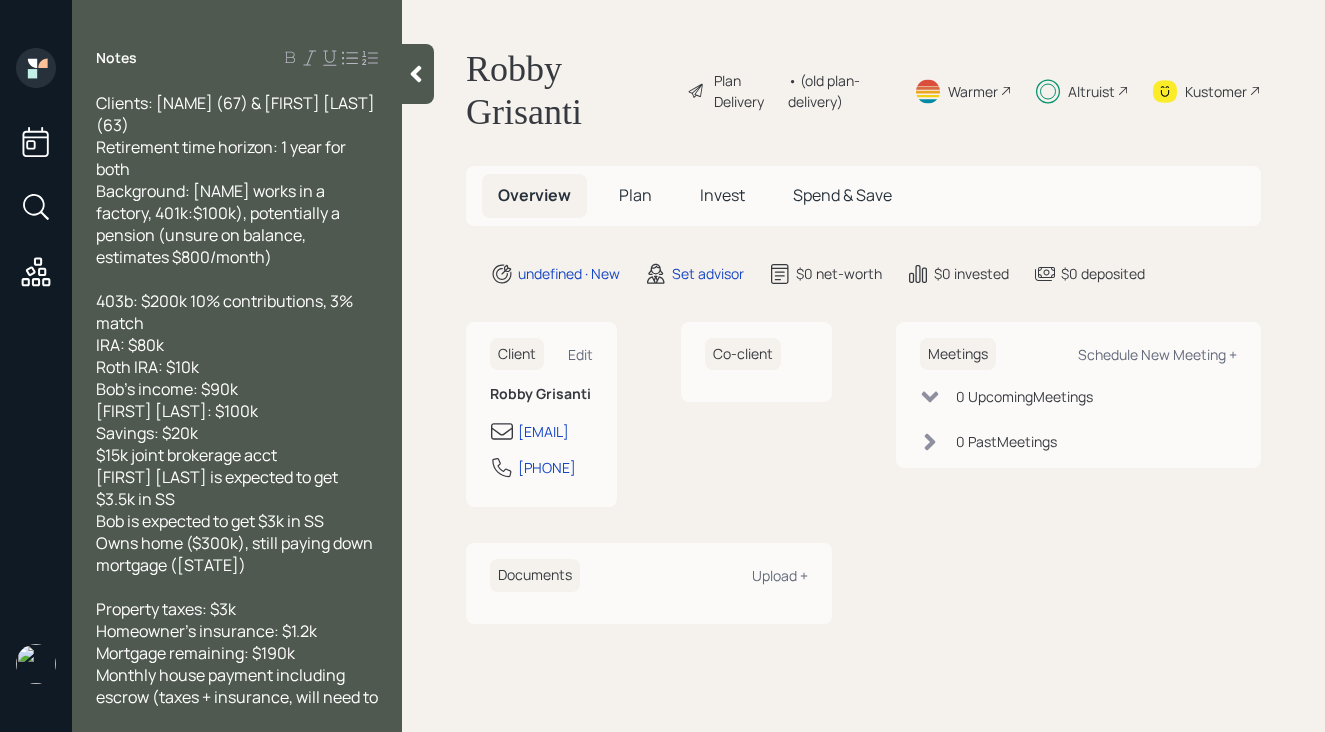 scroll, scrollTop: 791, scrollLeft: 0, axis: vertical 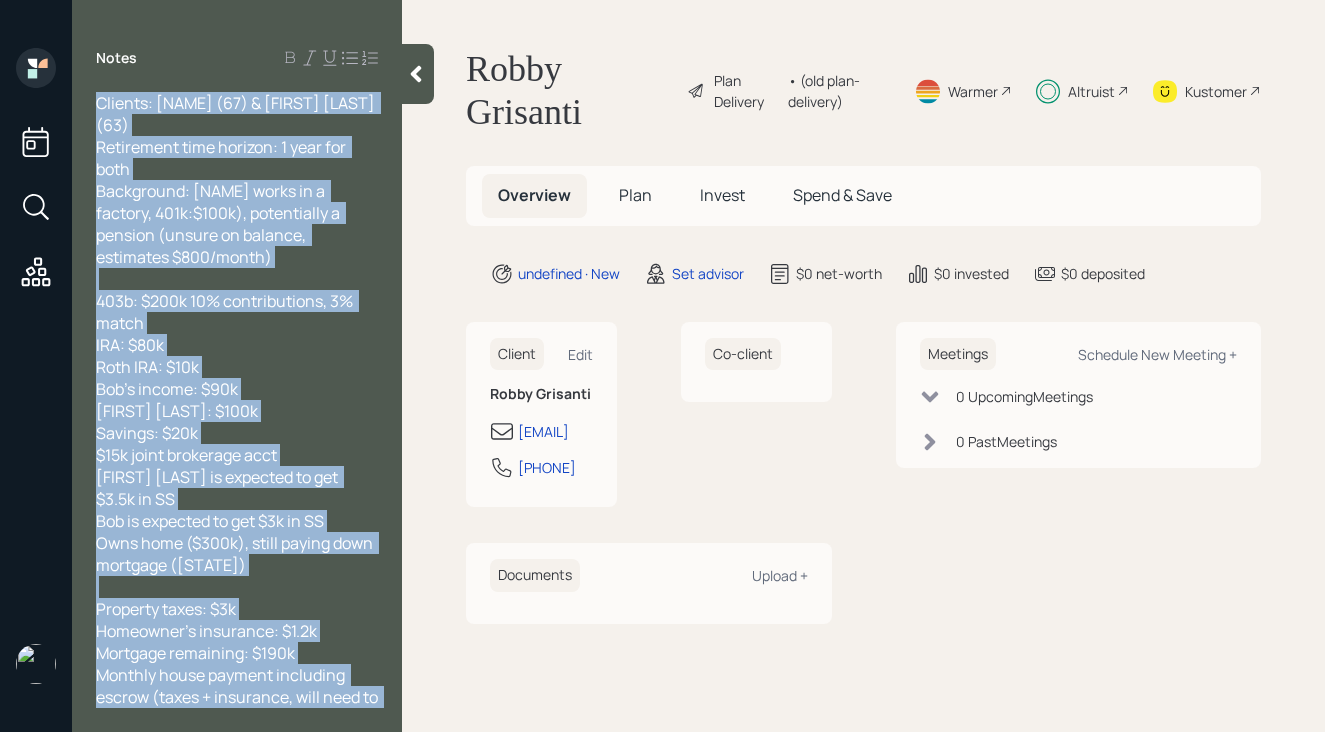 drag, startPoint x: 234, startPoint y: 698, endPoint x: 82, endPoint y: 81, distance: 635.4471 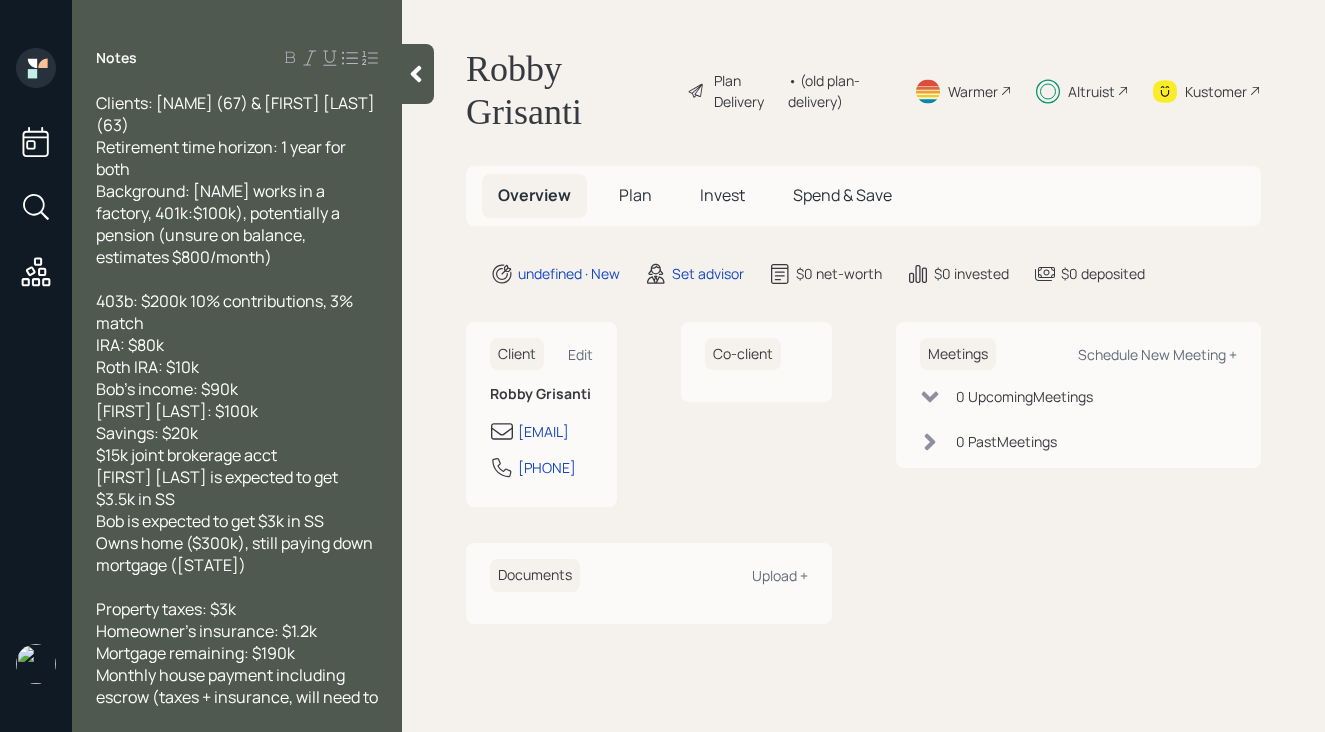 click at bounding box center [418, 74] 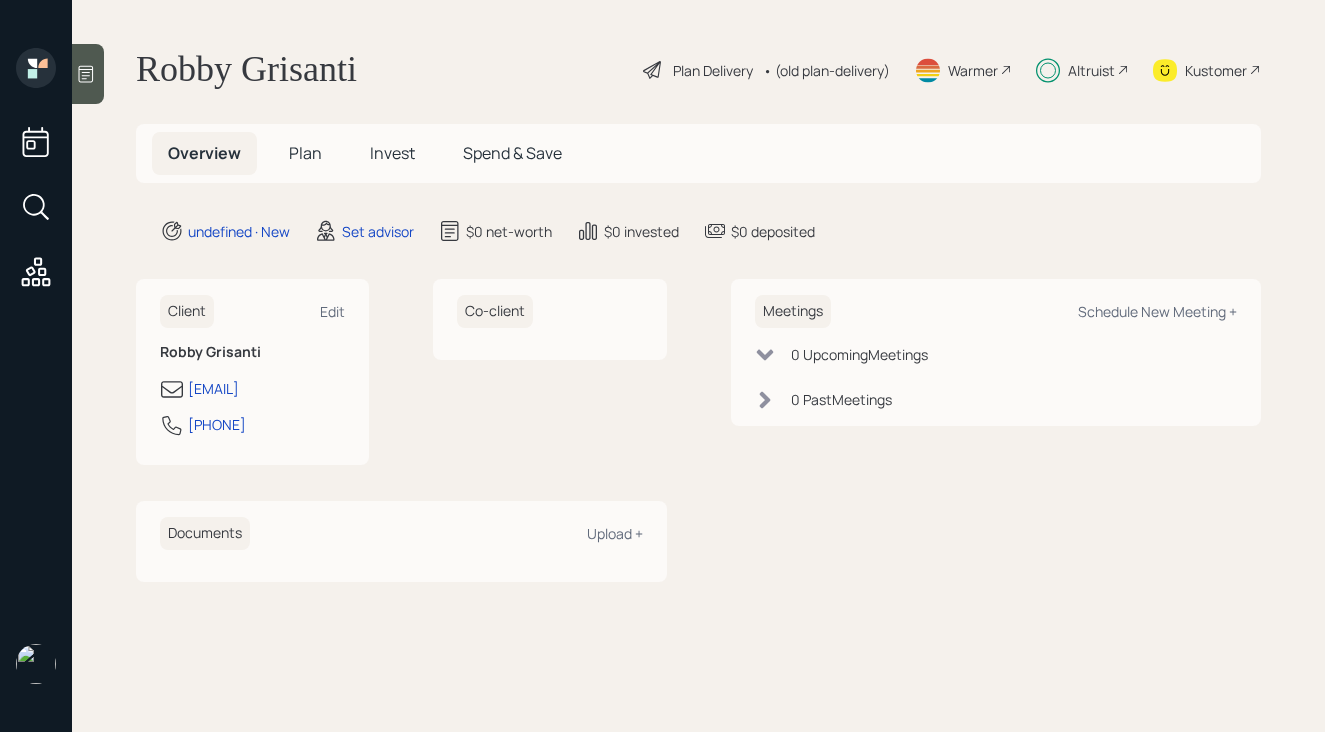 click on "Plan Delivery" at bounding box center [713, 70] 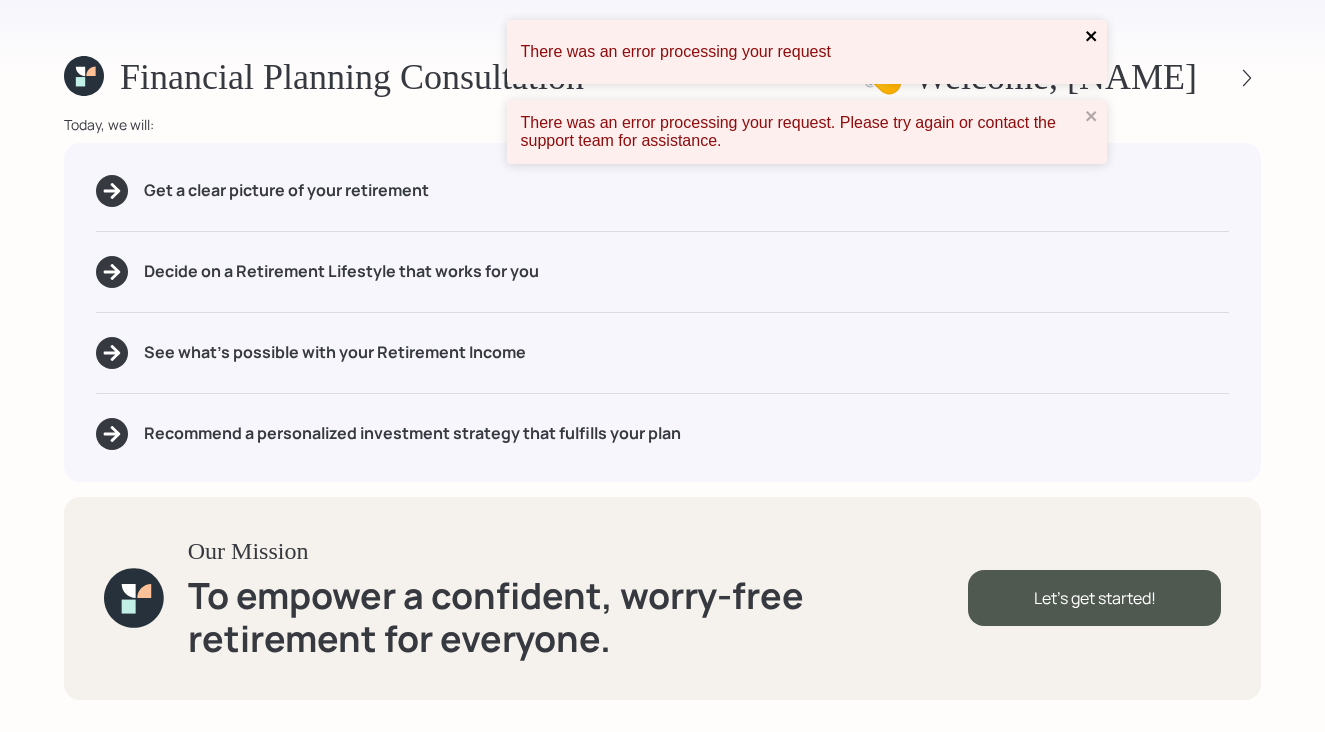 click at bounding box center [1091, 36] 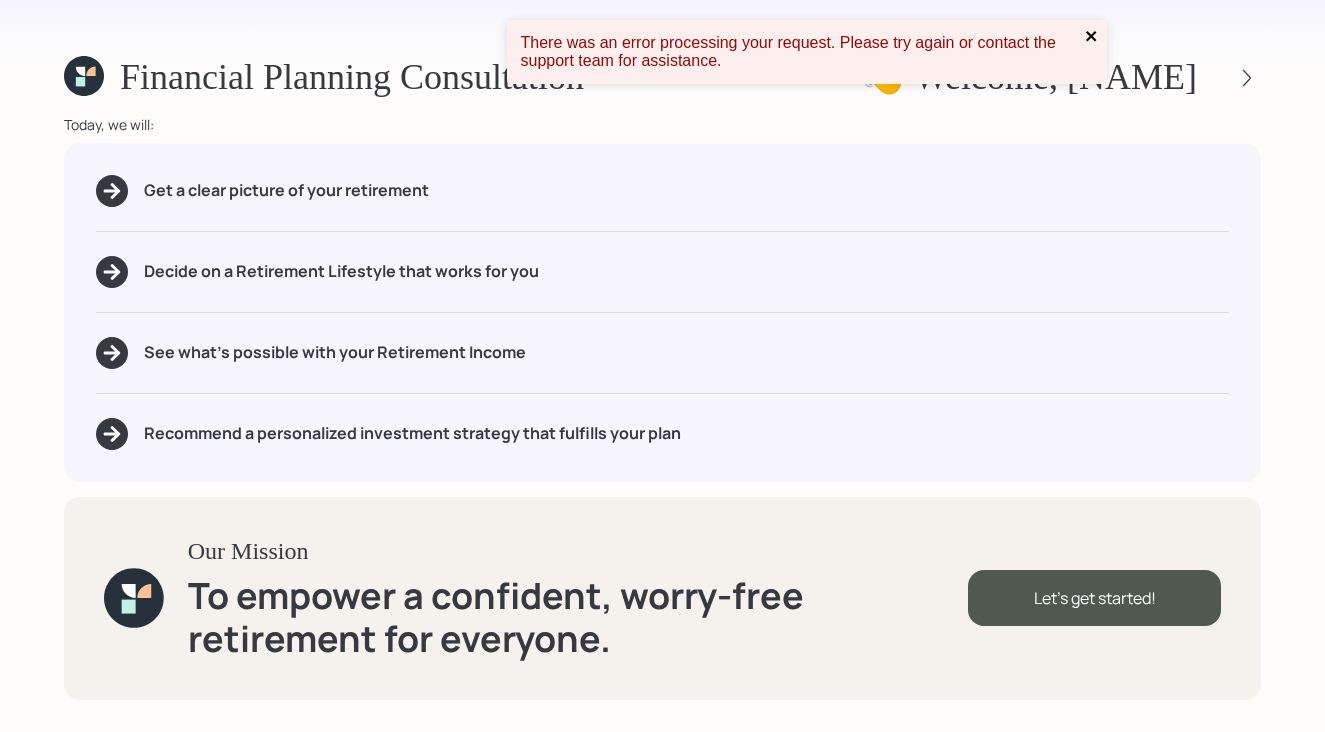 click on "Financial Planning Consultation 👋 Welcome , [NAME] Today, we will: Get a clear picture of your retirement Decide on a Retirement Lifestyle that works for you See what's possible with your Retirement Income Recommend a personalized investment strategy that fulfills your plan Our Mission To empower a confident, worry-free retirement for everyone. Let's get started!" at bounding box center [662, 366] 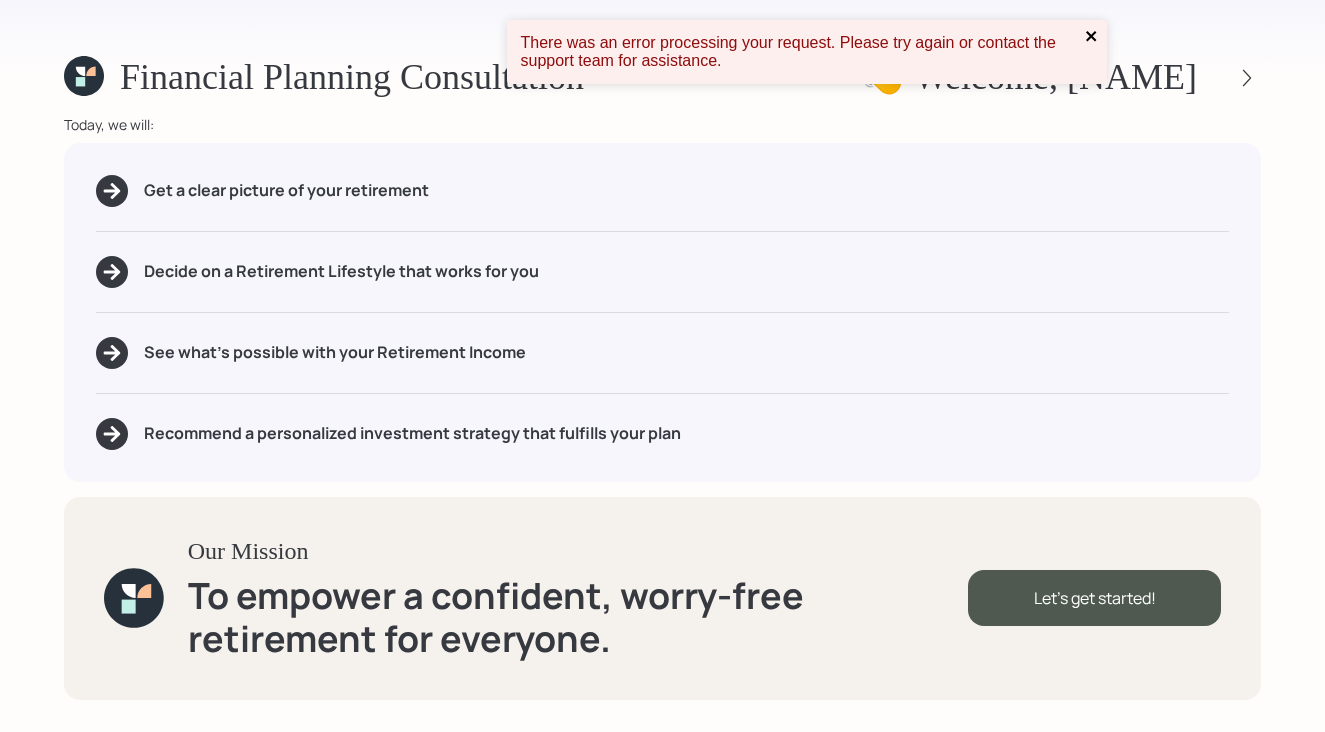 click at bounding box center [1091, 36] 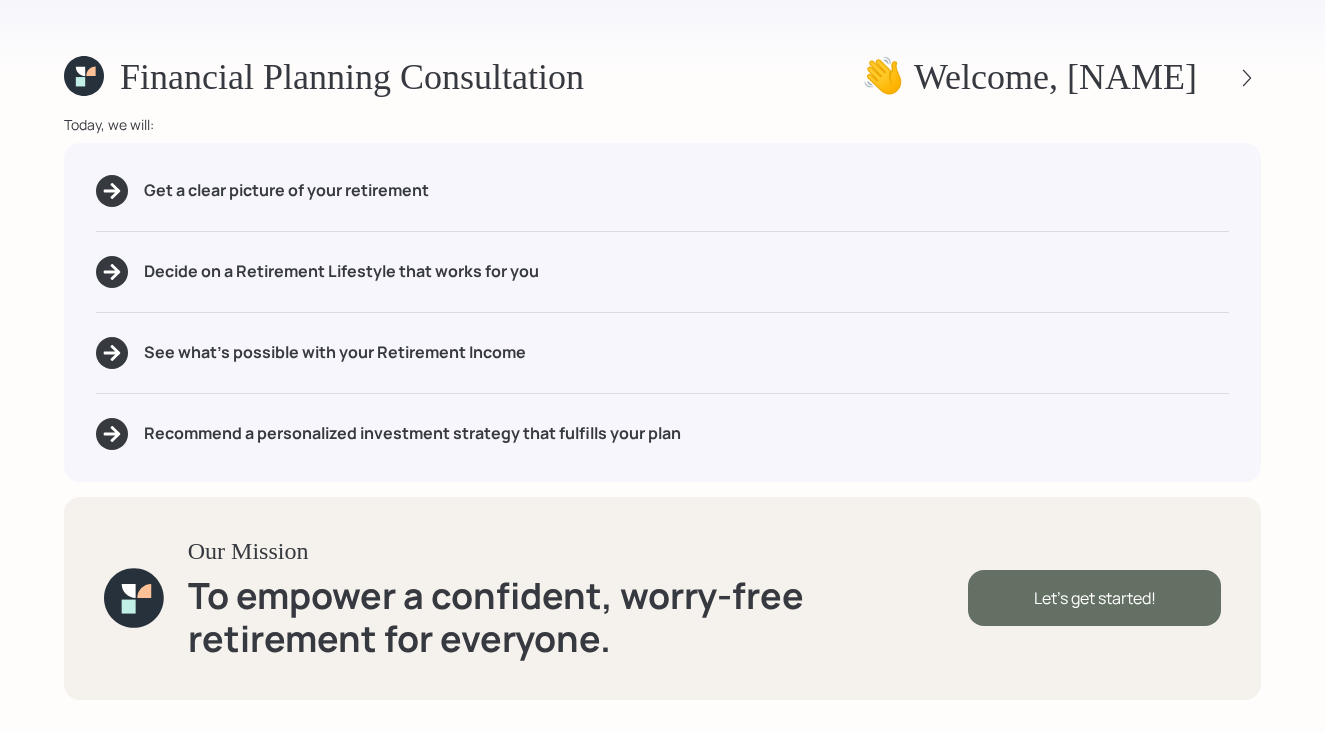 click on "Let's get started!" at bounding box center [1094, 598] 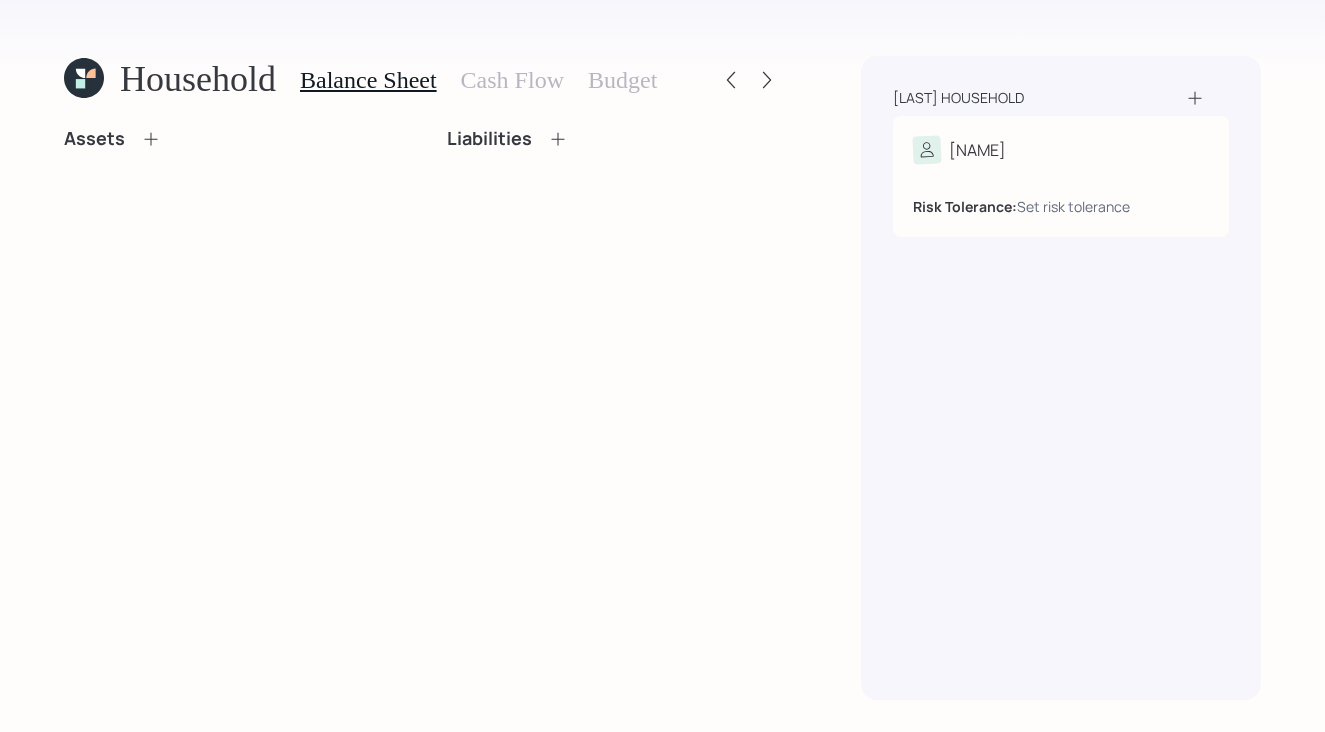 click at bounding box center [150, 138] 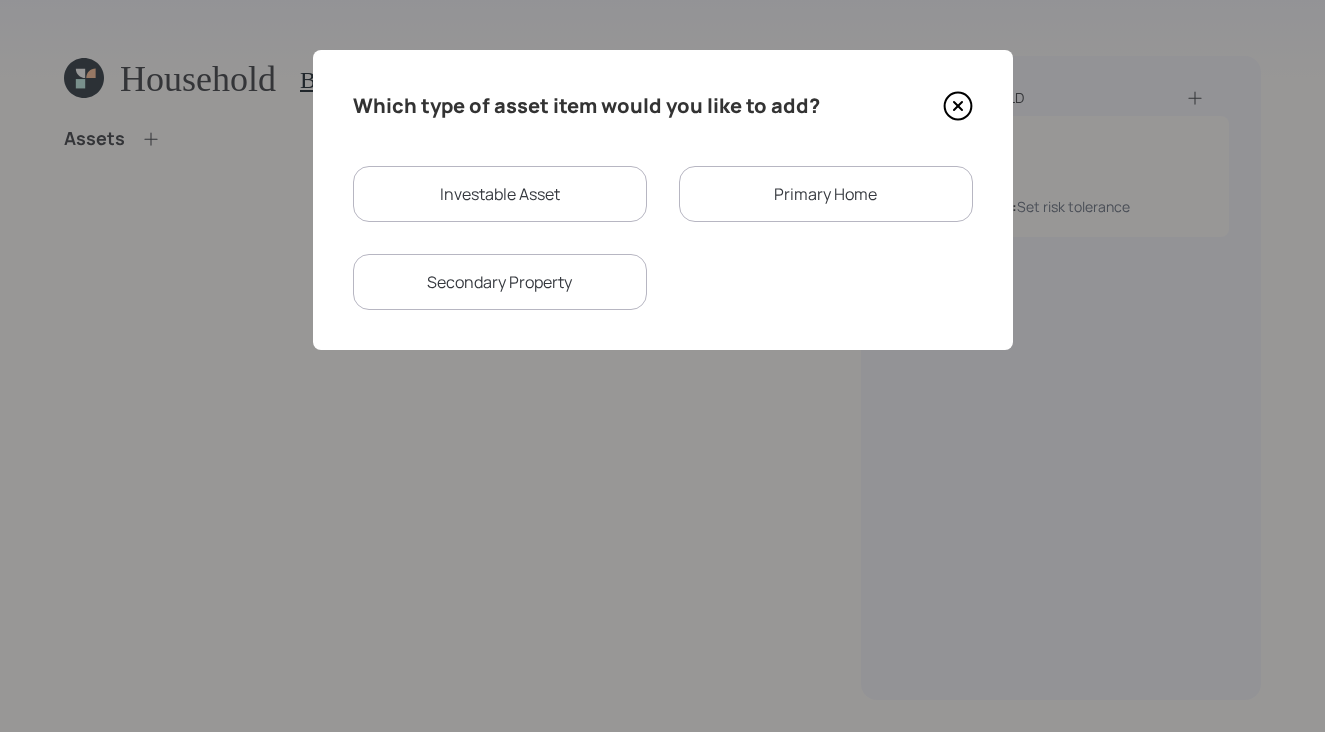 click on "Investable Asset" at bounding box center [500, 194] 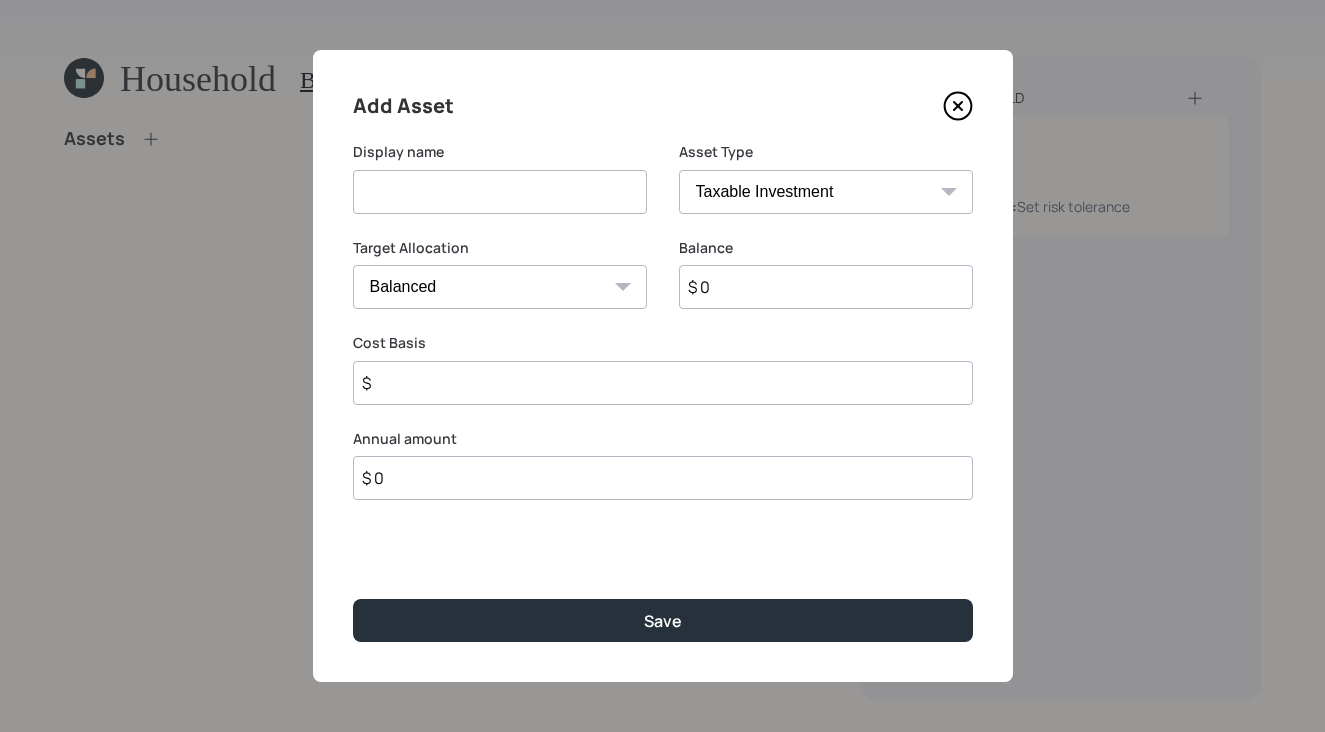 click at bounding box center (500, 192) 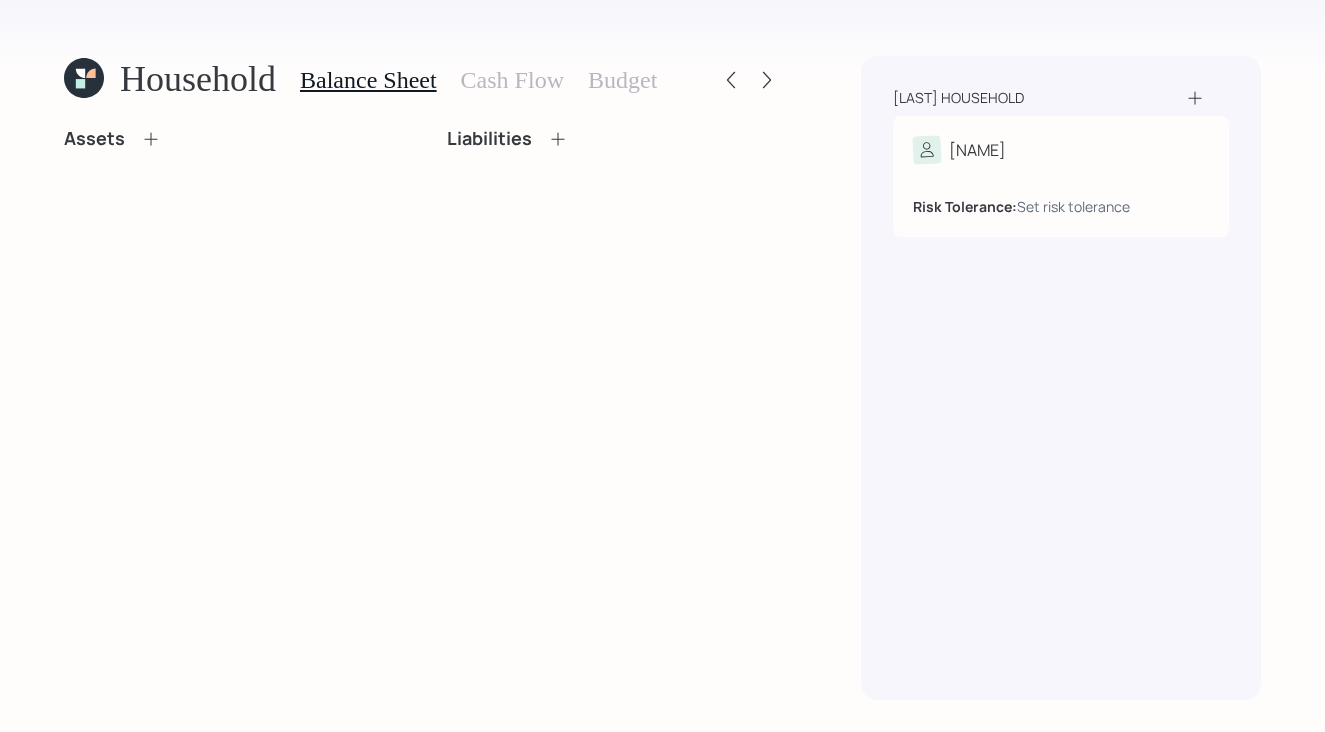 click on "Assets" at bounding box center (112, 139) 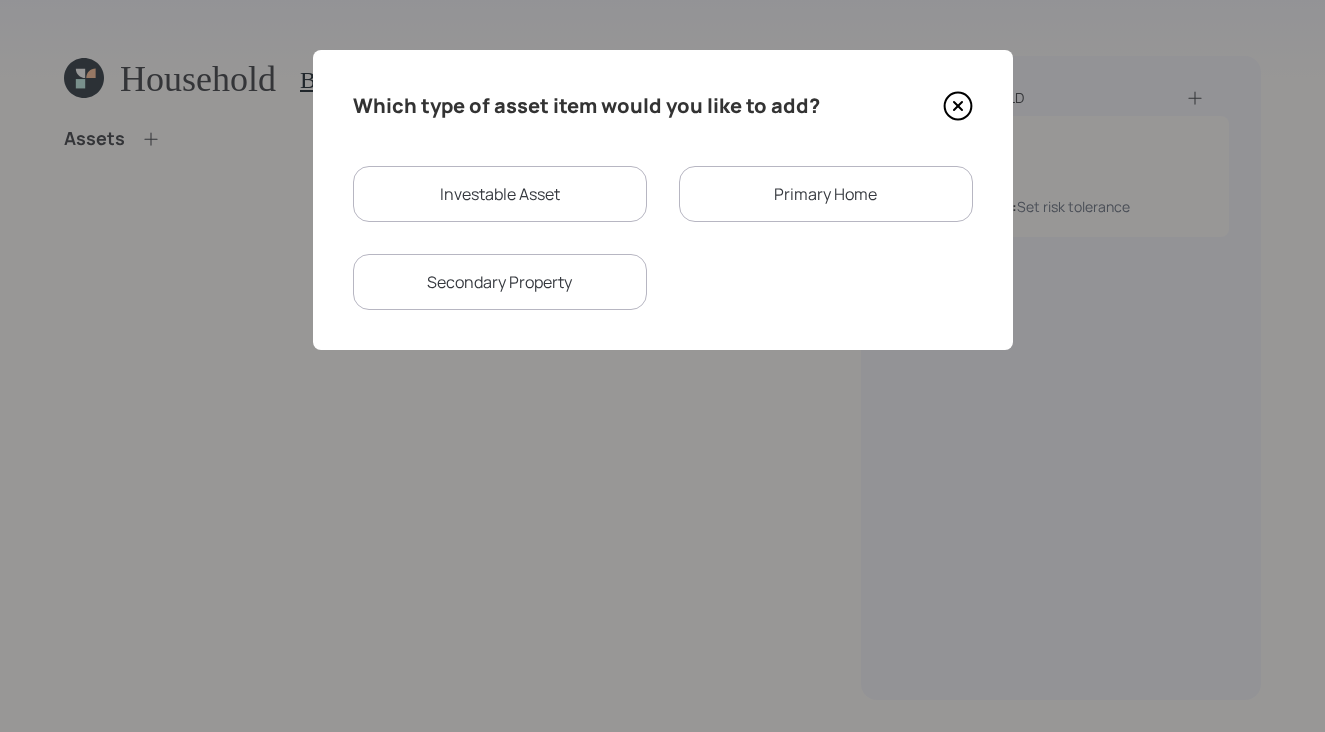 click on "Investable Asset" at bounding box center (500, 194) 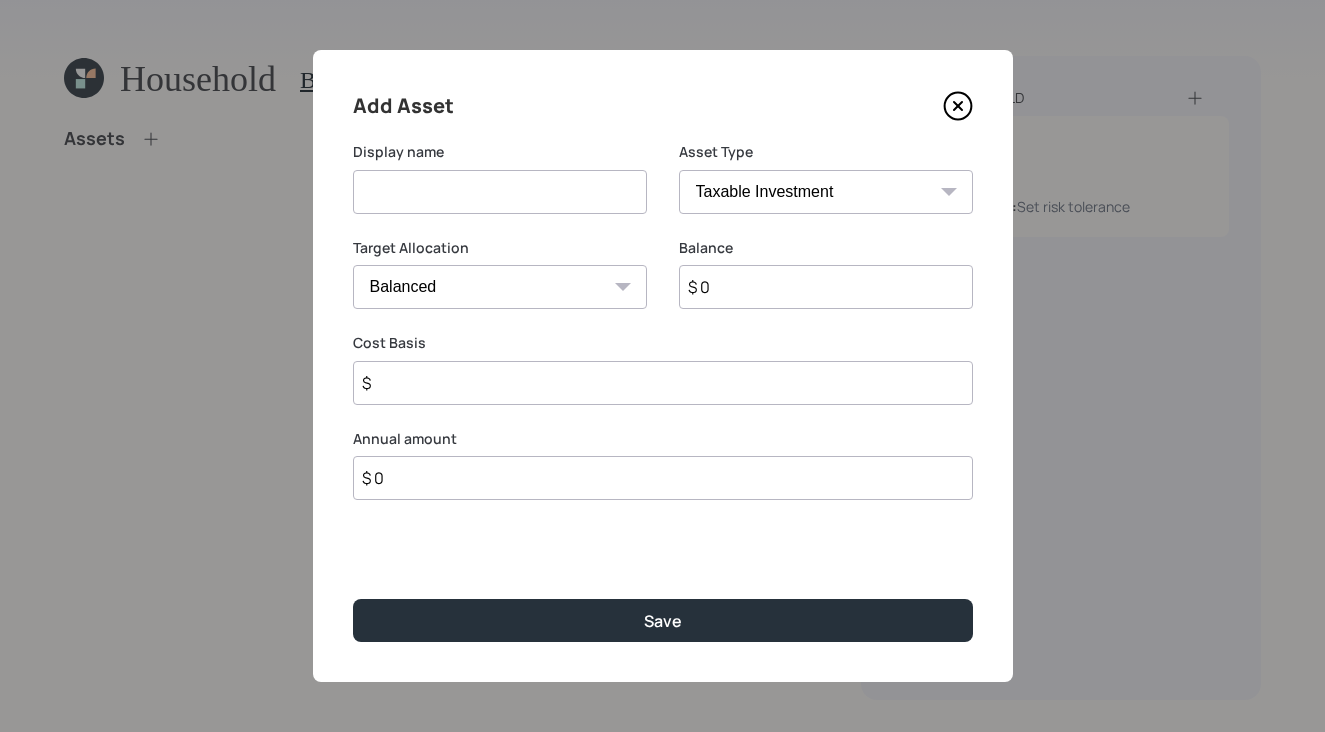 click at bounding box center (500, 192) 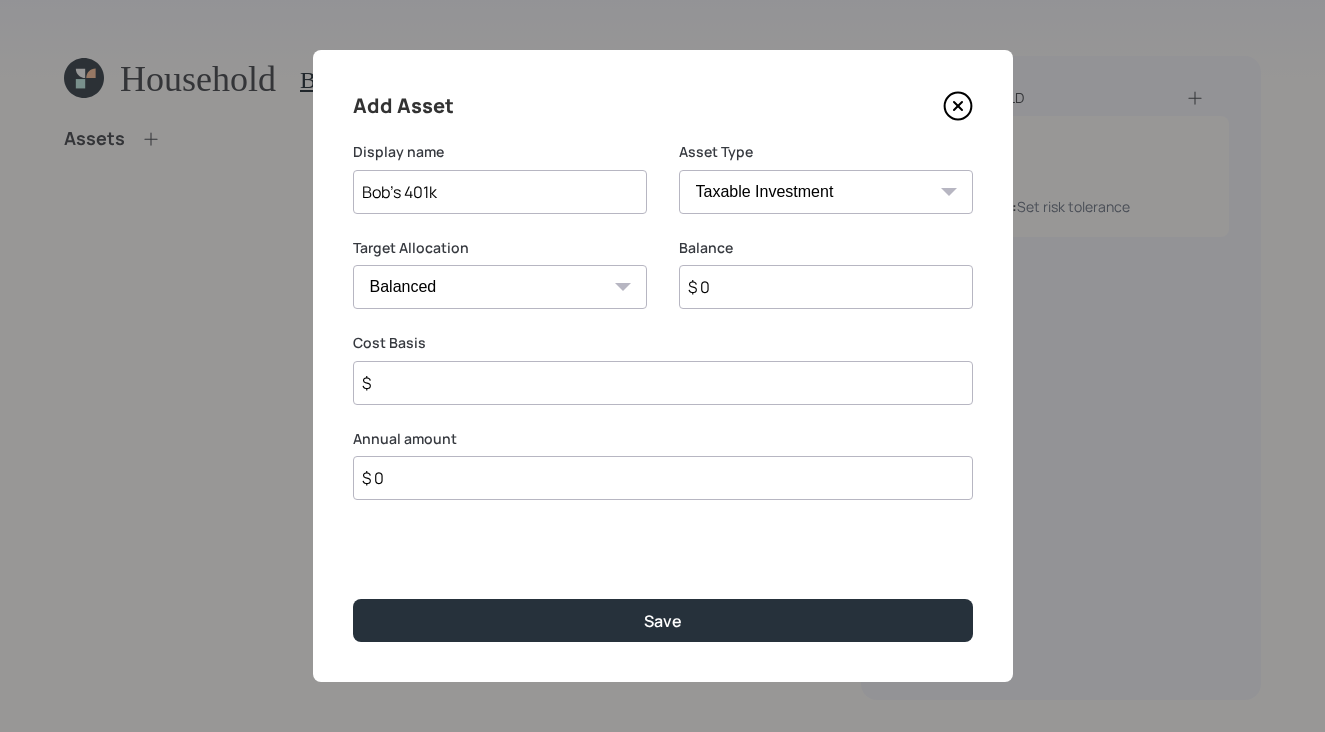 type on "Bob's 401k" 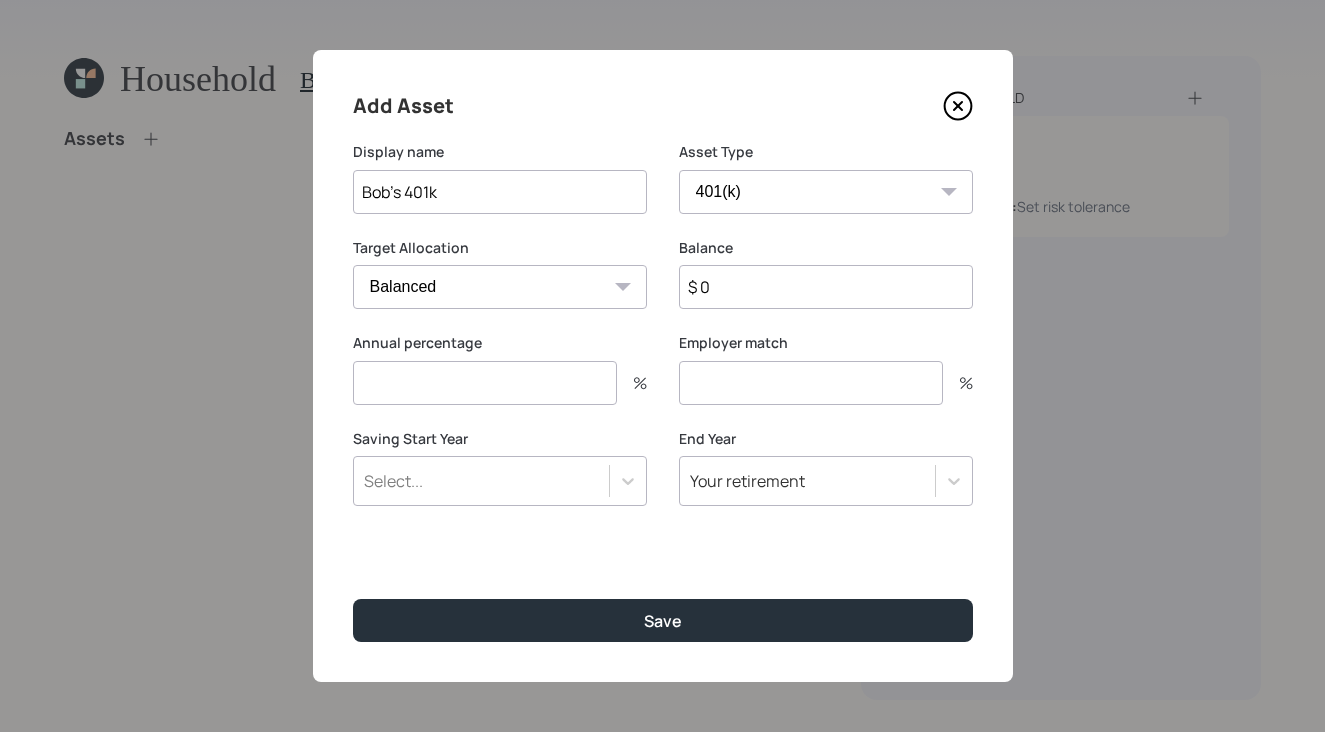 click on "Cash Conservative Balanced Aggressive" at bounding box center [500, 287] 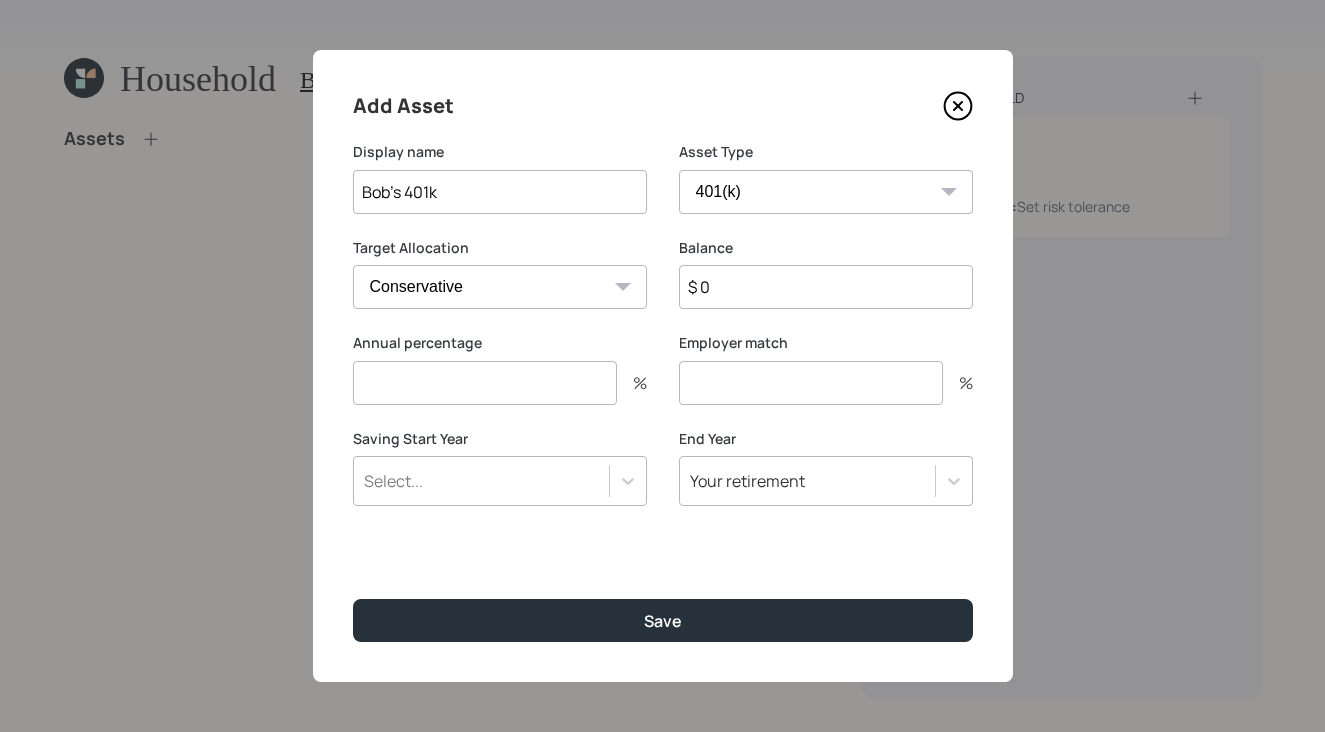 click on "Cash Conservative Balanced Aggressive" at bounding box center (826, 192) 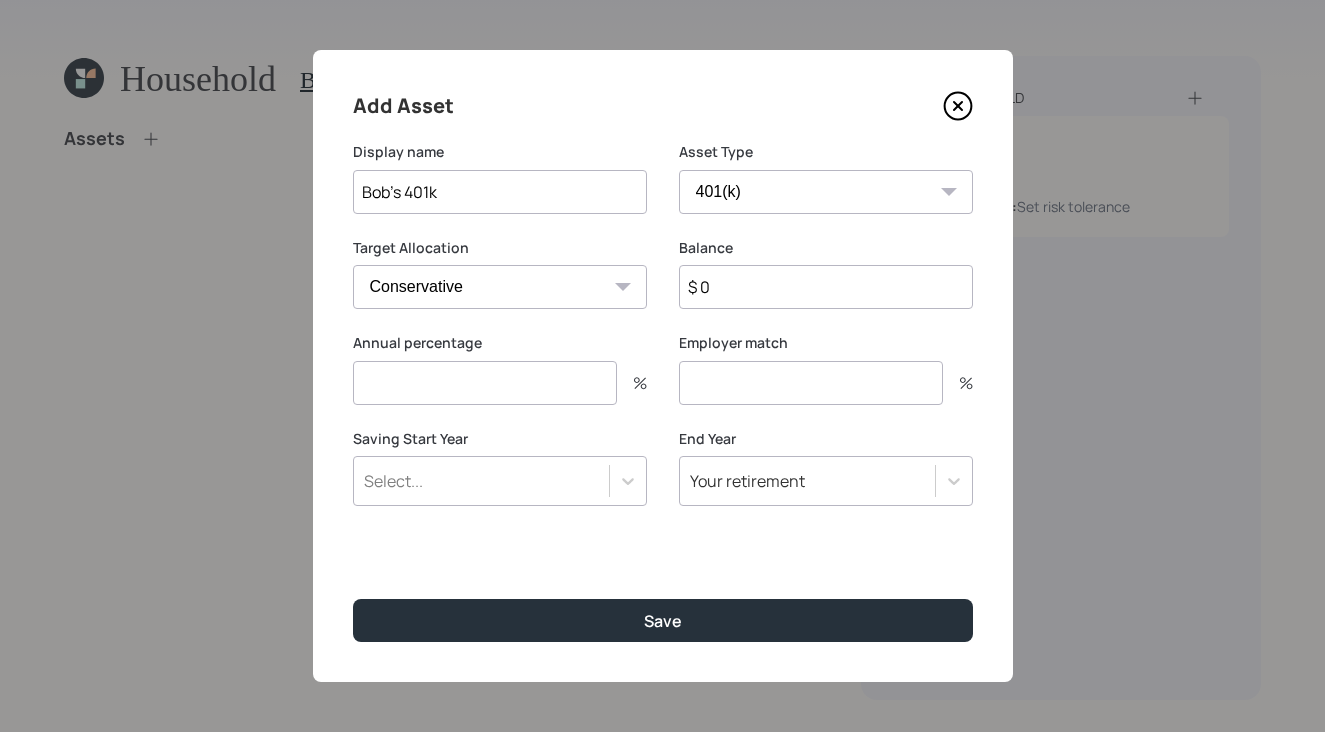 click on "Cash Conservative Balanced Aggressive" at bounding box center (500, 287) 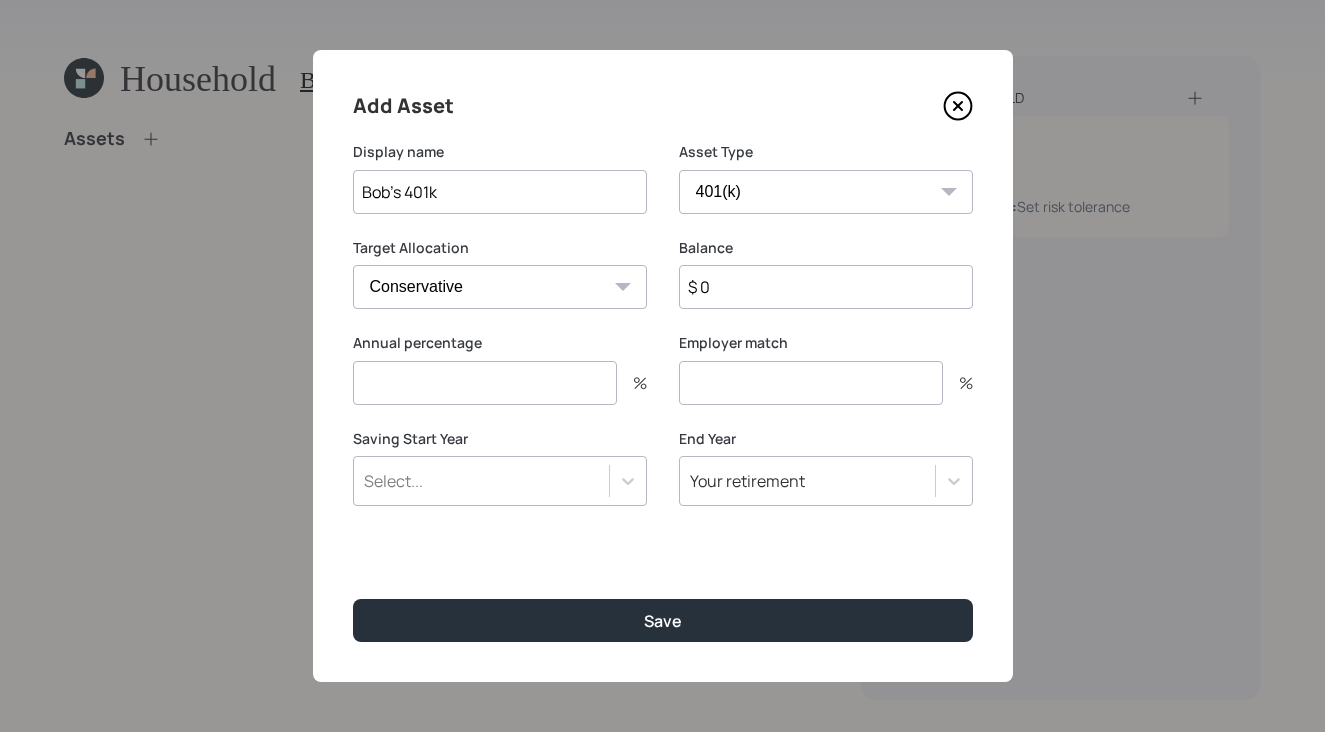 select on "balanced" 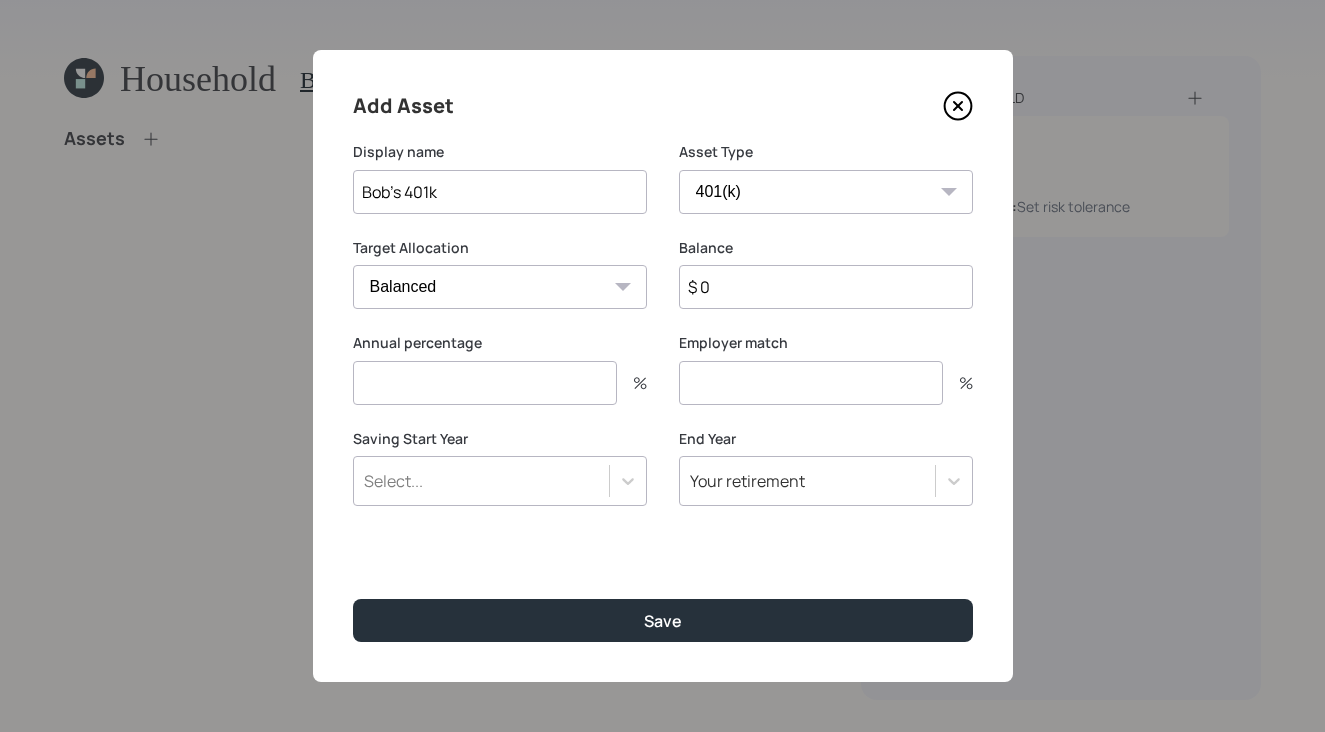 click on "$ 0" at bounding box center [826, 287] 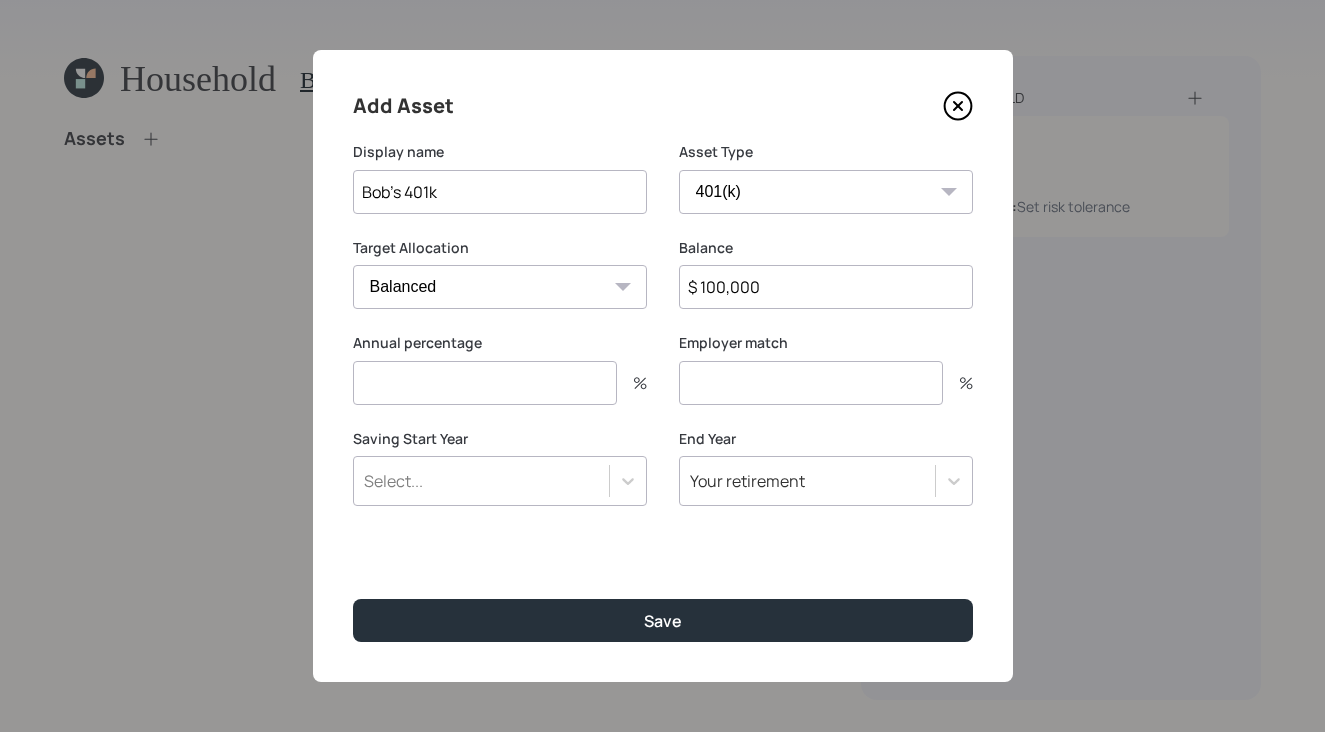 type on "$ 100,000" 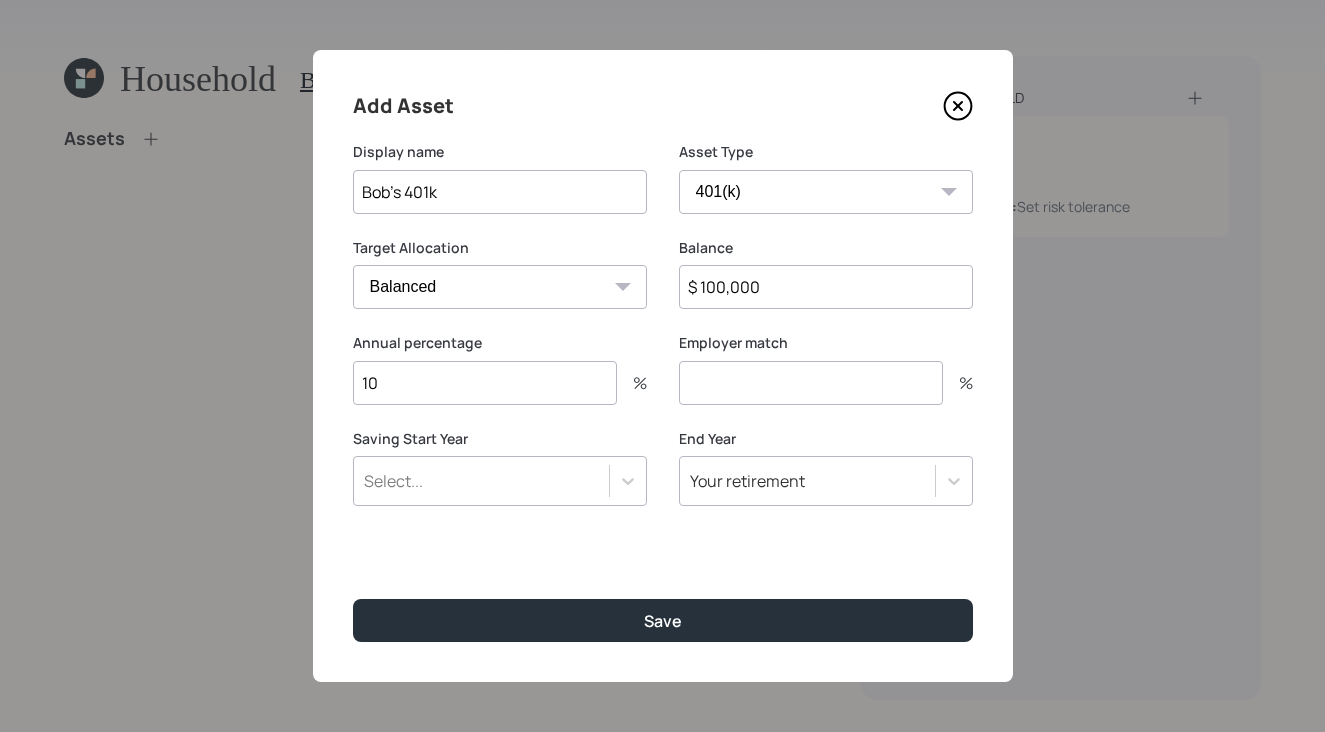 type on "10" 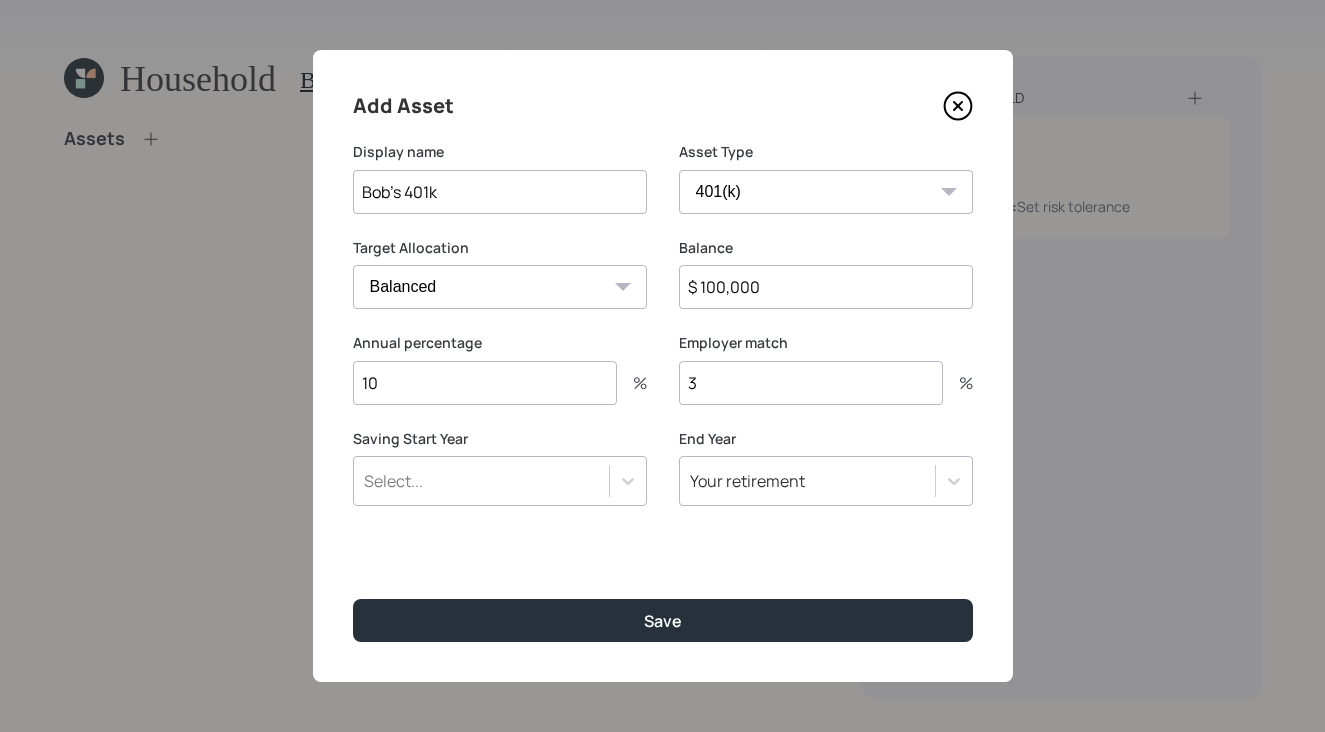 type on "3" 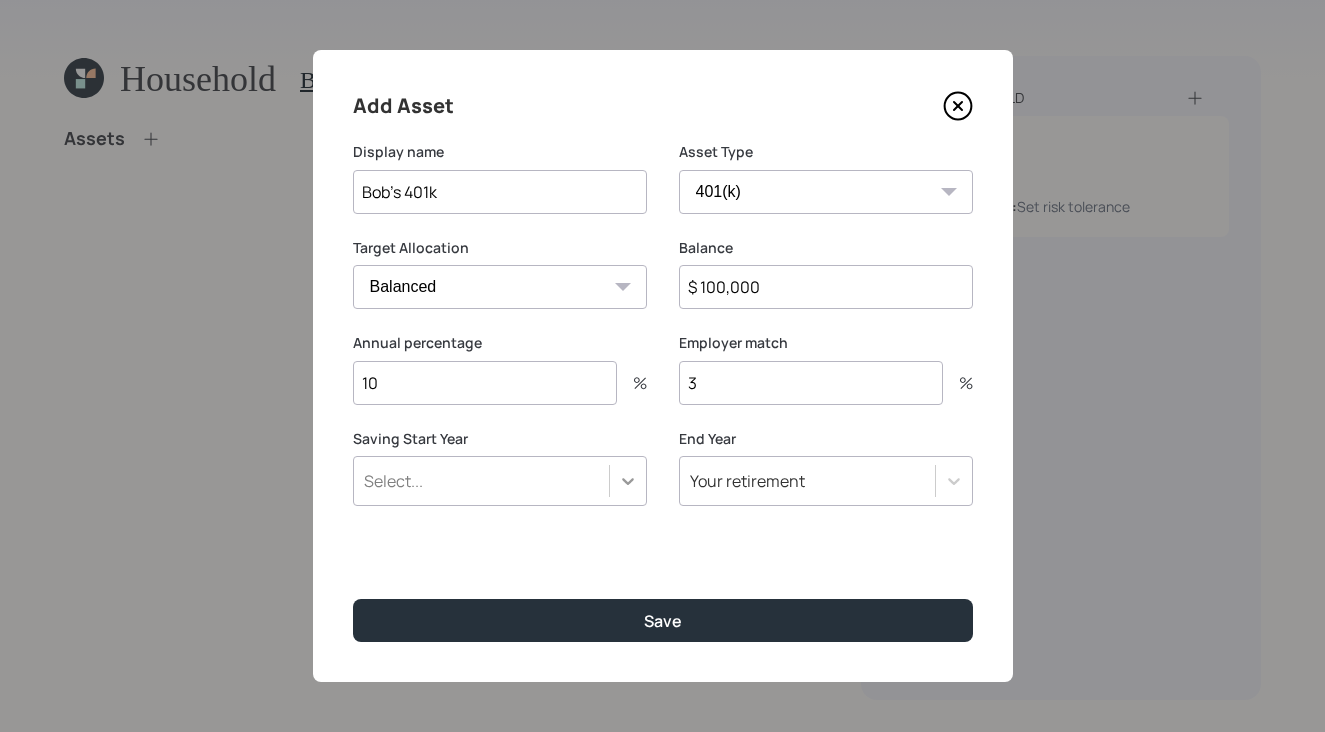 click at bounding box center (628, 481) 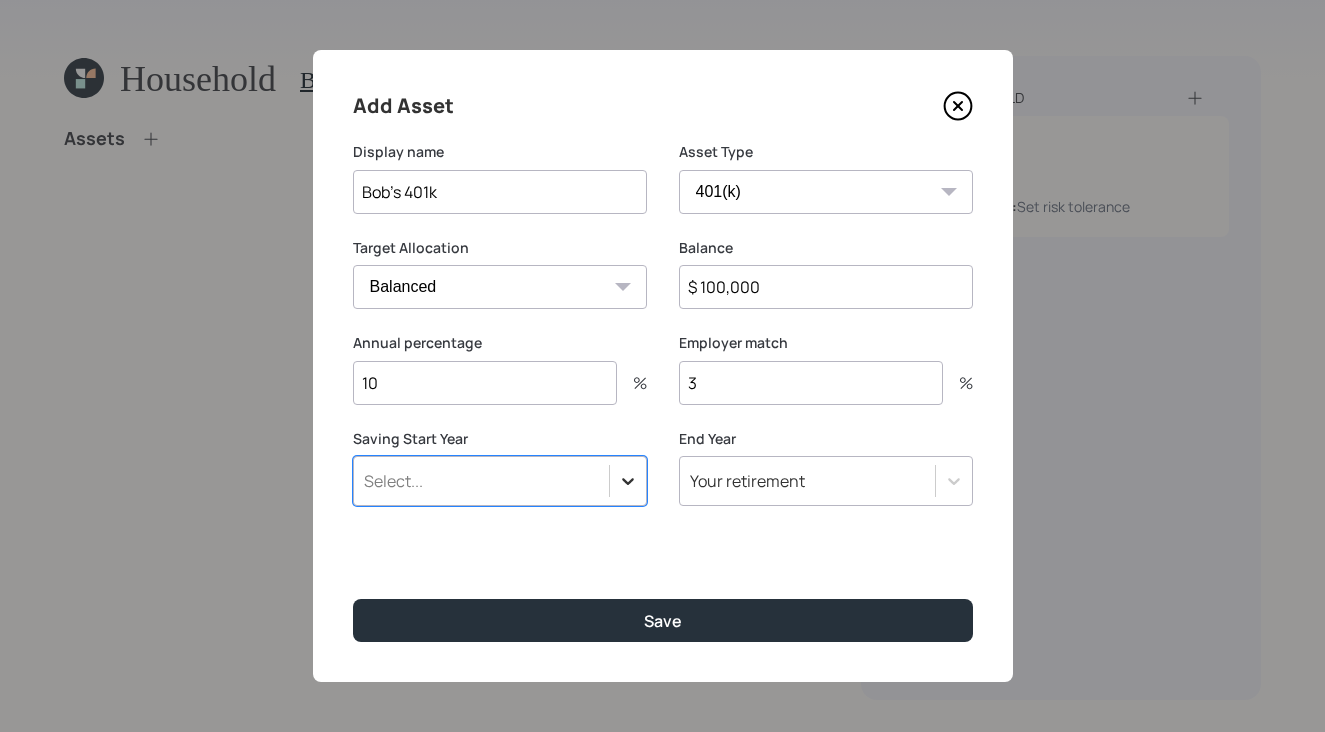 click at bounding box center (628, 481) 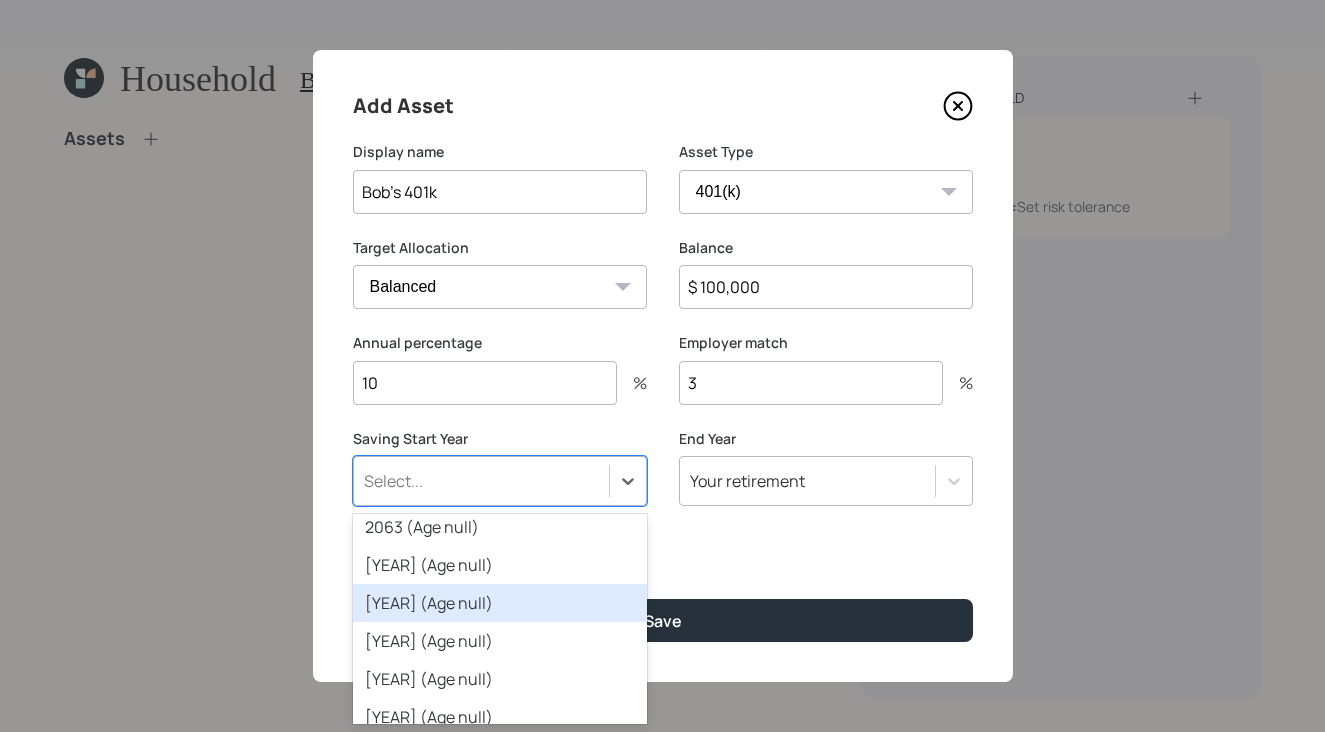 scroll, scrollTop: 0, scrollLeft: 0, axis: both 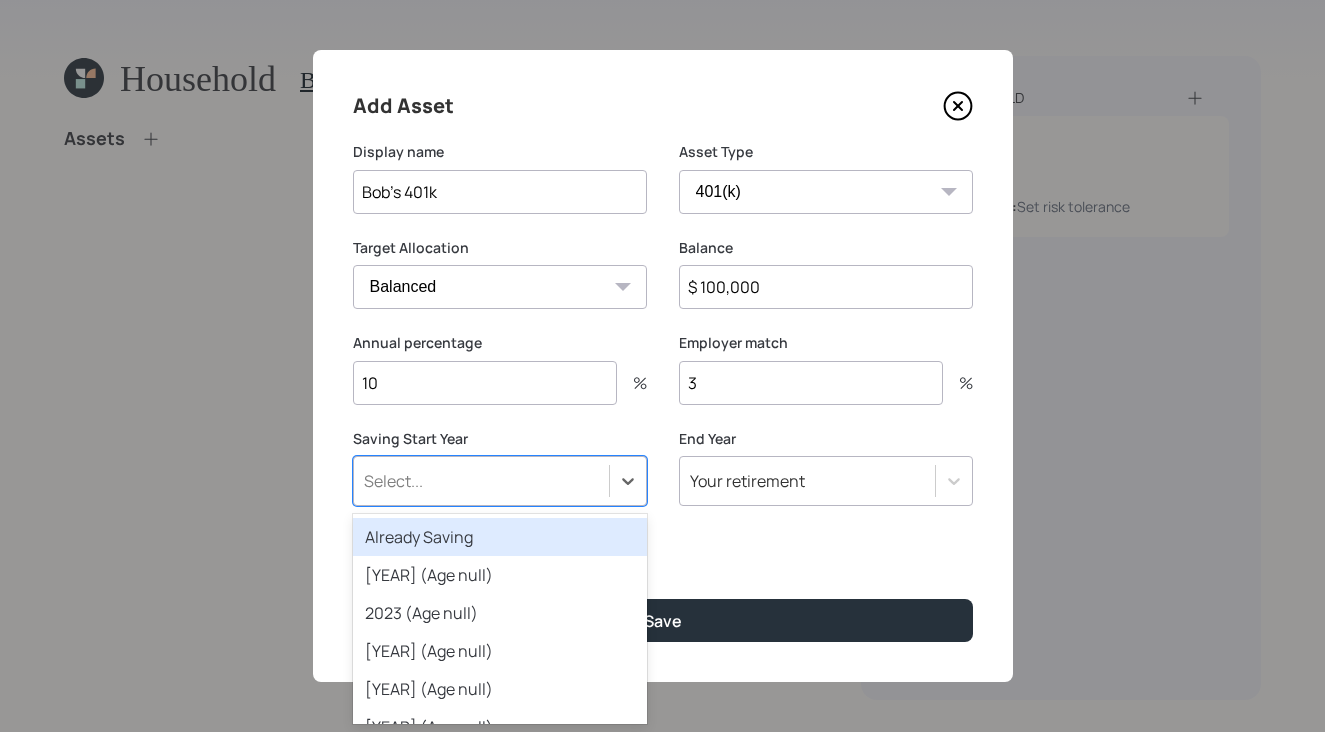click on "Already Saving" at bounding box center [500, 537] 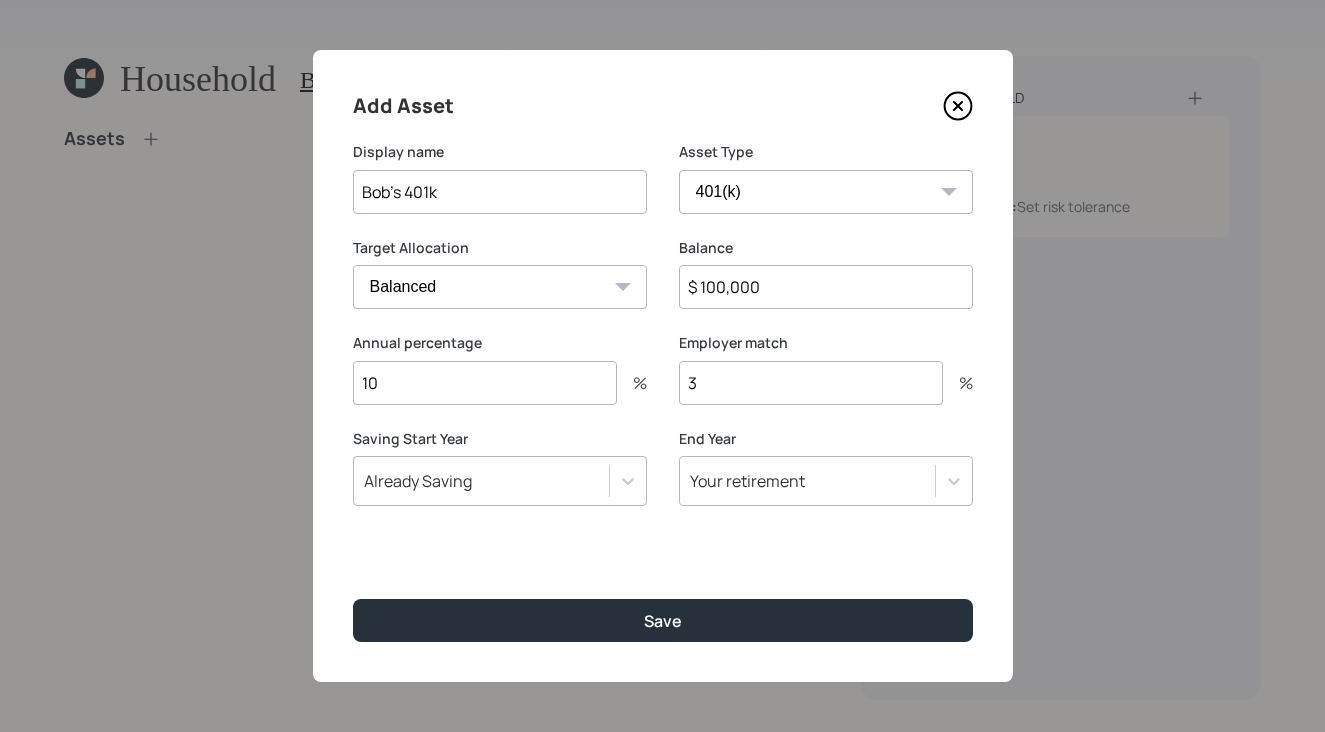 click on "End Year Your retirement" at bounding box center (826, 190) 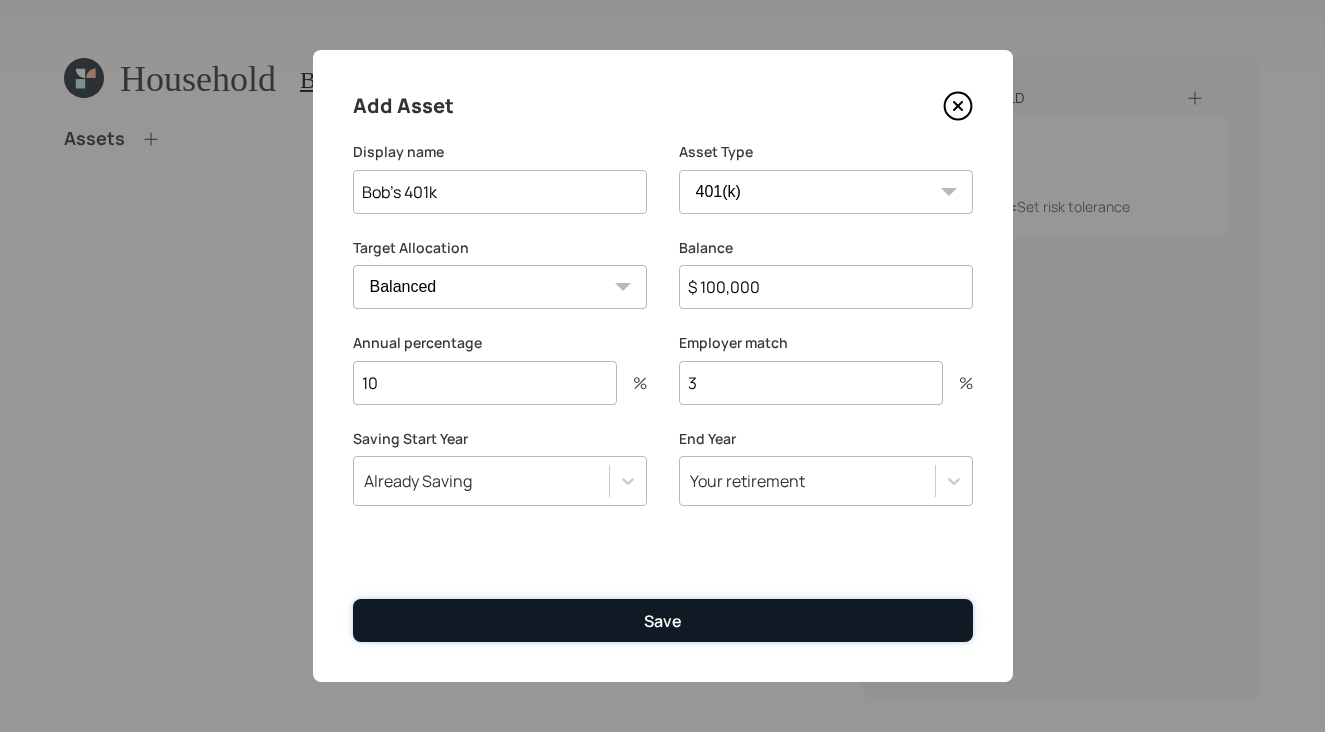 click on "Save" at bounding box center (663, 620) 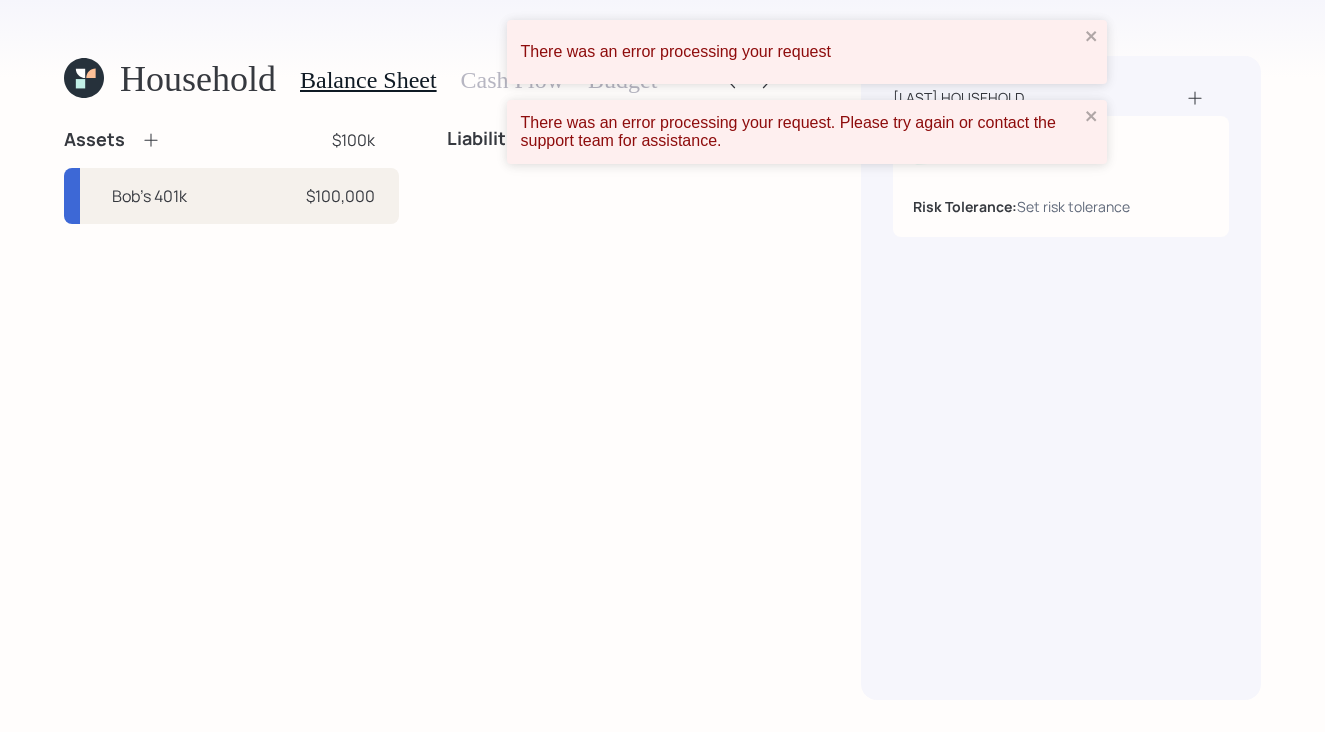 click at bounding box center [151, 140] 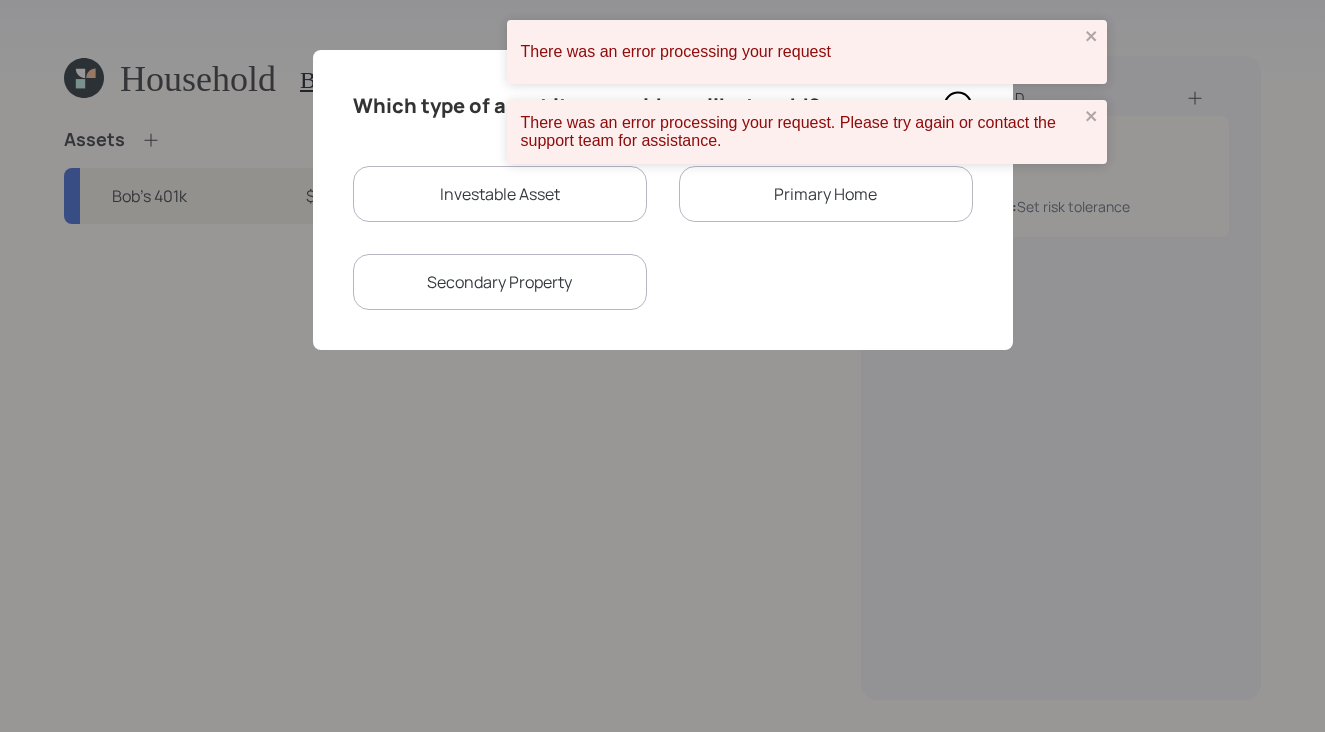 click on "There was an error processing your request. Please try again or contact the support team for assistance." at bounding box center (807, 132) 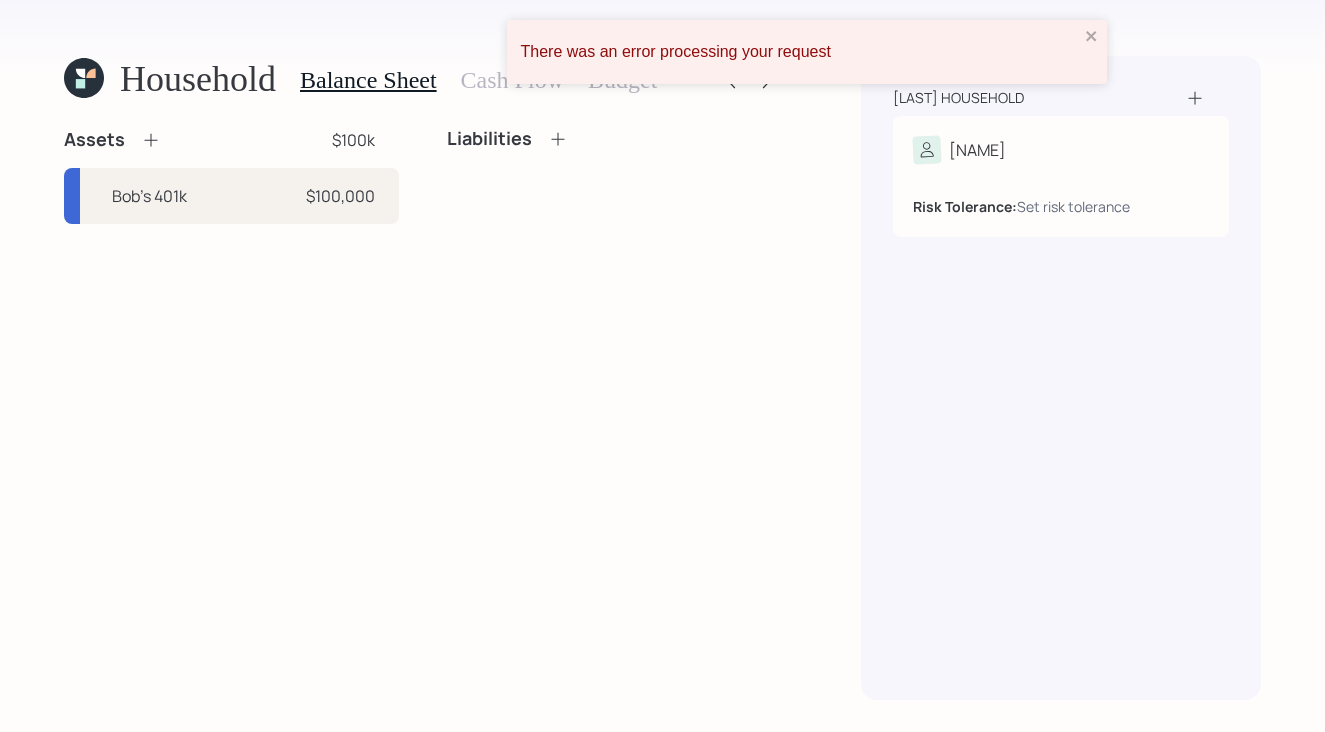 click at bounding box center (151, 140) 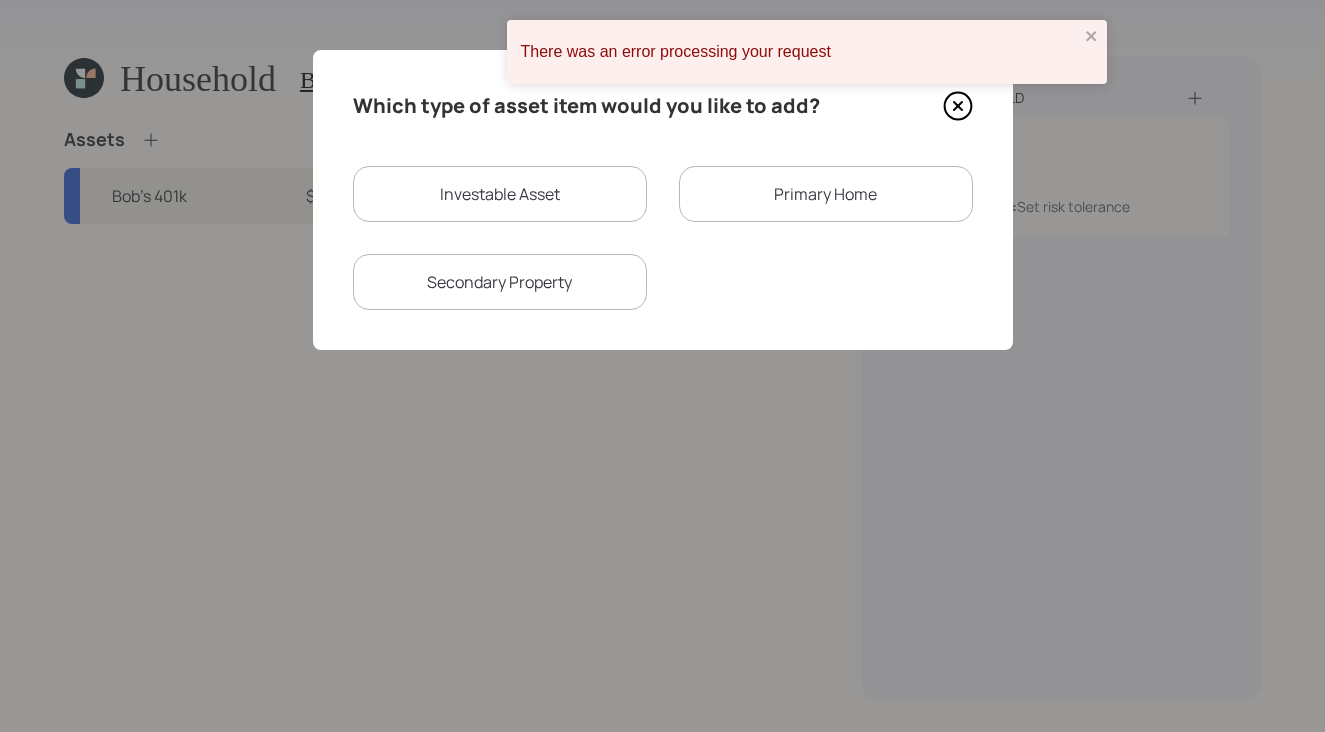 click on "Investable Asset" at bounding box center (500, 194) 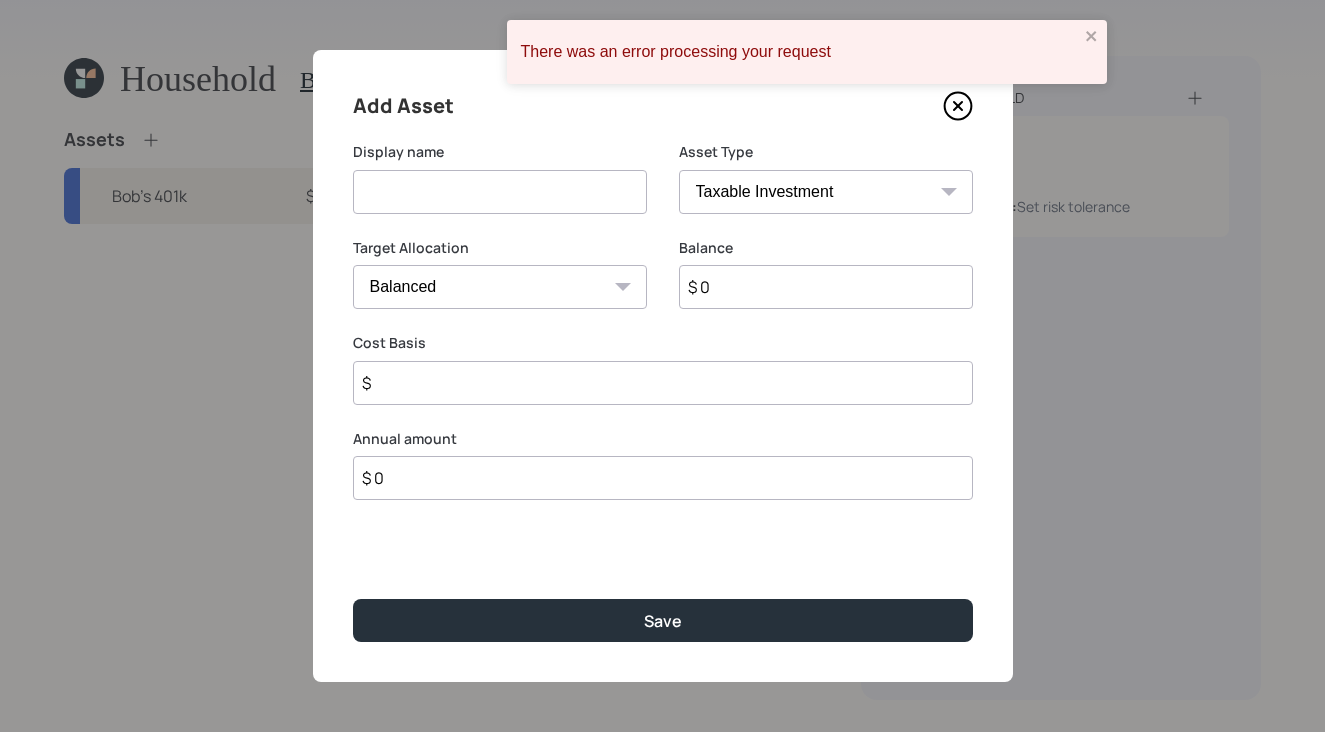 click at bounding box center [500, 192] 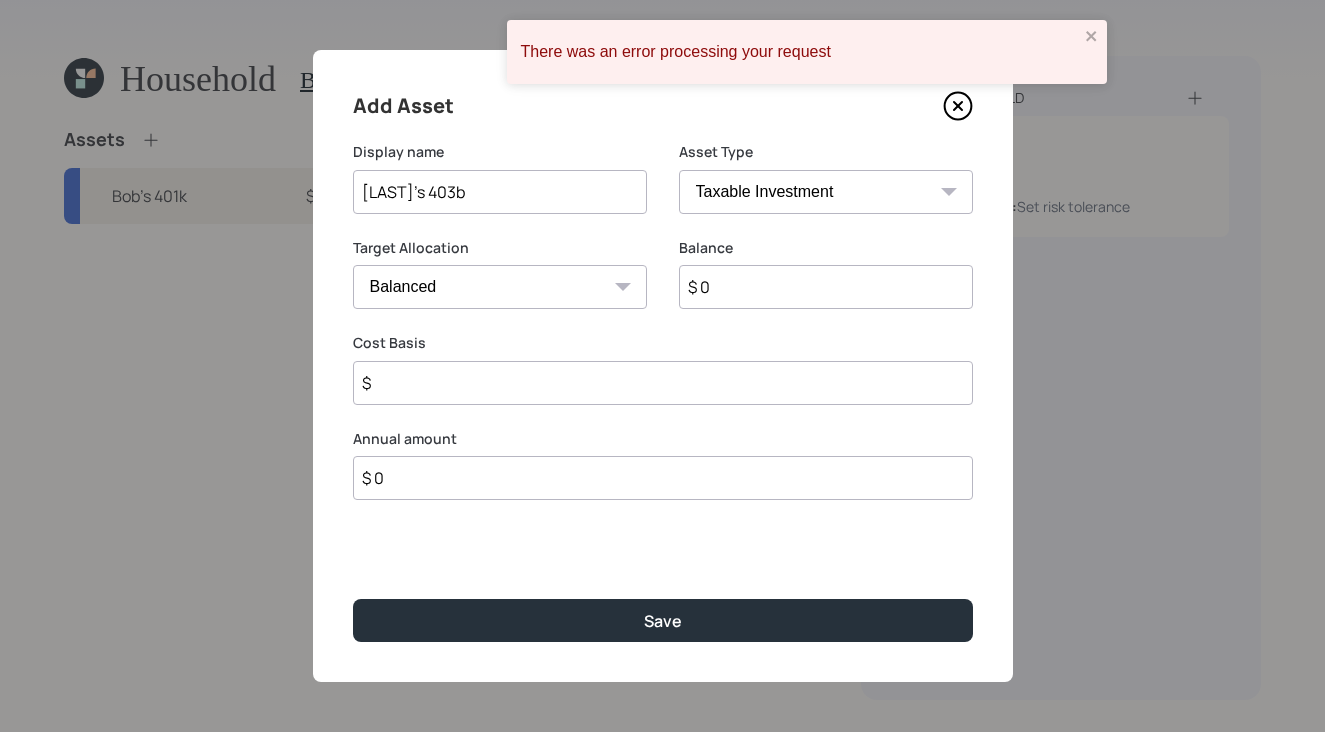type on "[LAST]'s 403b" 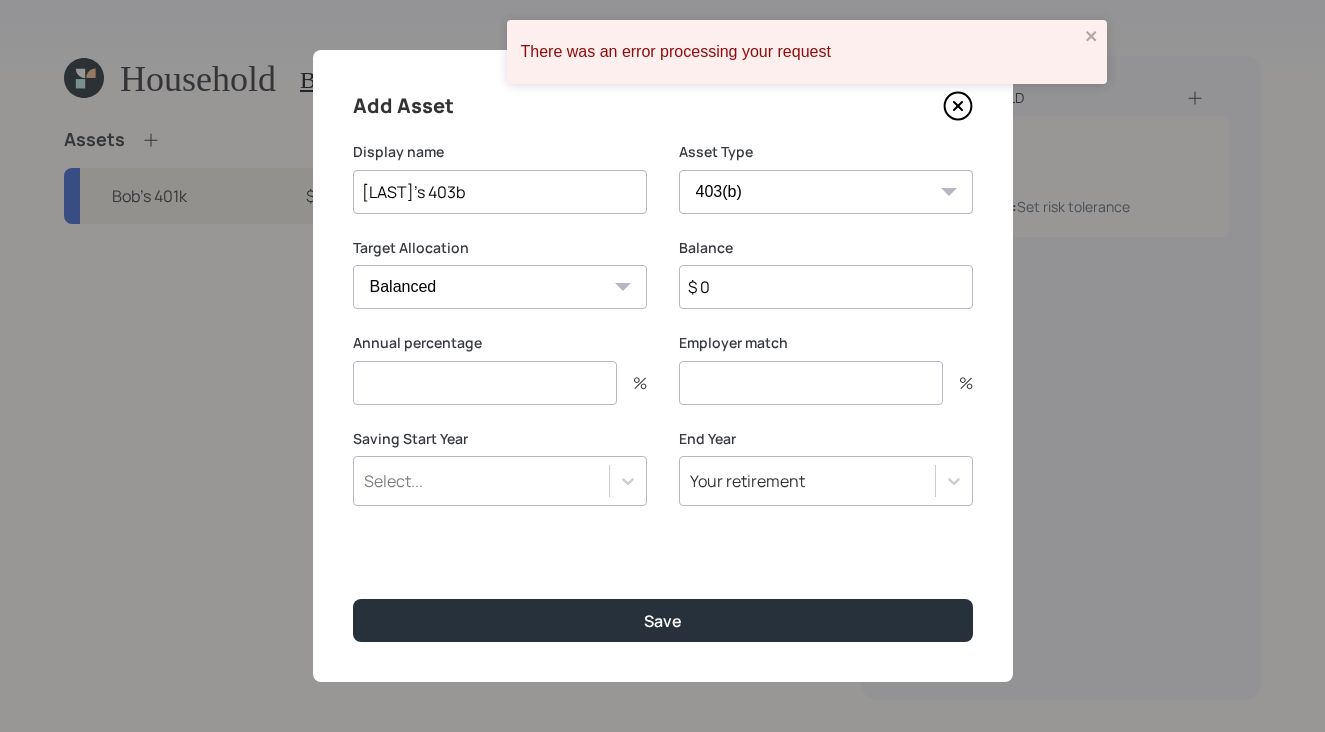 click on "$ 0" at bounding box center [826, 287] 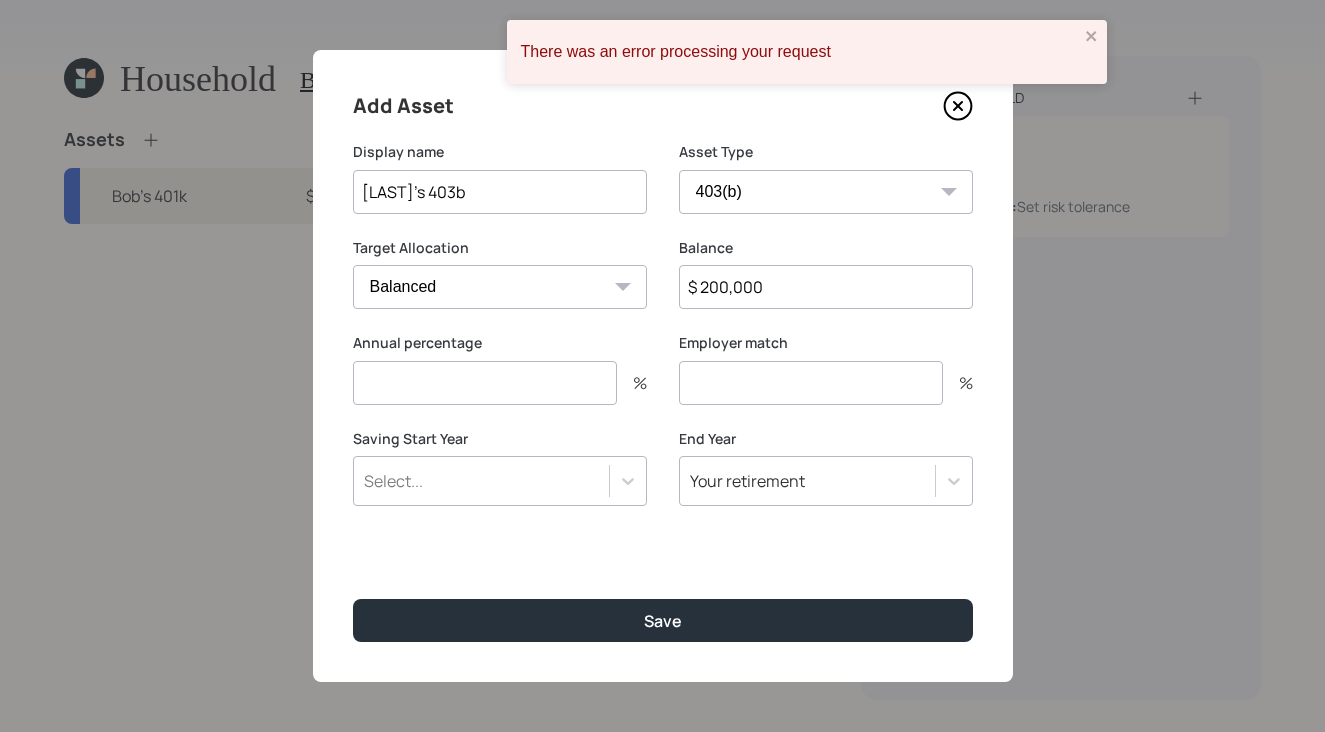 type on "$ 200,000" 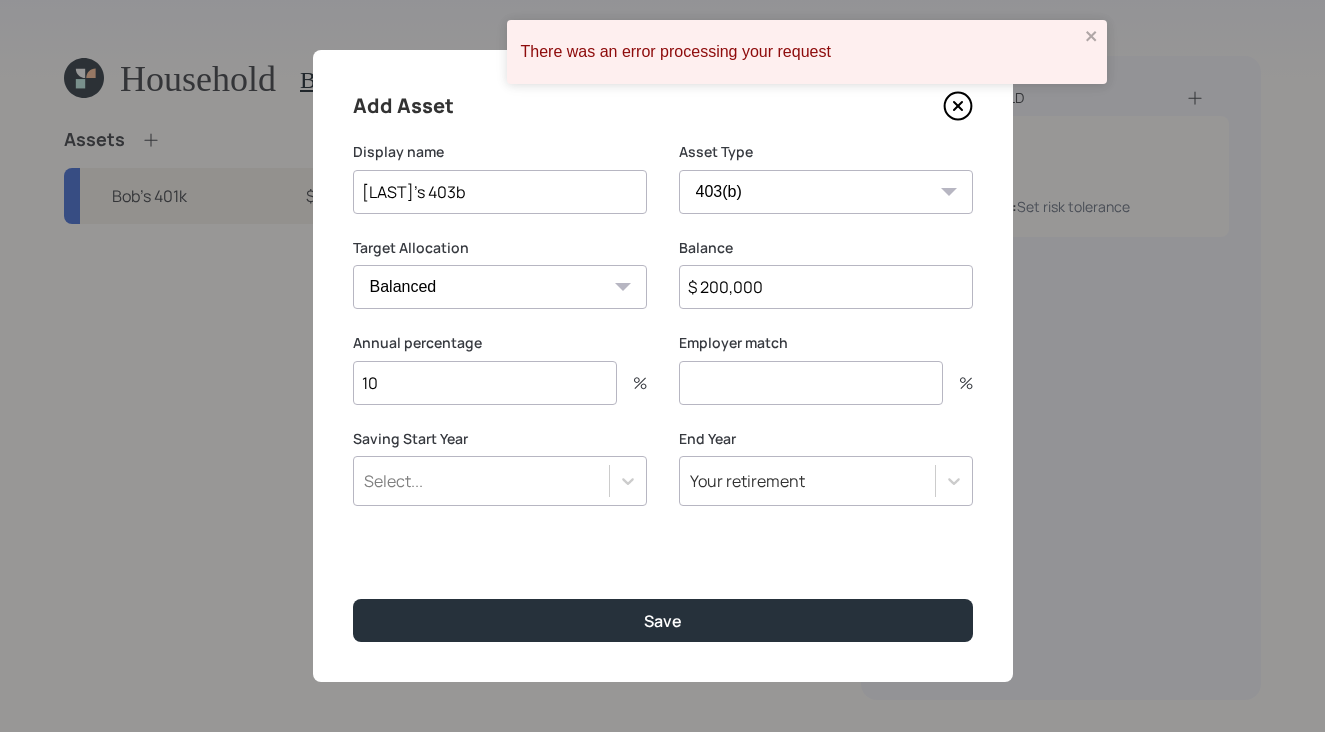 type on "10" 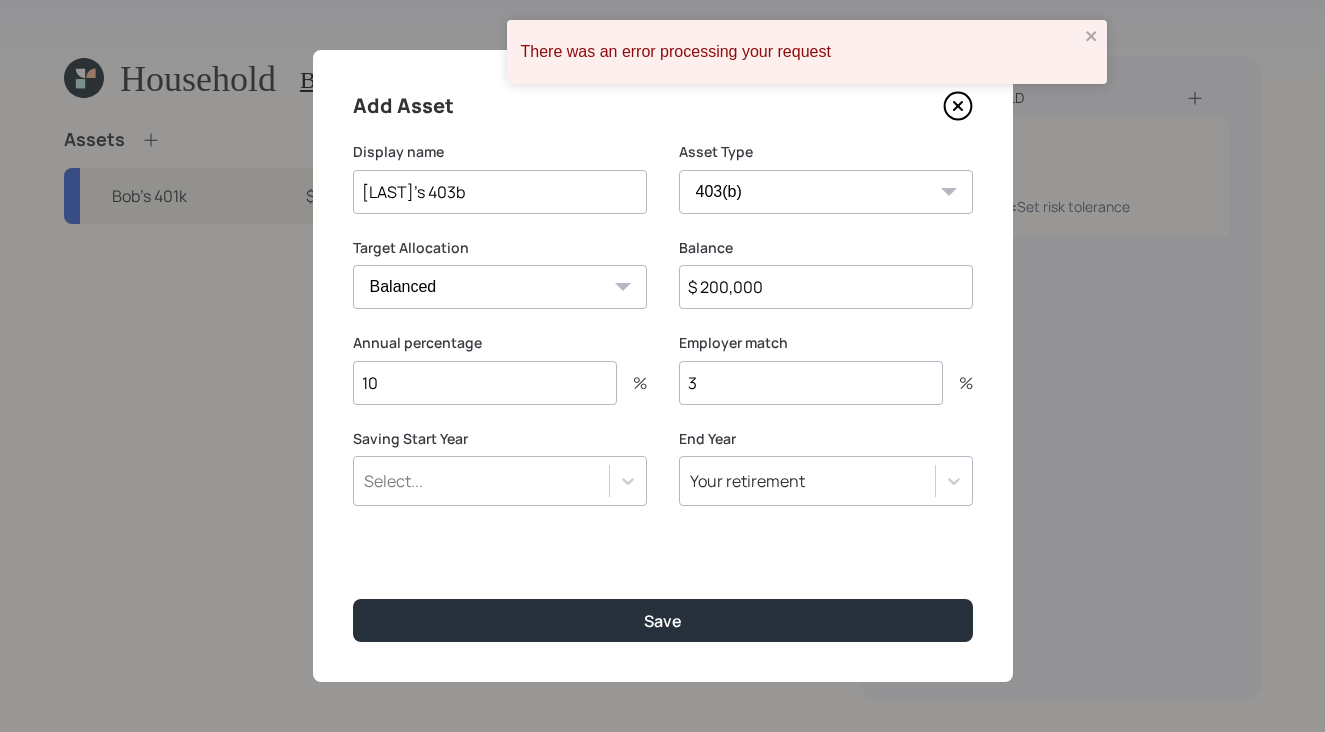 type on "3" 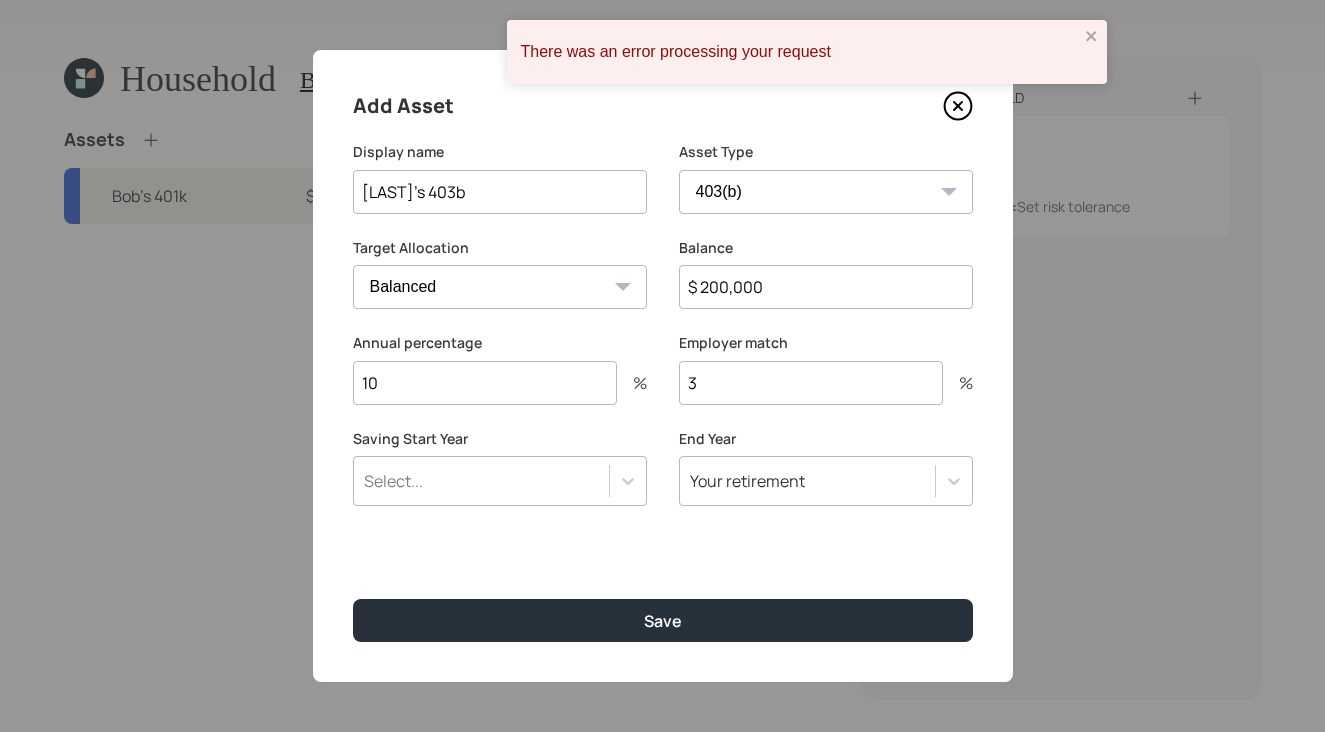 click on "Select..." at bounding box center [481, 481] 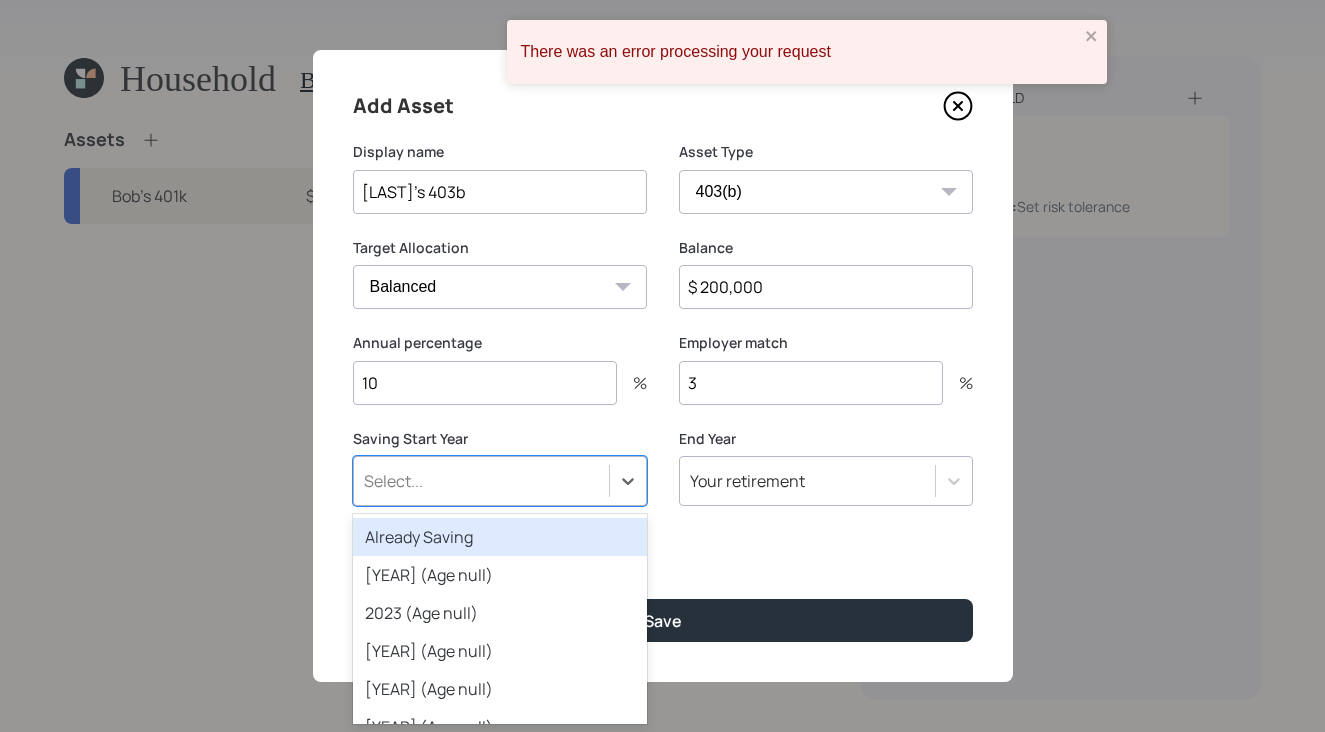 scroll, scrollTop: 0, scrollLeft: 0, axis: both 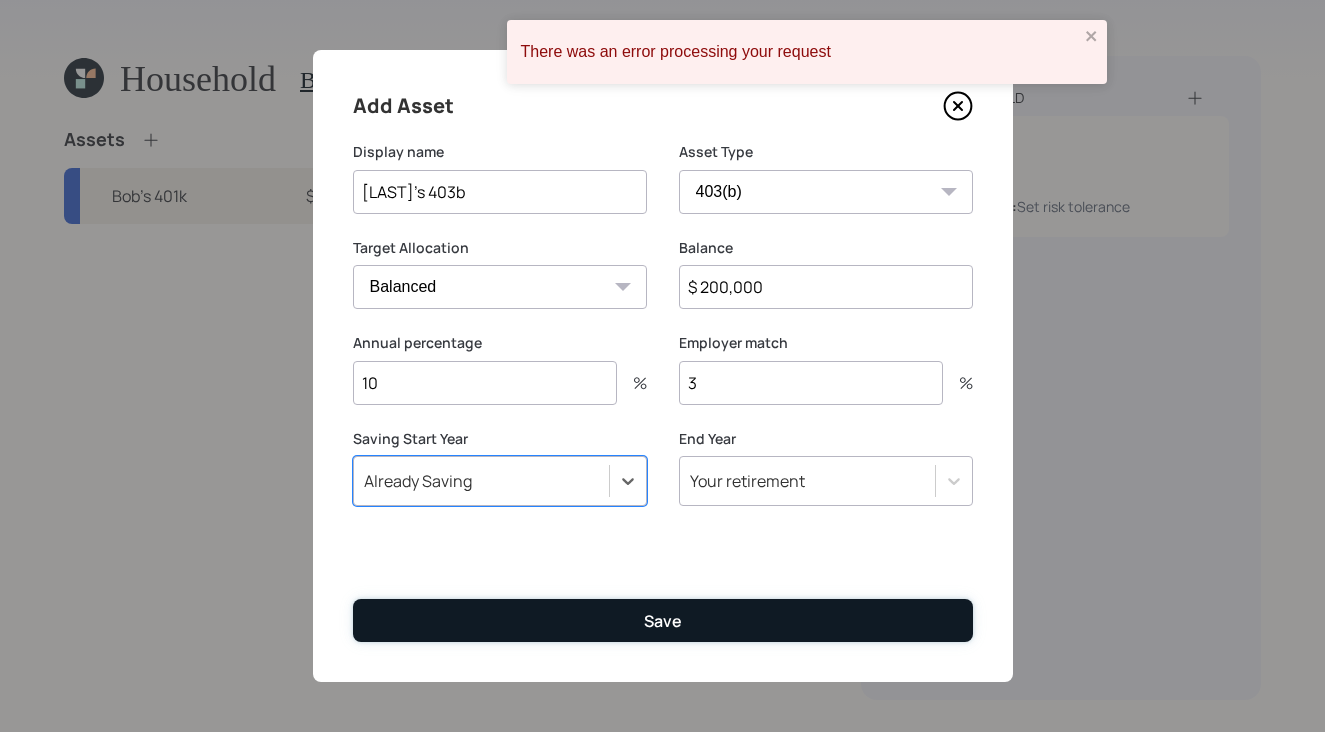 click on "Save" at bounding box center (663, 620) 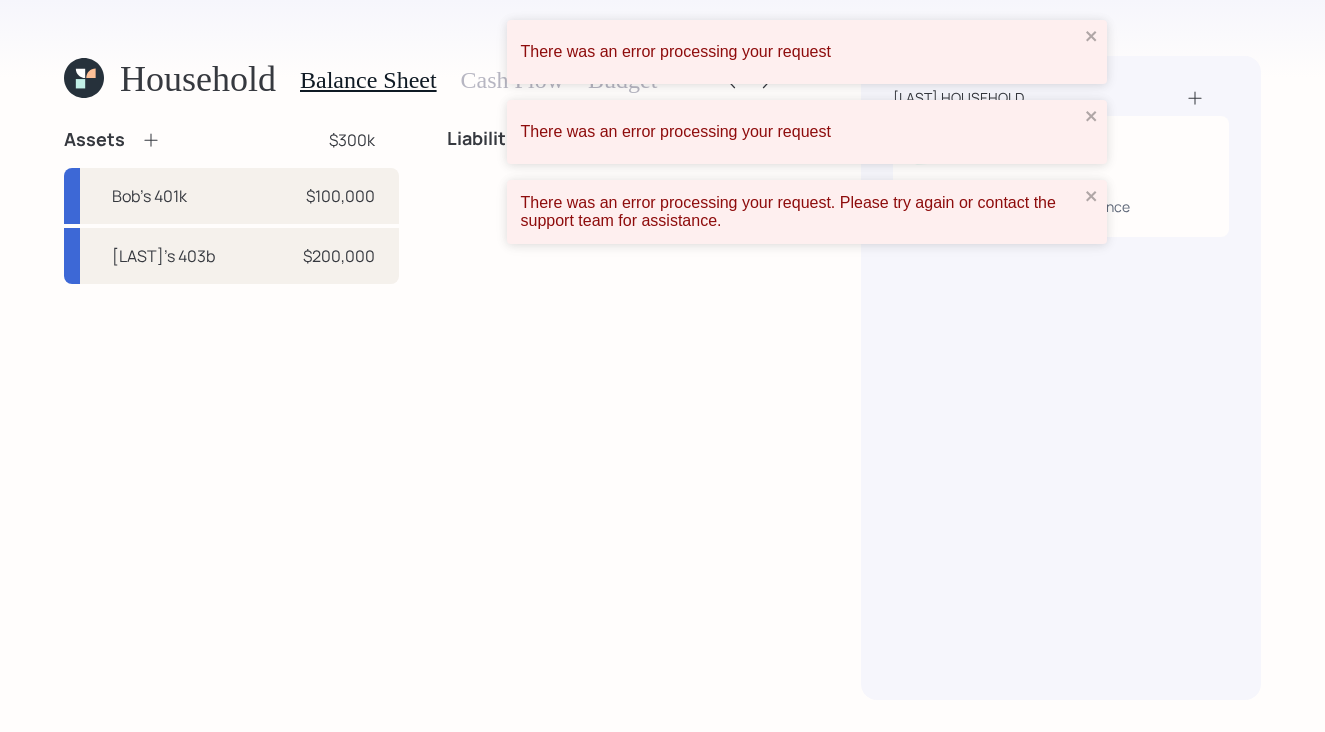 click at bounding box center (151, 140) 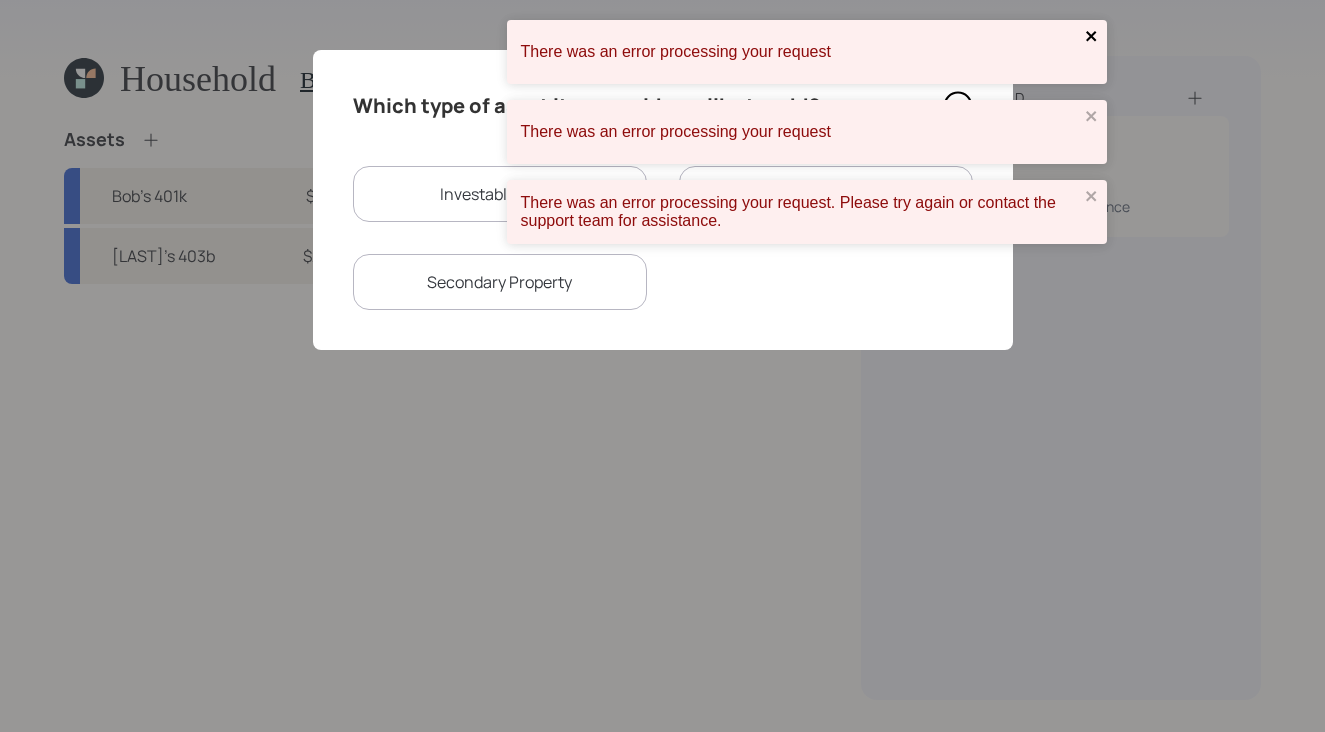 click at bounding box center [1092, 36] 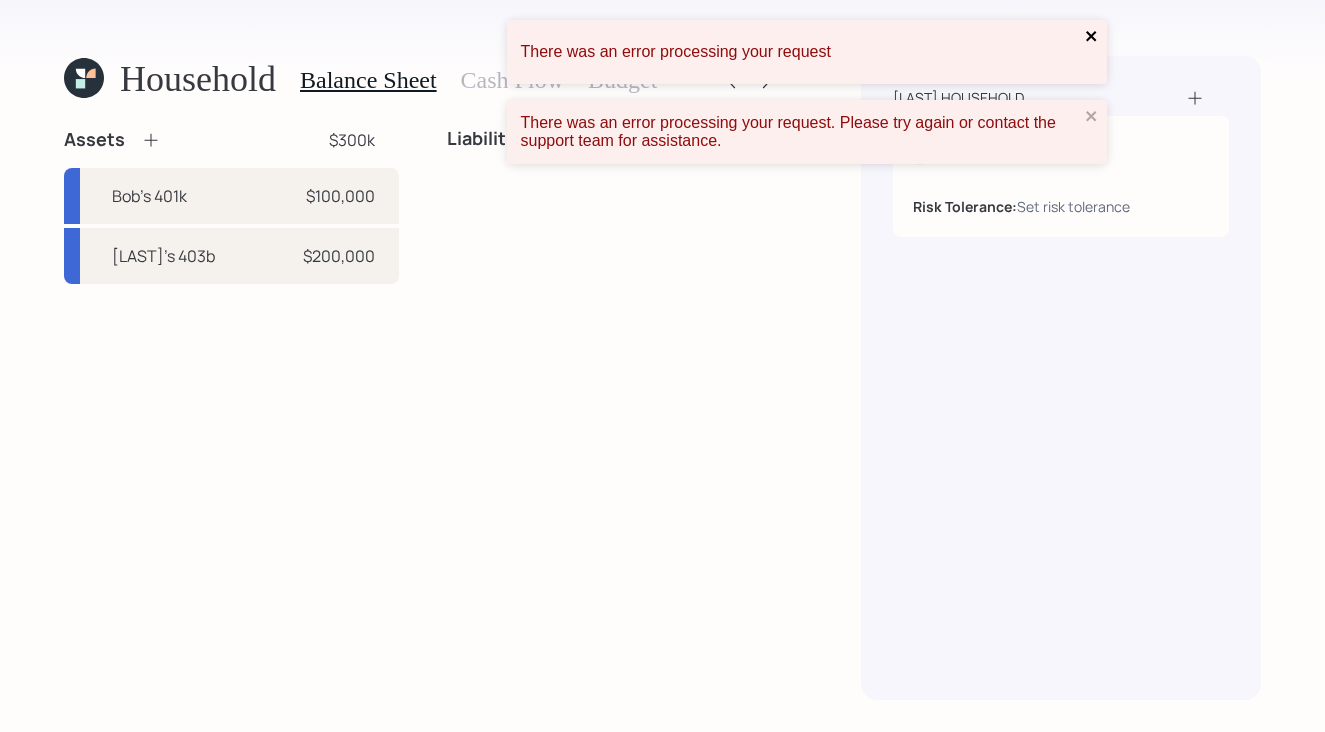 click on "Household Balance Sheet Cash Flow Budget Assets $300k [NAME]'s 401k $100,000 [LAST]'s 403b $200,000 Liabilities [LAST] household [NAME] Risk Tolerance: Set risk tolerance" at bounding box center [662, 366] 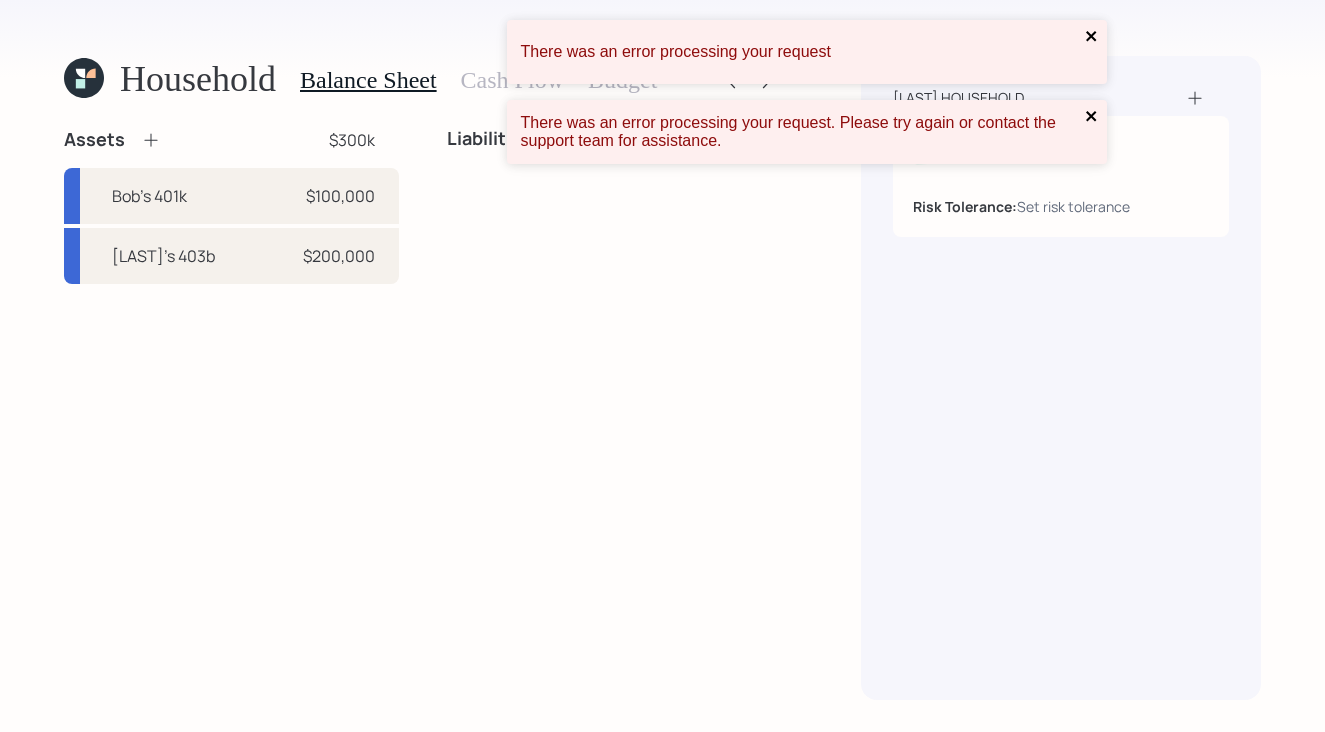 click at bounding box center (1092, 116) 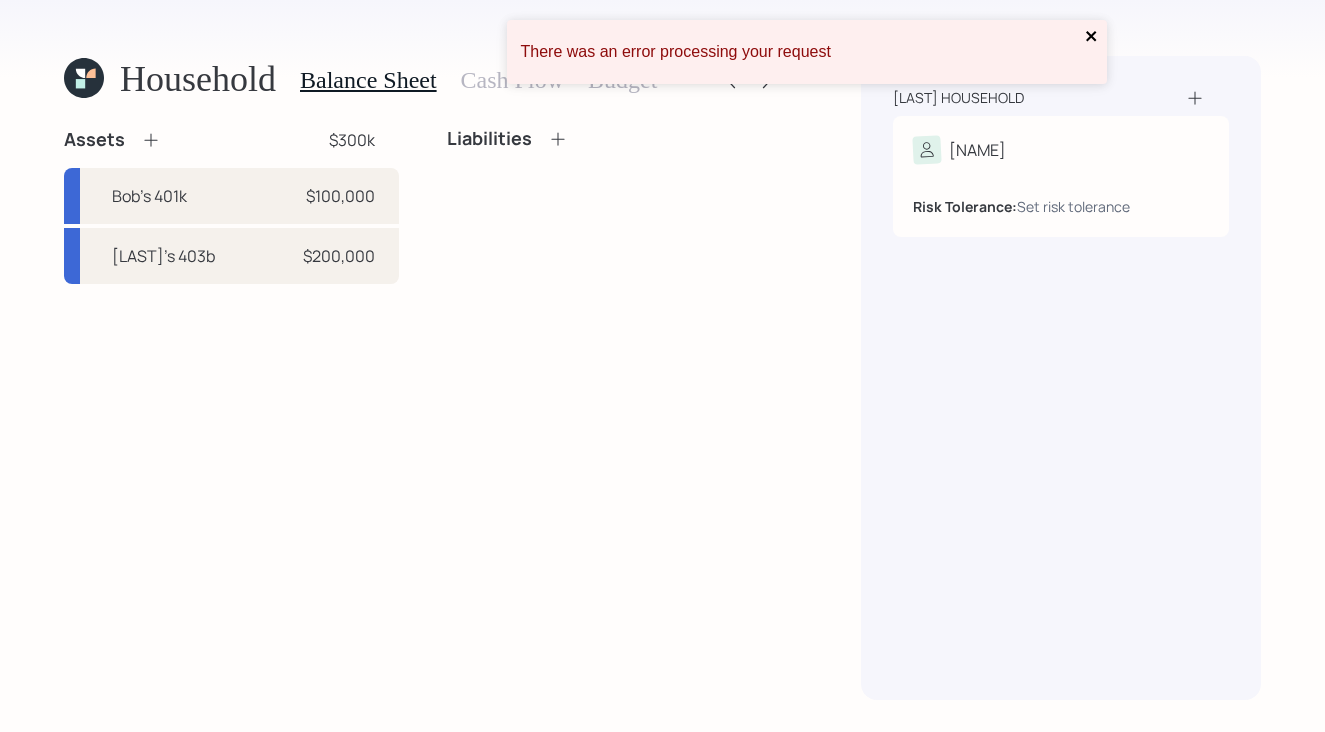 click at bounding box center (1092, 37) 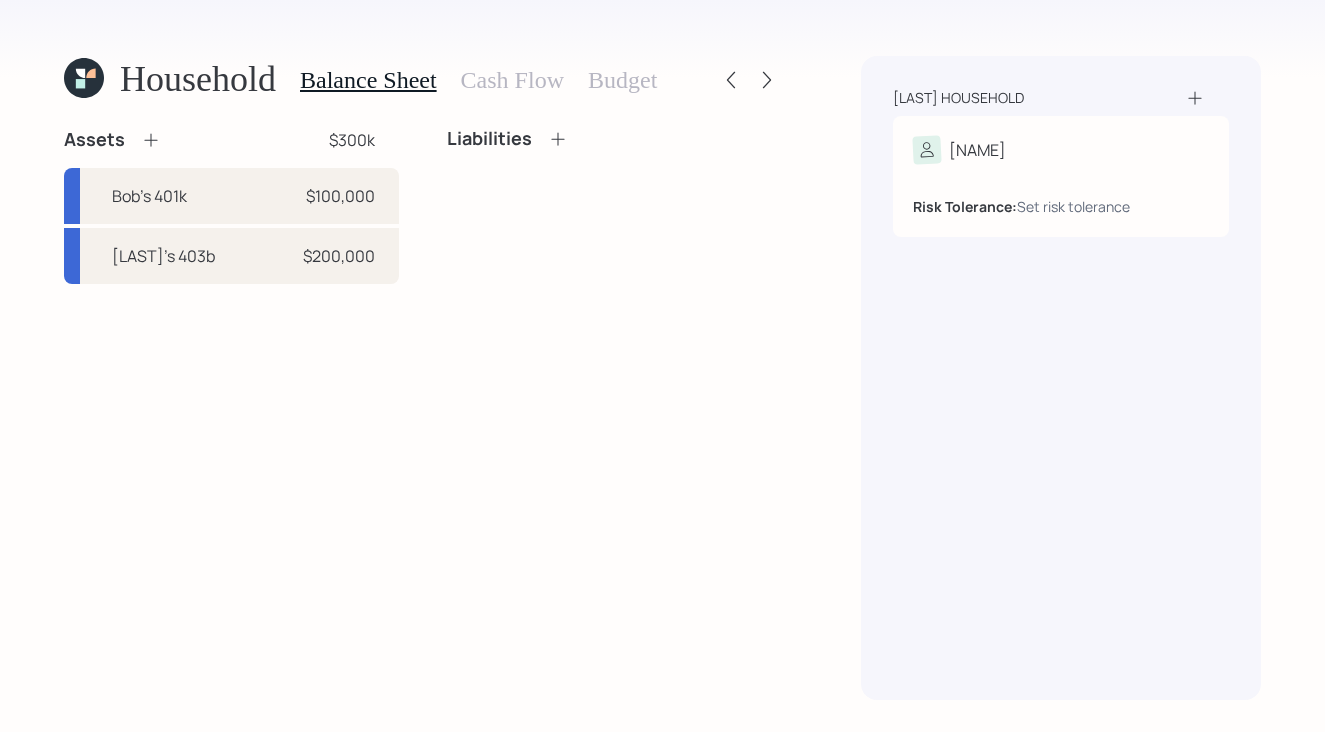 click at bounding box center (151, 140) 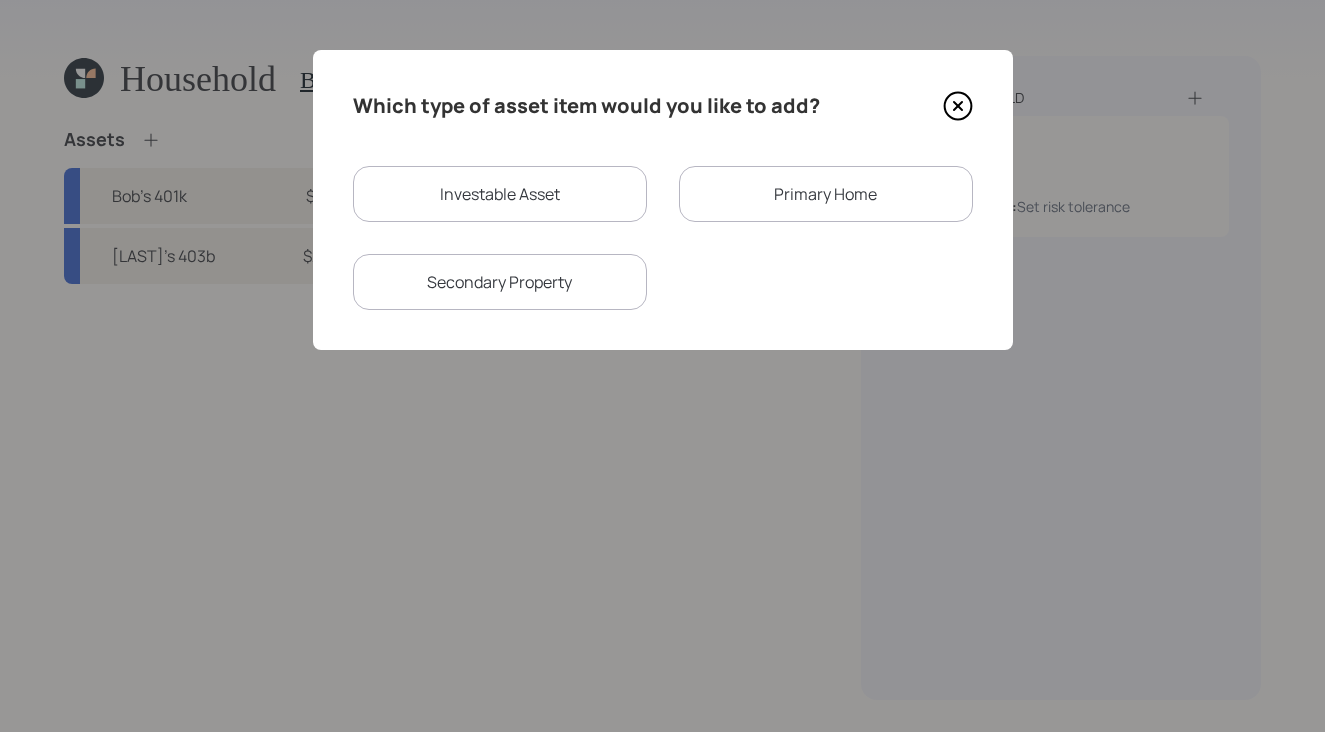 click on "Investable Asset" at bounding box center (500, 194) 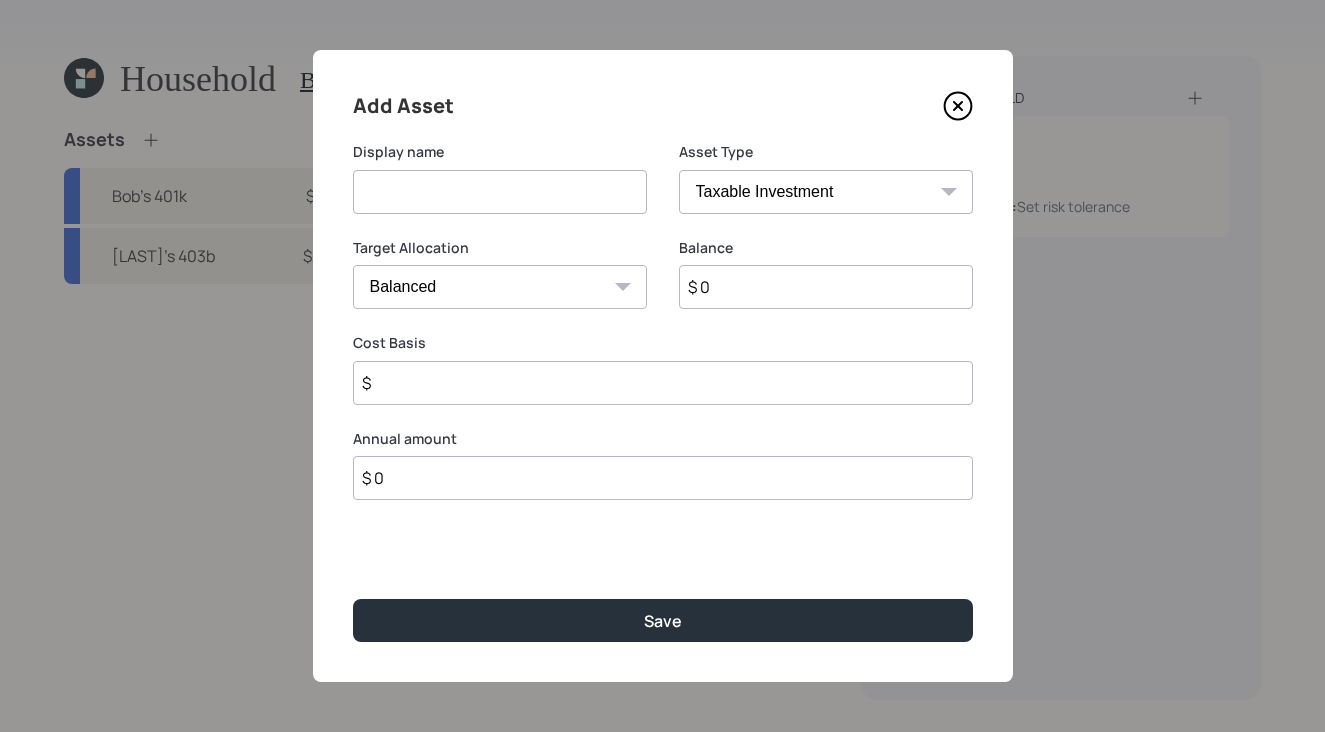 click at bounding box center (500, 192) 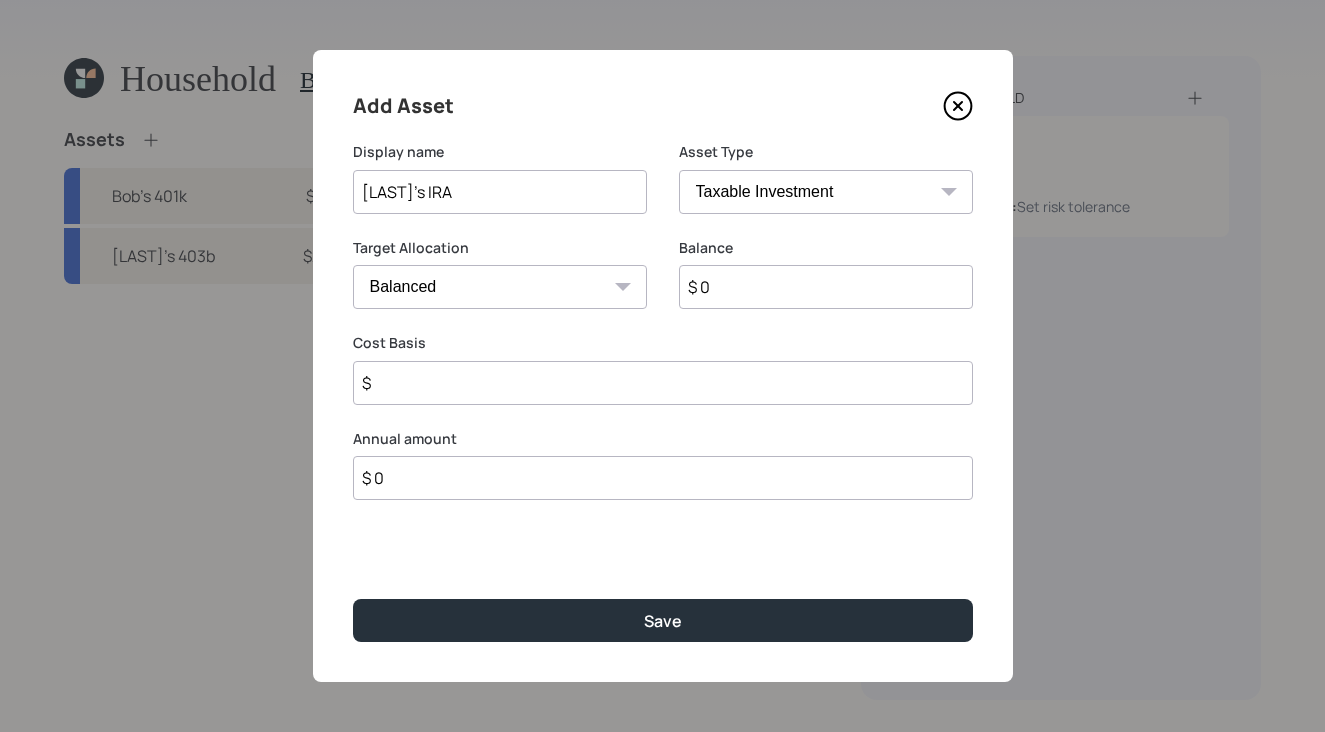 type on "[LAST]'s IRA" 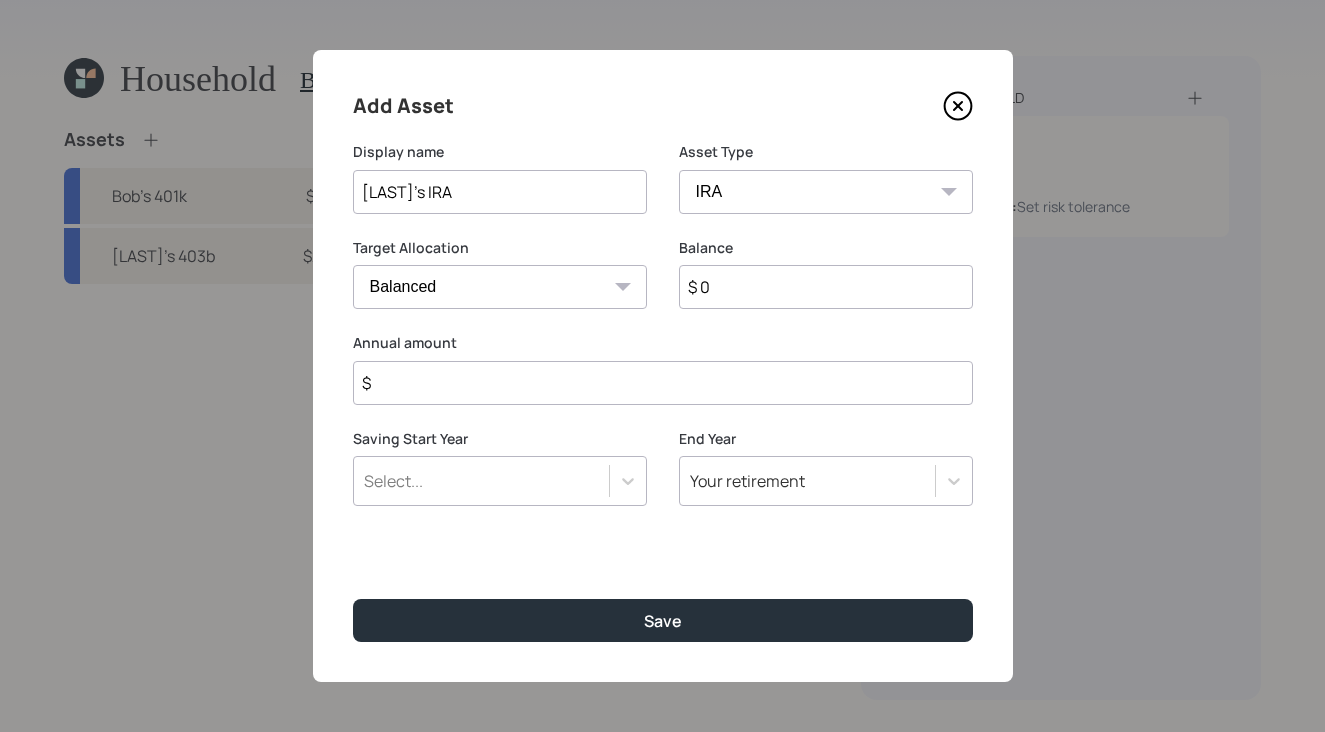 click on "$ 0" at bounding box center (826, 287) 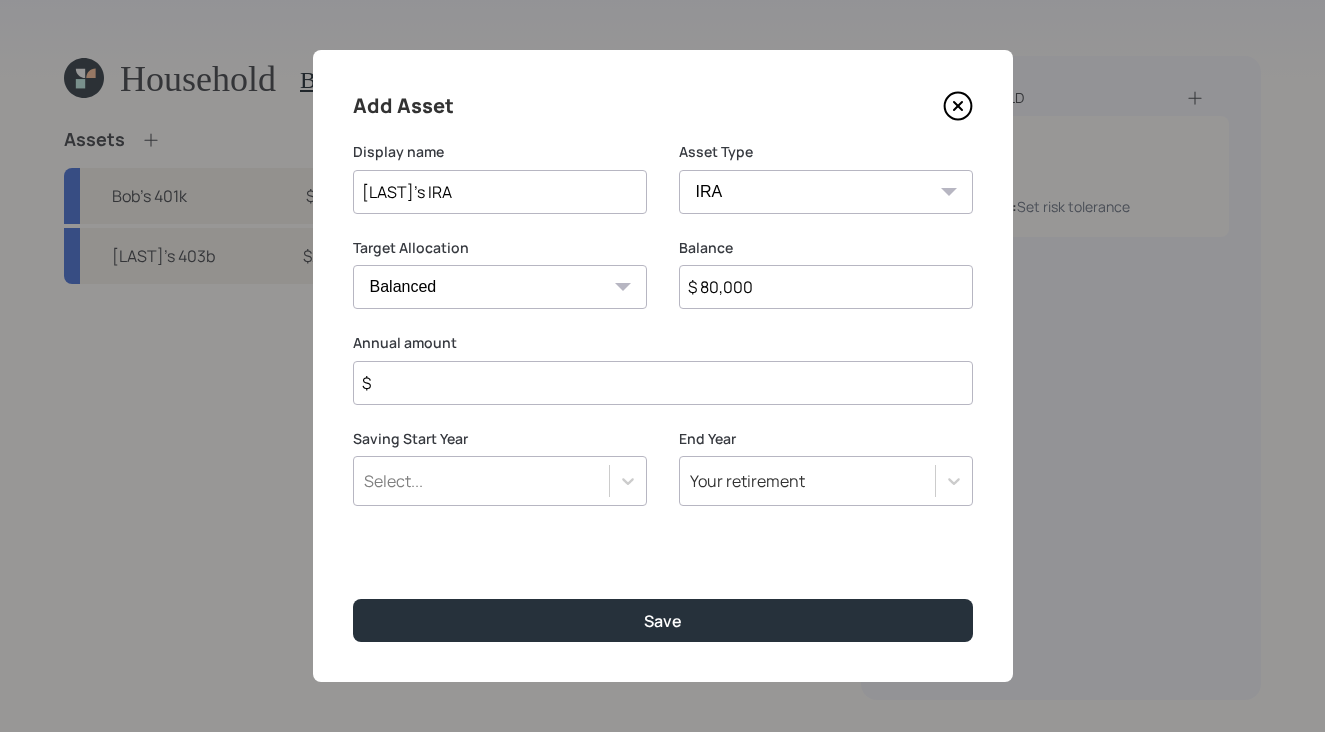 type on "$ 80,000" 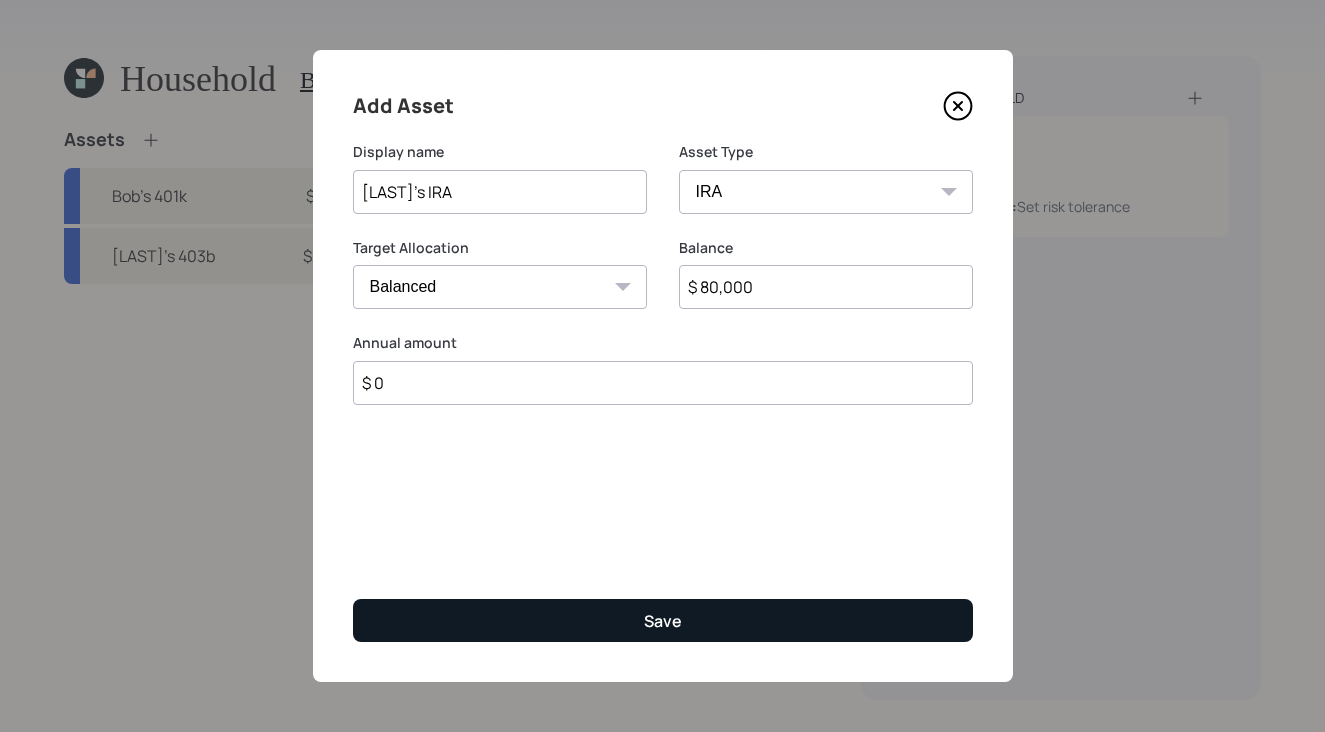 type on "$ 0" 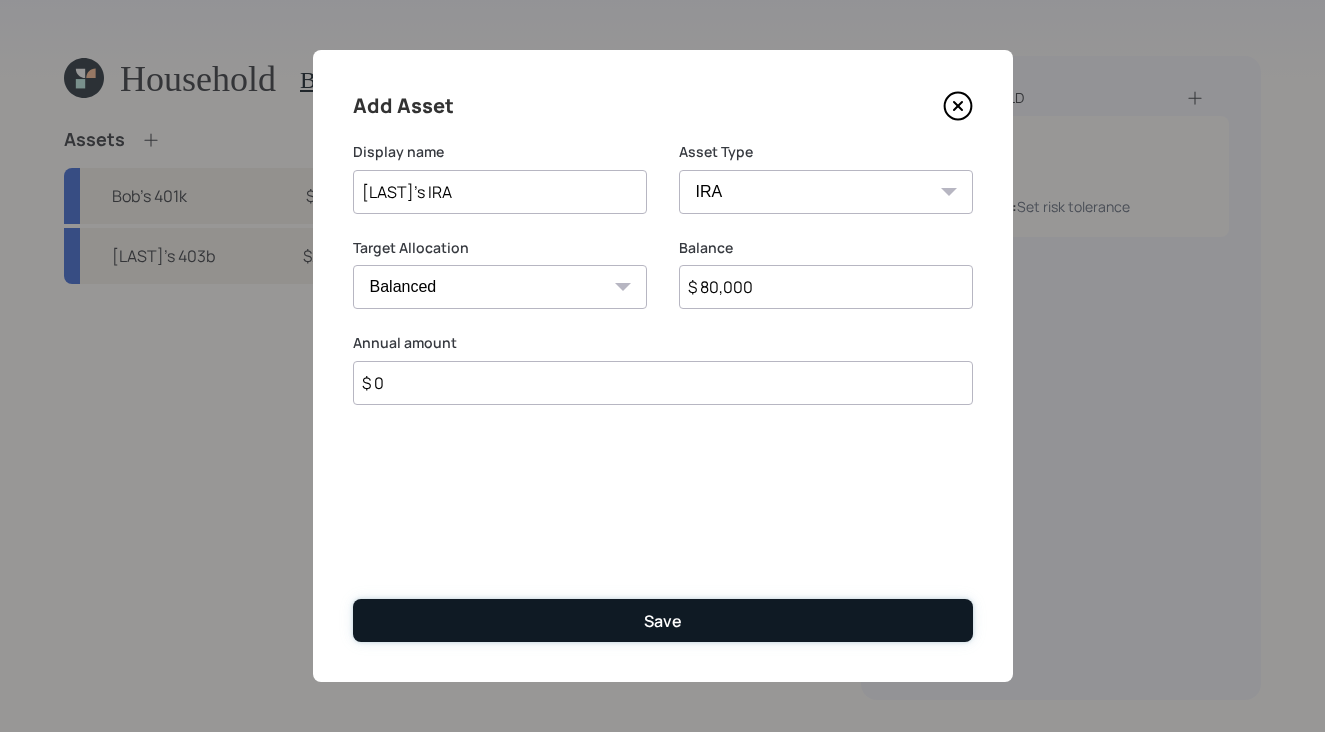 click on "Save" at bounding box center (663, 620) 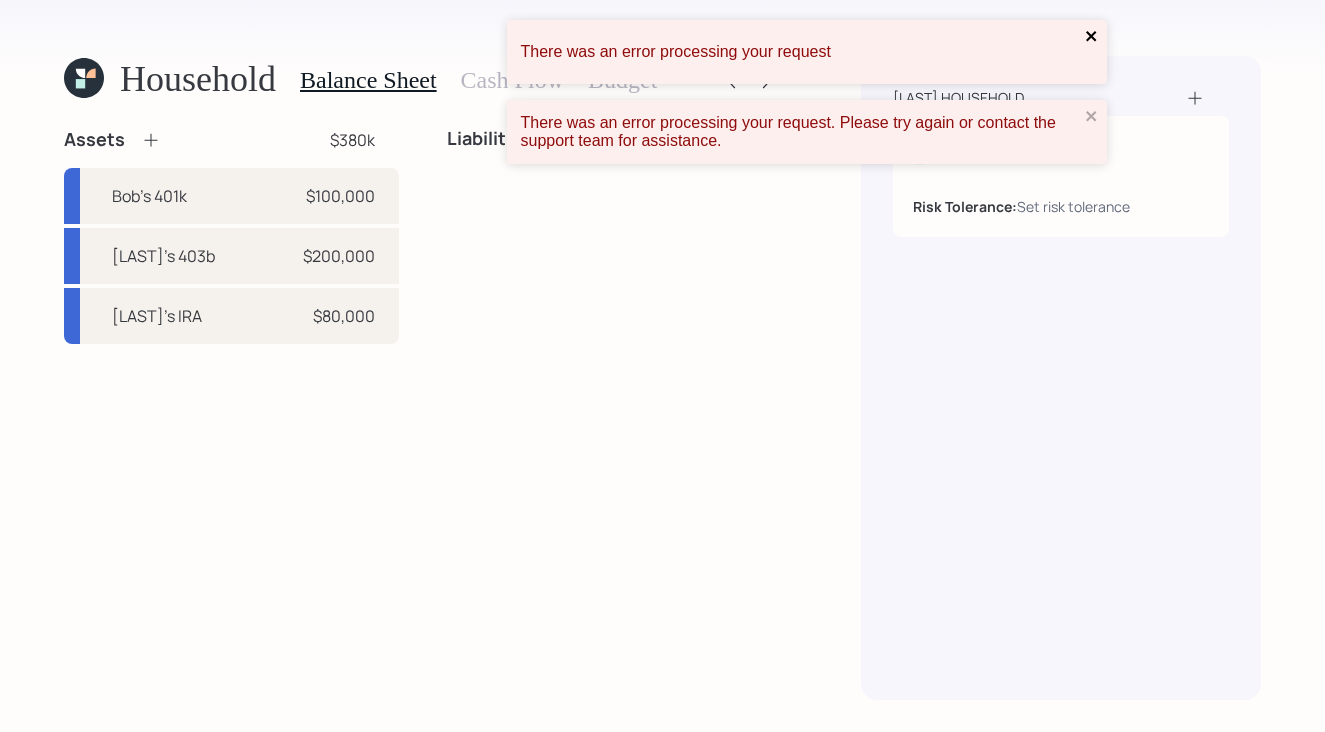 click at bounding box center (1092, 36) 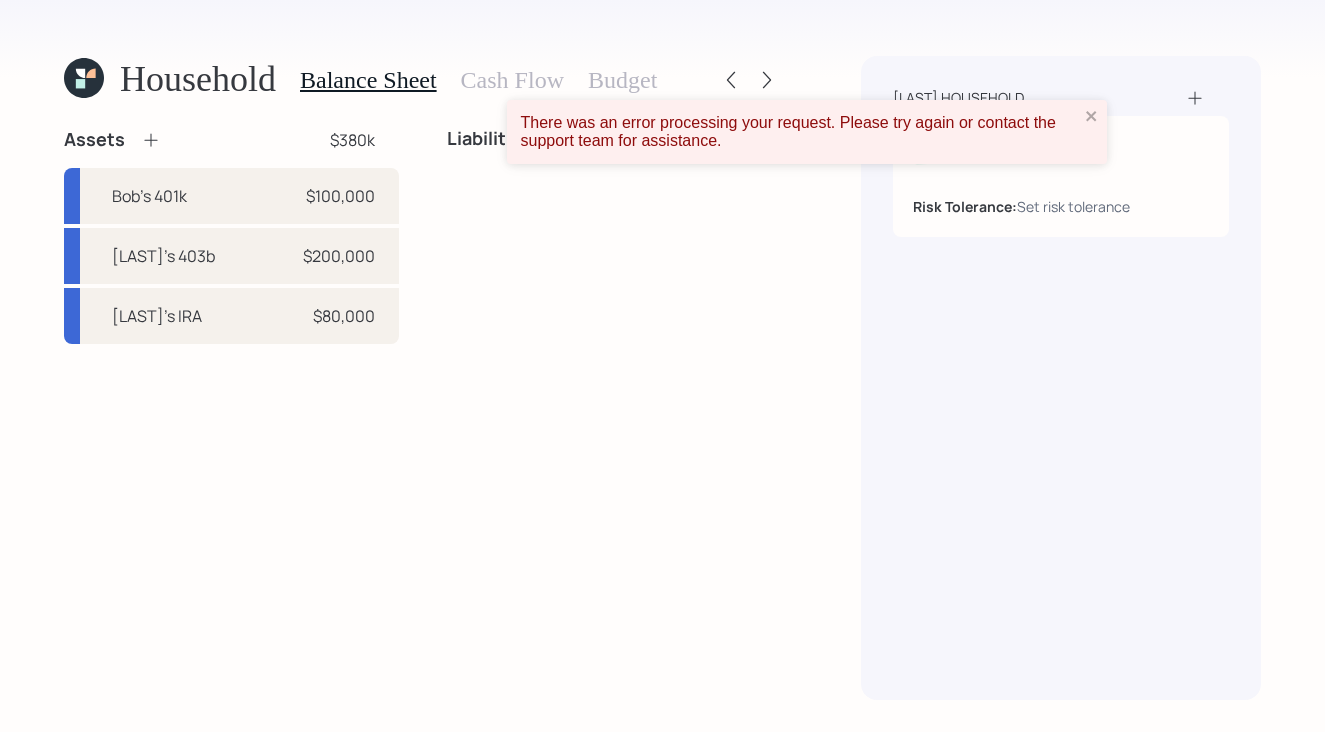 click on "There was an error processing your request. Please try again or contact the support team for assistance." at bounding box center [807, 132] 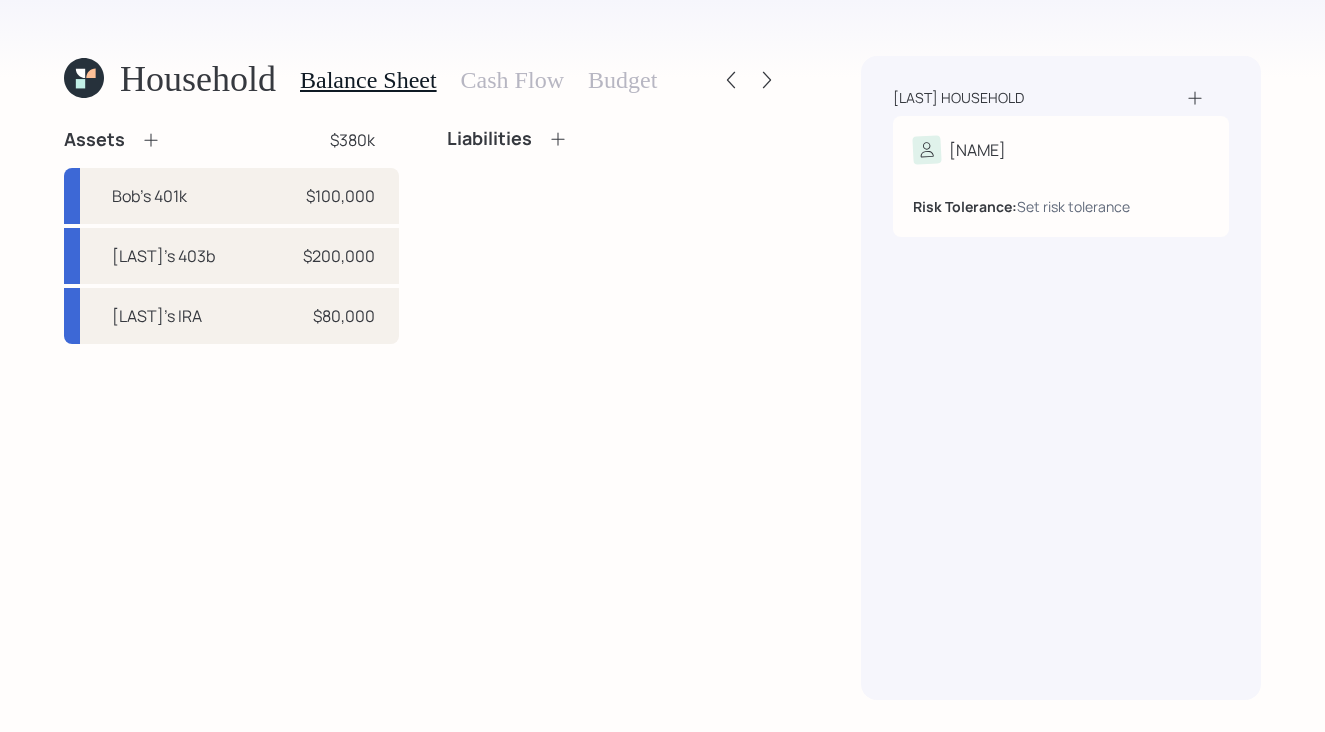 click at bounding box center (151, 140) 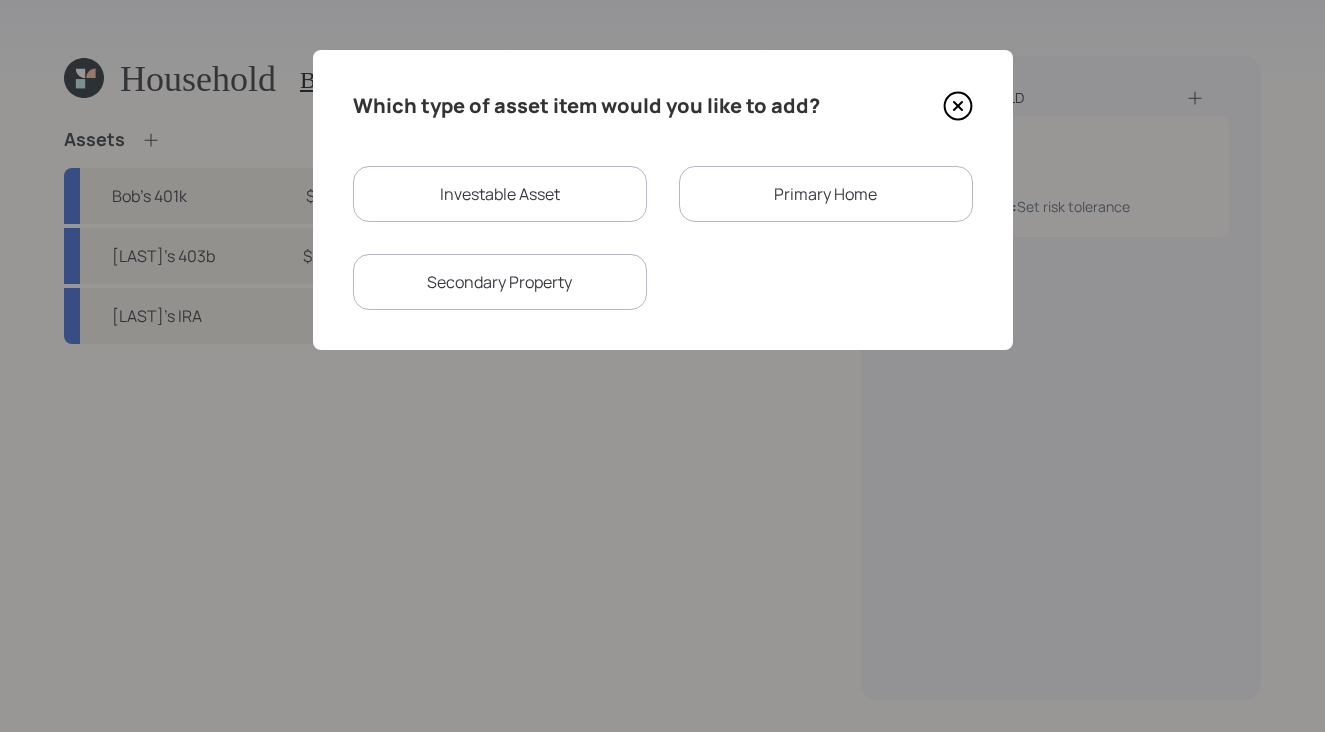 click on "Investable Asset" at bounding box center (500, 194) 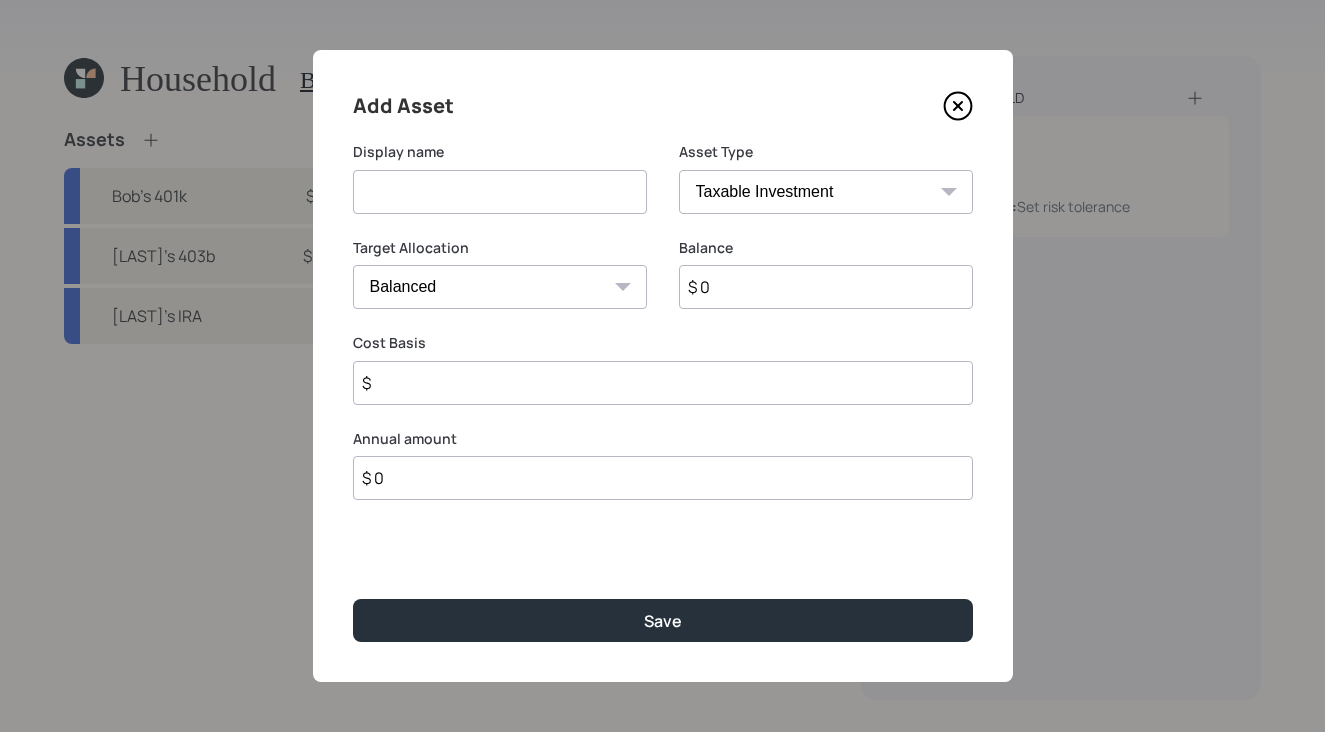 click at bounding box center [500, 192] 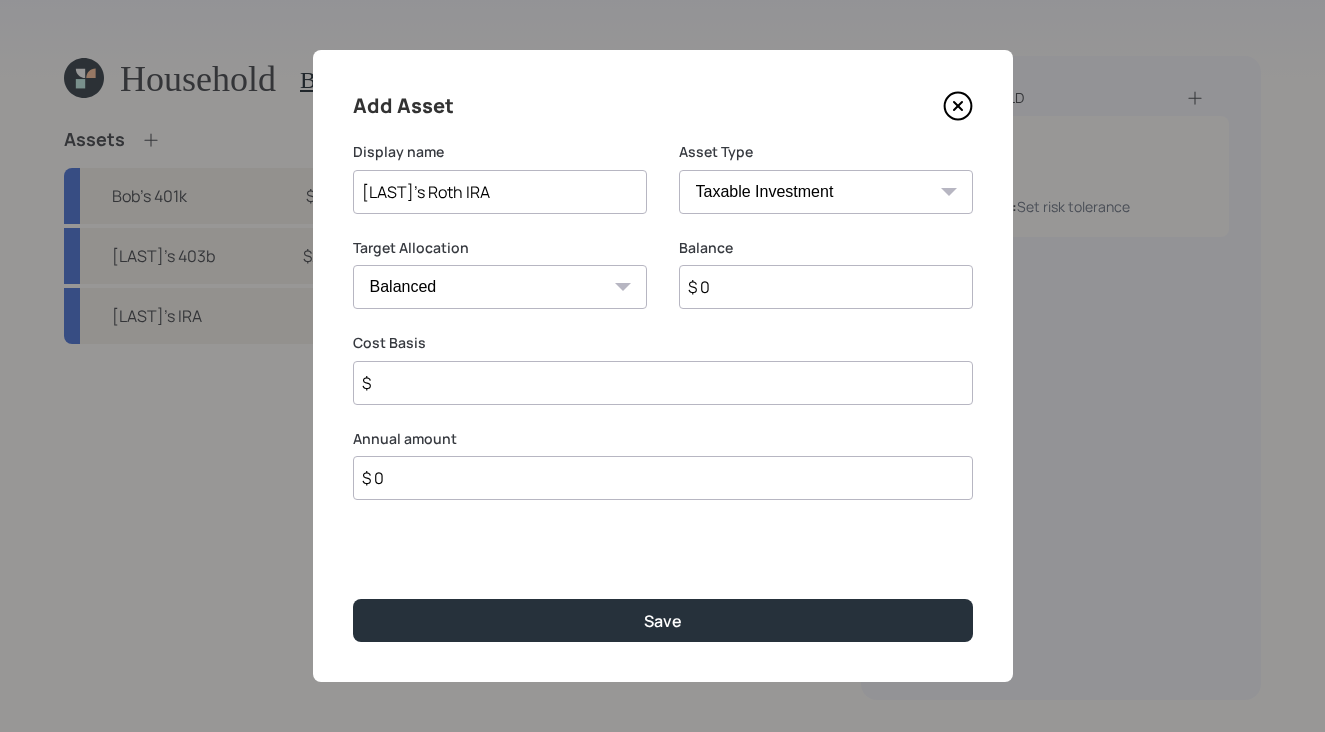 type on "[LAST]'s Roth IRA" 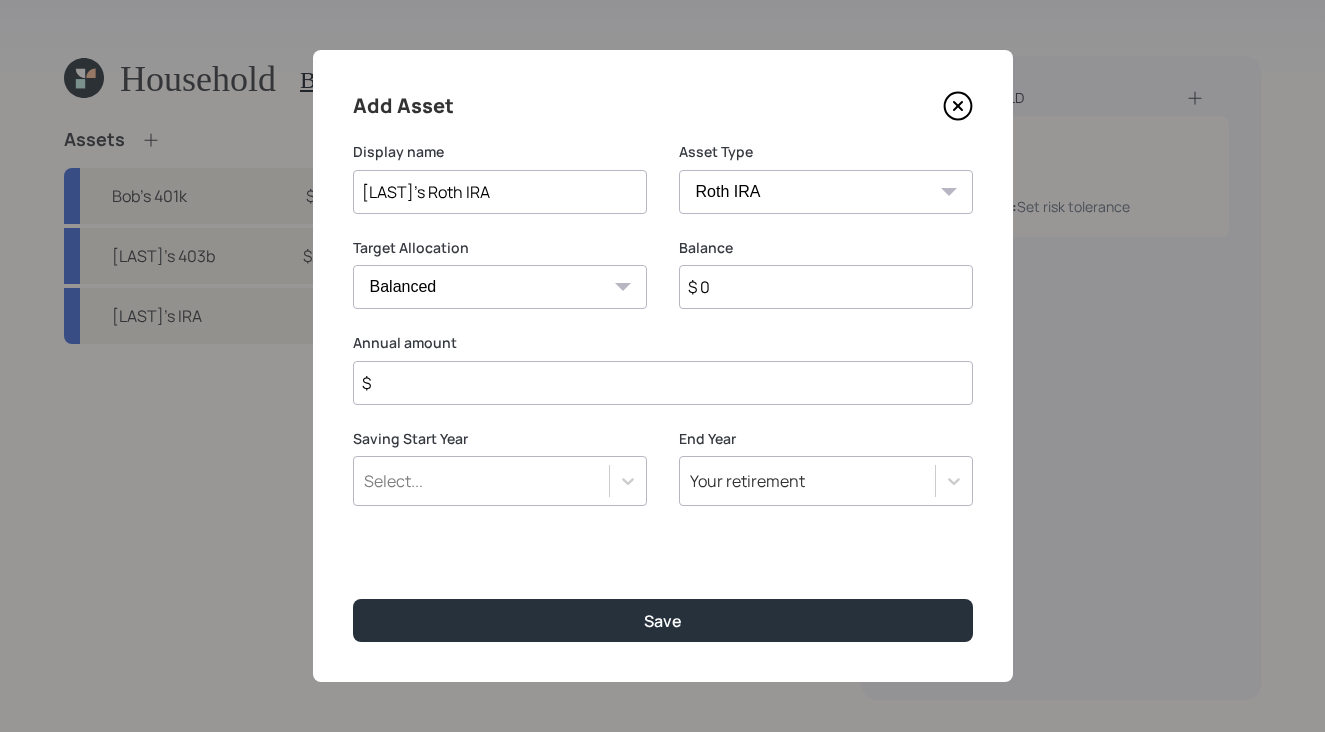 click on "$ 0" at bounding box center (826, 287) 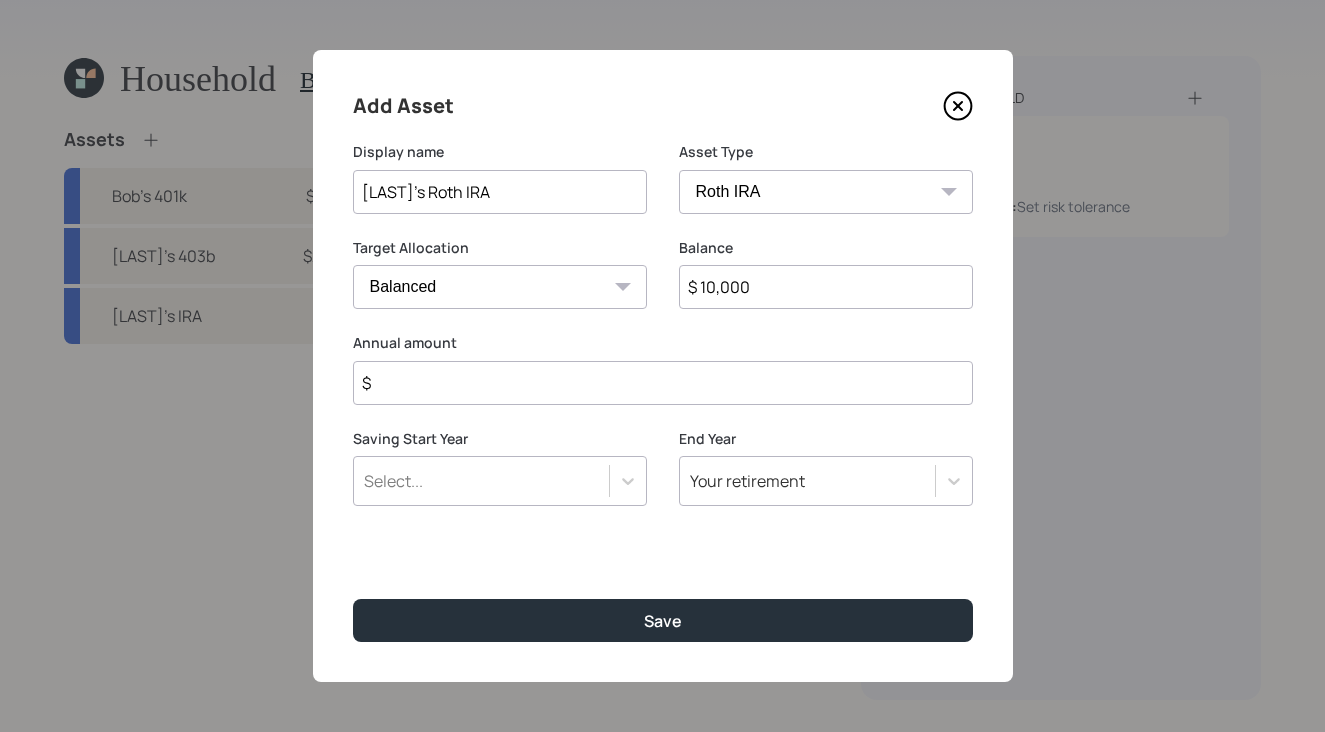 type on "$ 10,000" 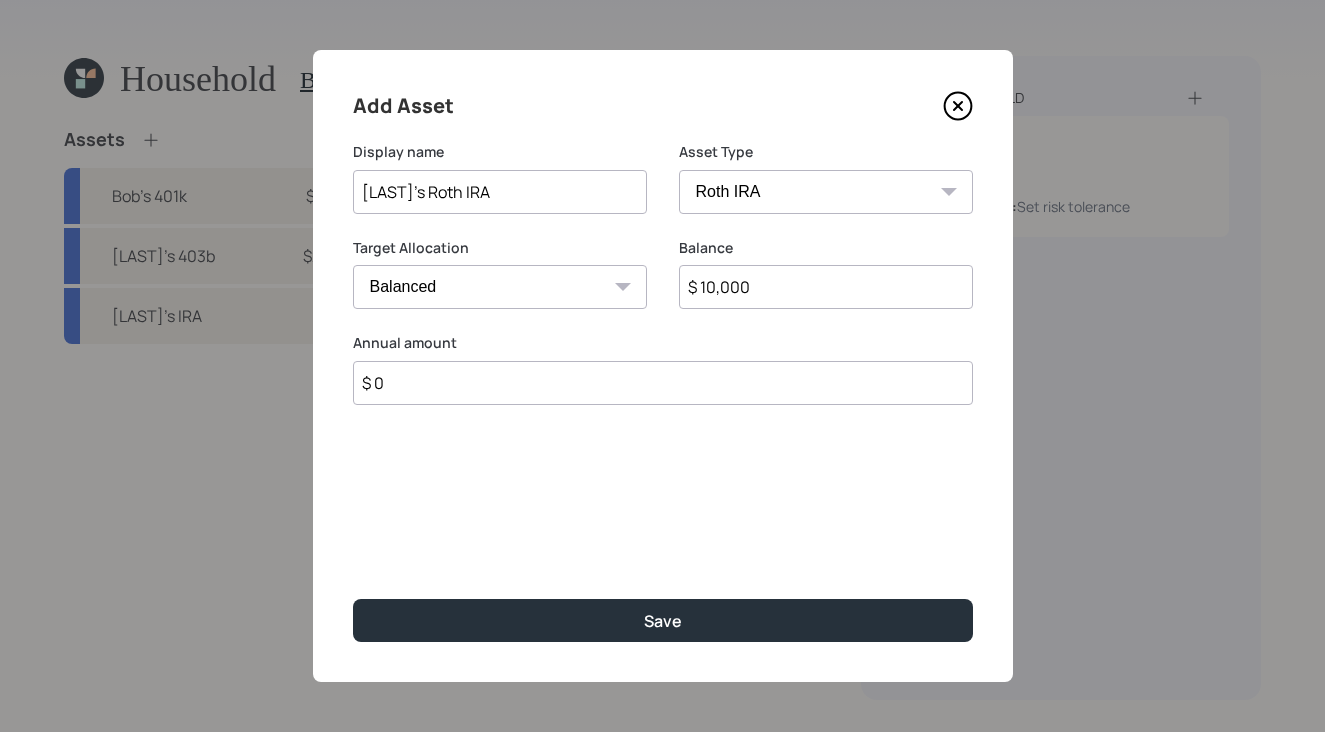 type on "$ 0" 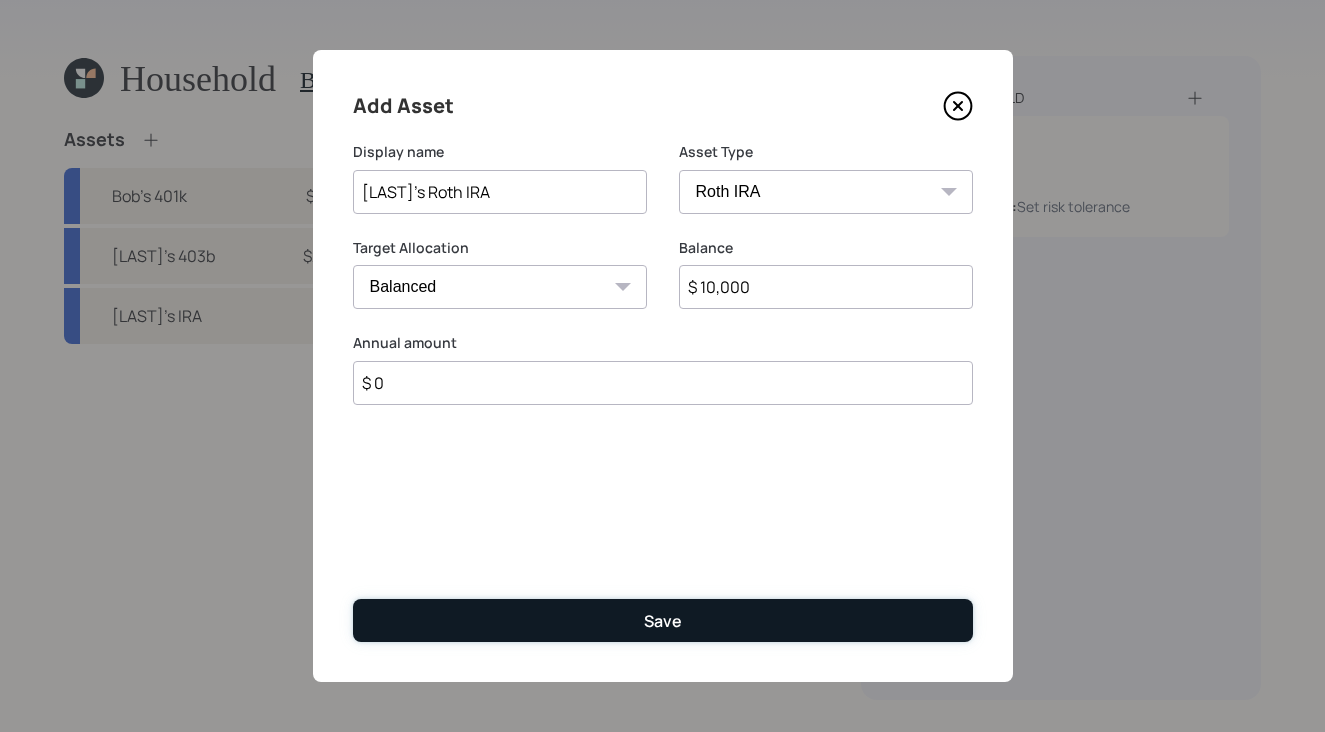 click on "Save" at bounding box center [663, 620] 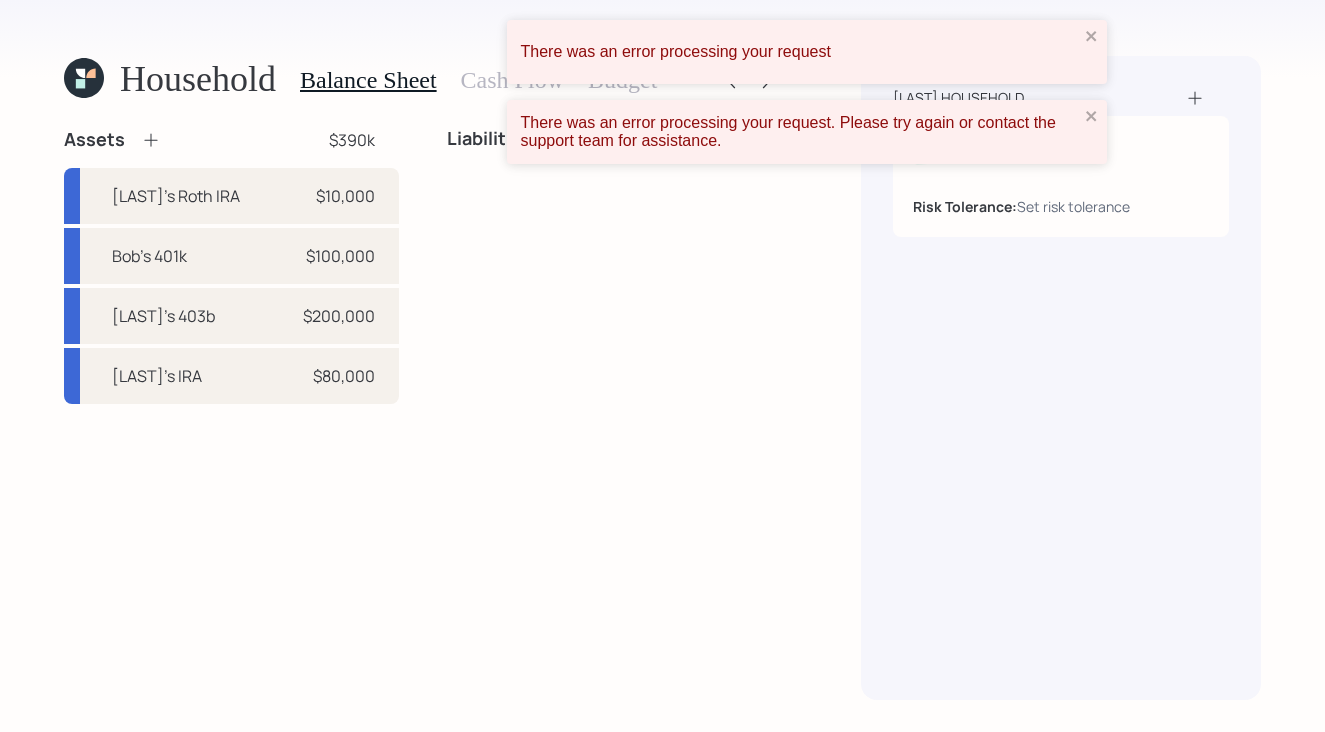 click at bounding box center (150, 140) 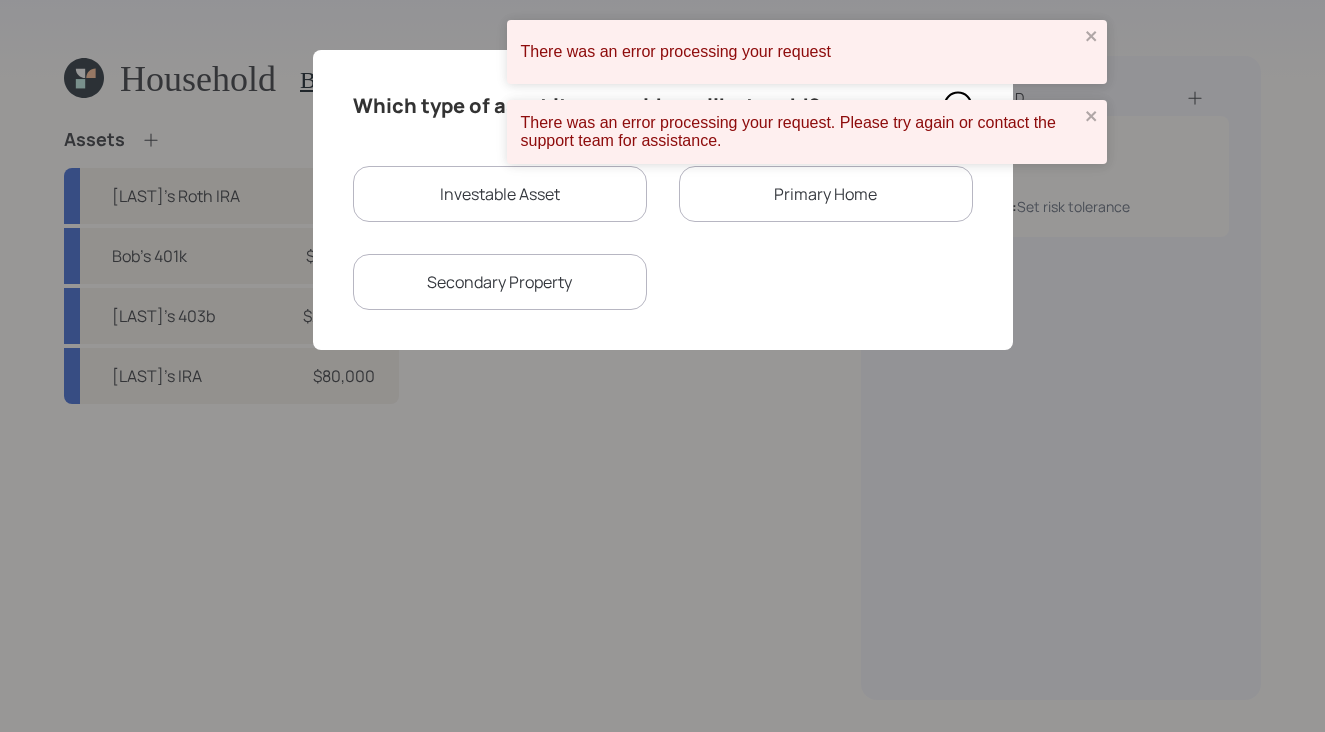 click on "Primary Home" at bounding box center (826, 194) 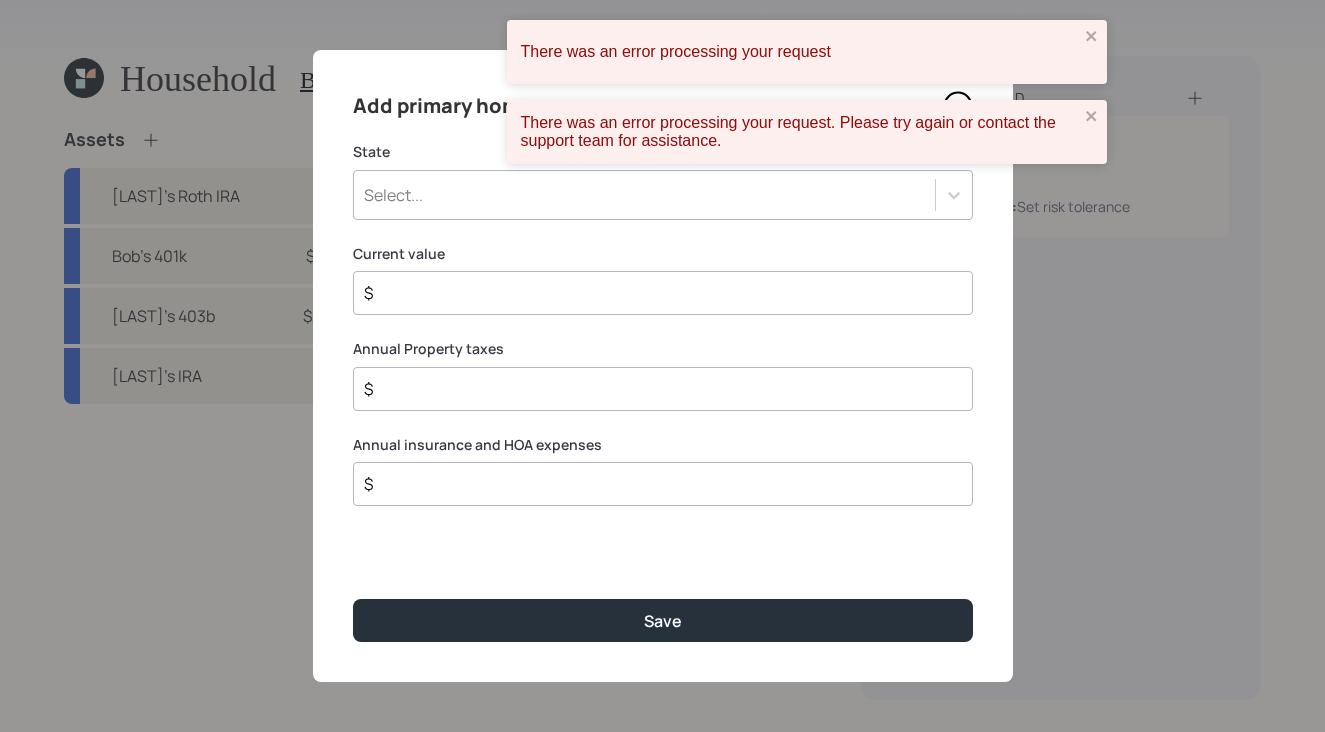 click on "Select..." at bounding box center [393, 195] 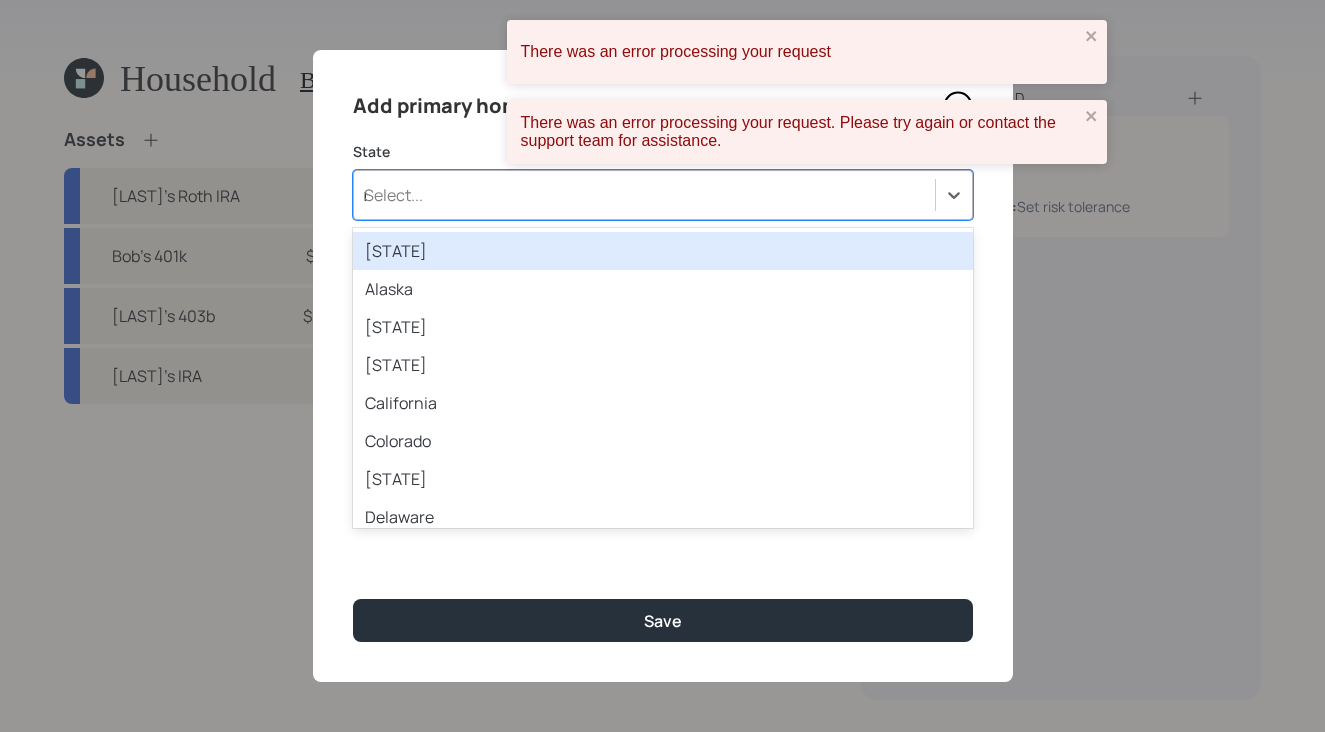 type on "mi" 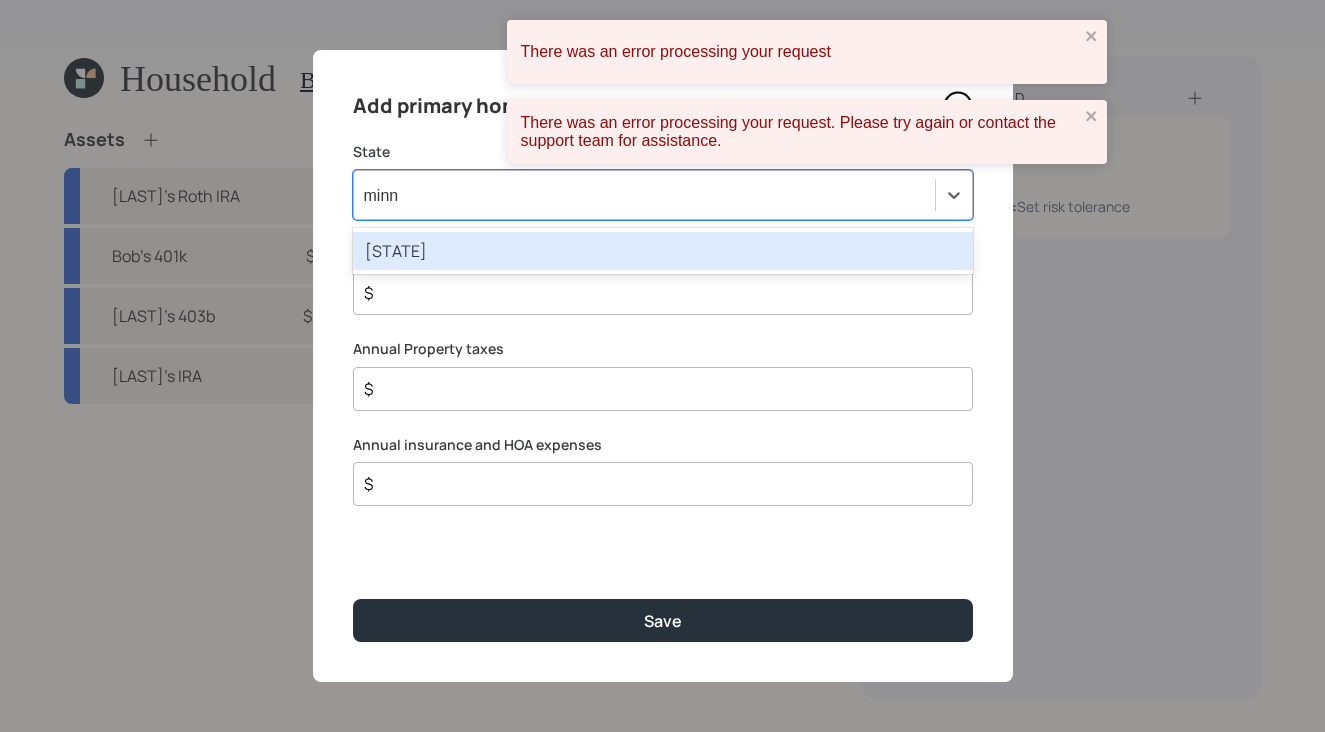 click on "[STATE]" at bounding box center (663, 251) 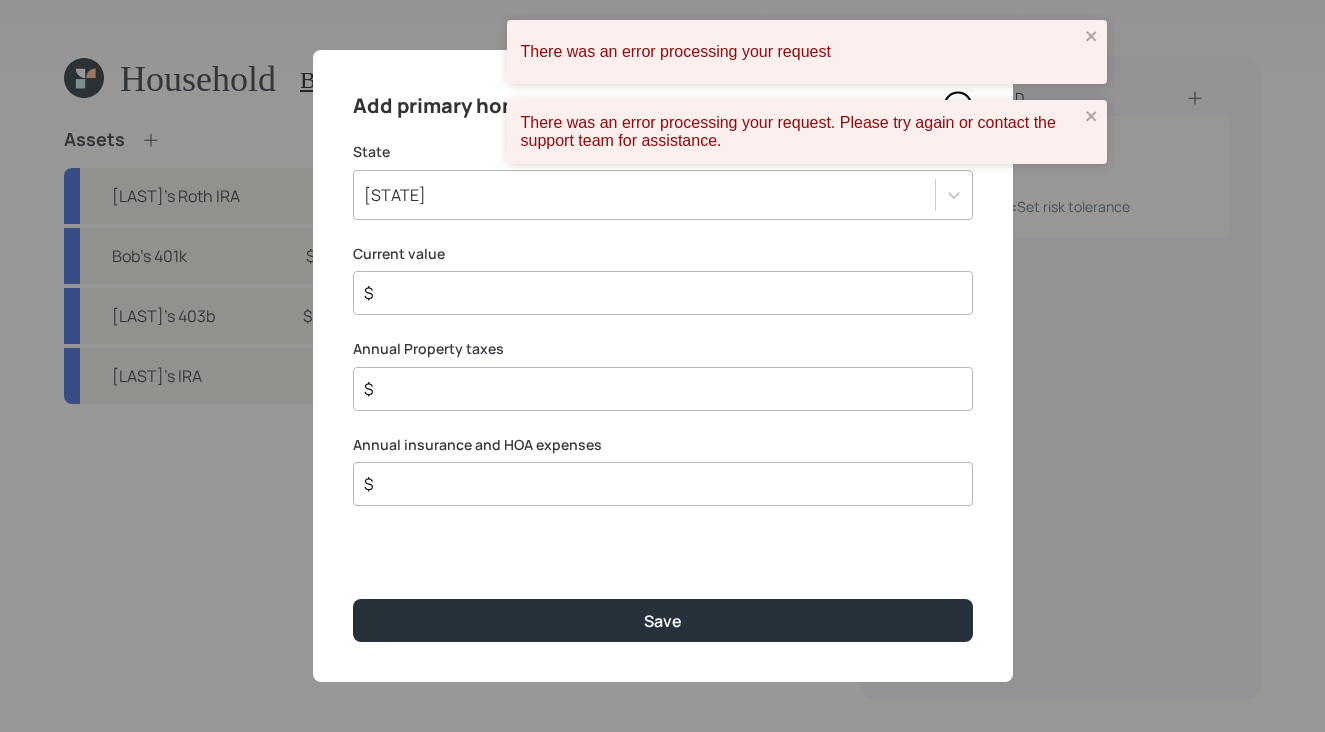 click on "$" at bounding box center (655, 293) 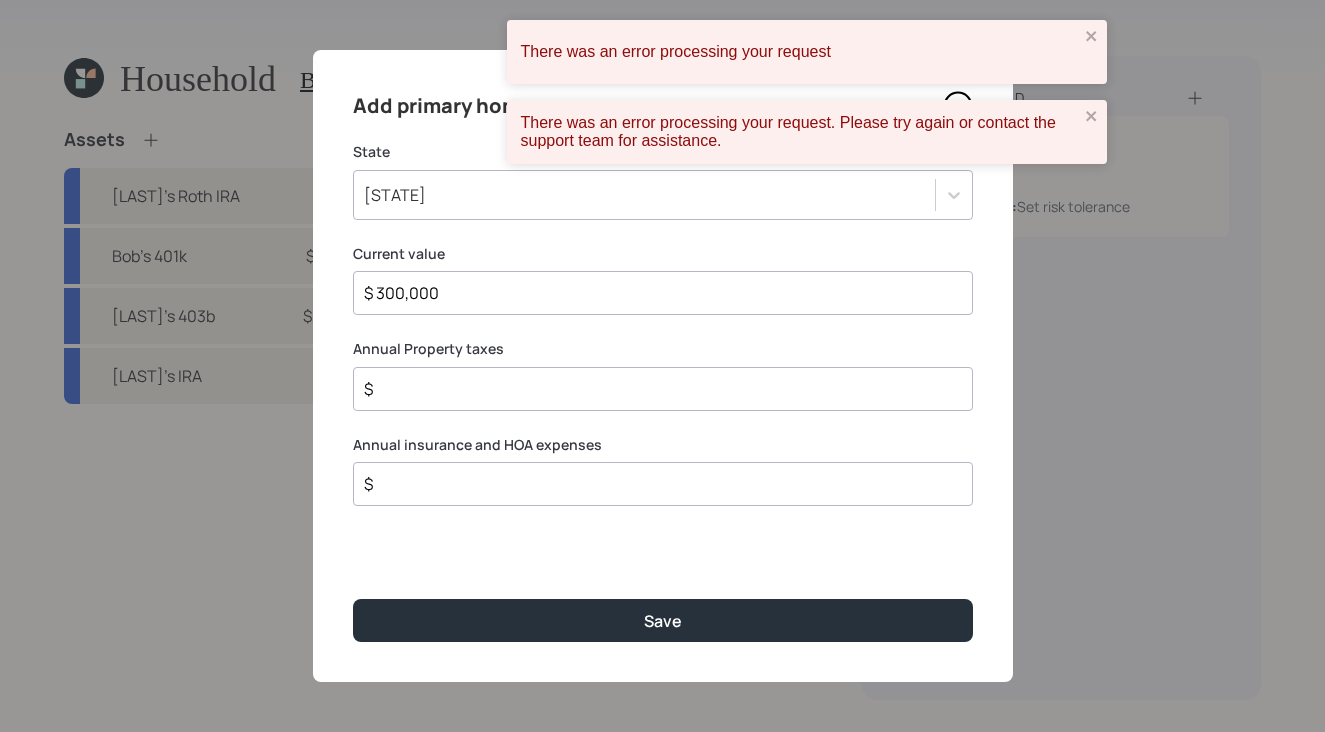 type on "$ 300,000" 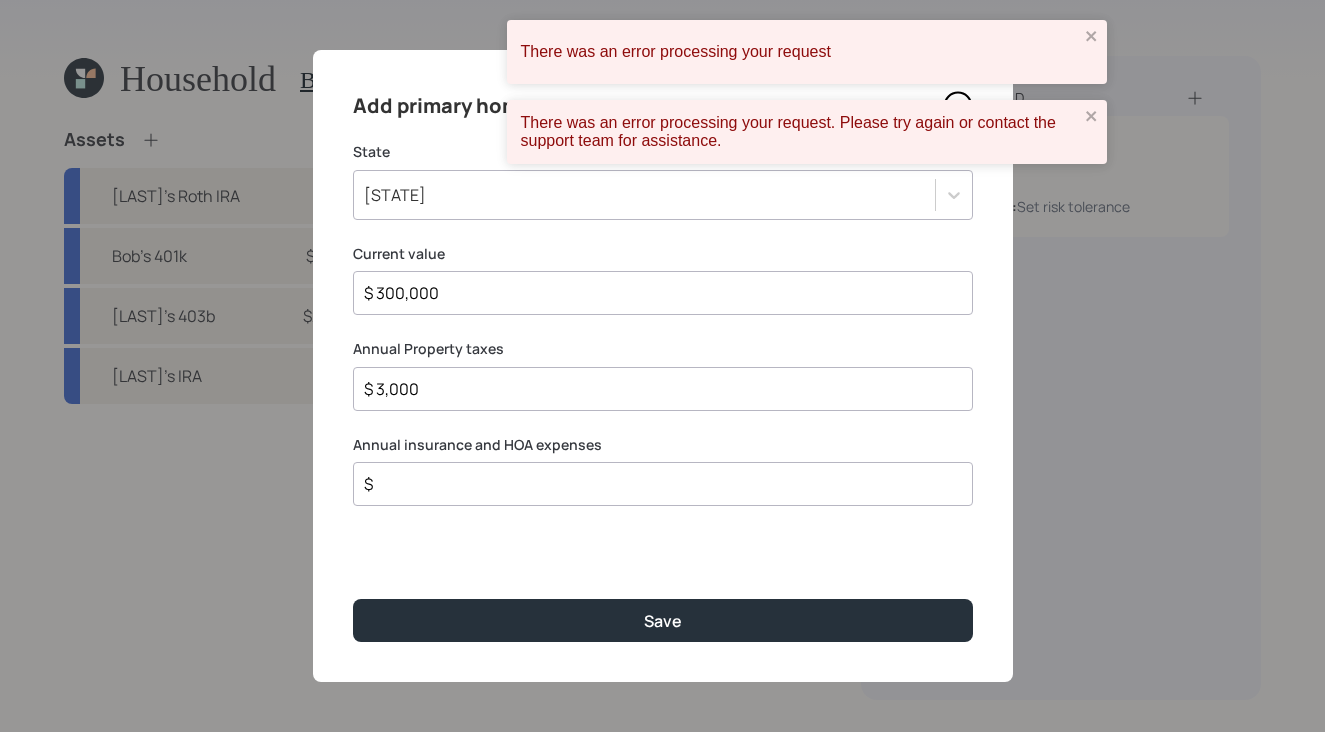 type on "$ 3,000" 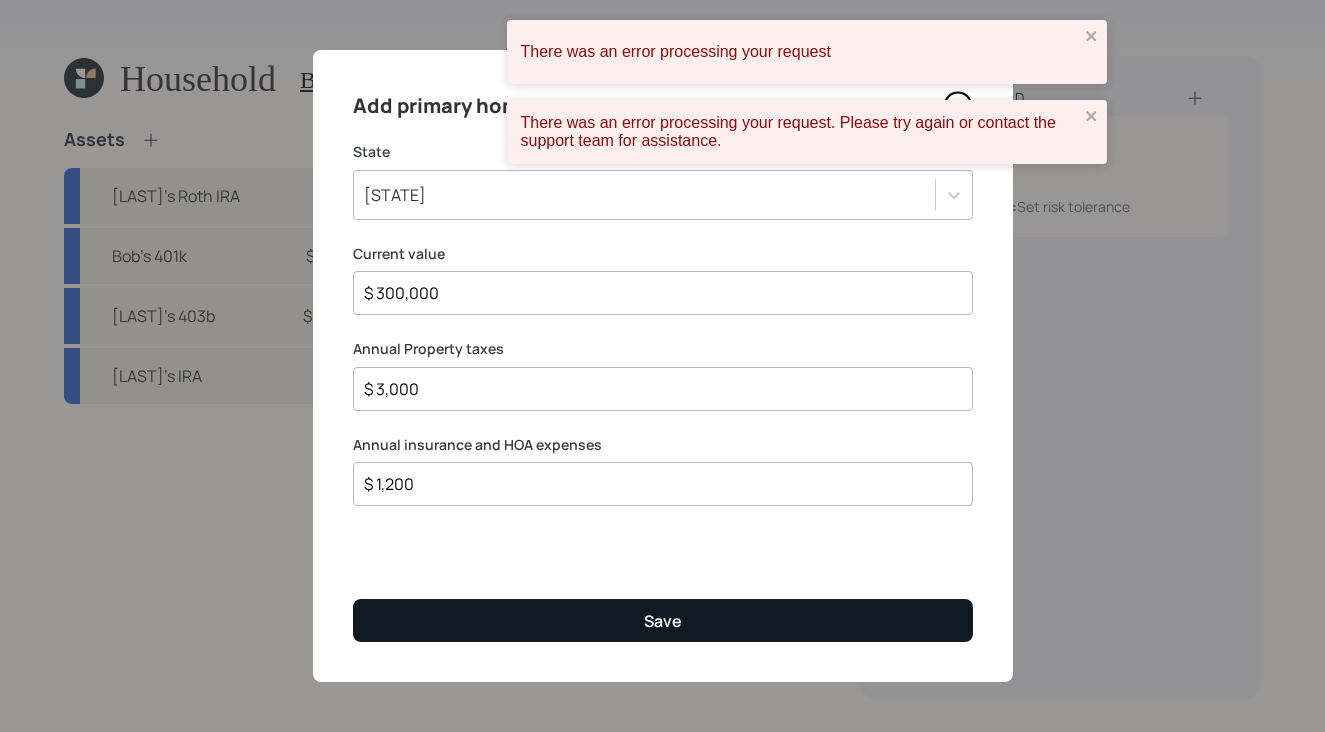 type on "$ 1,200" 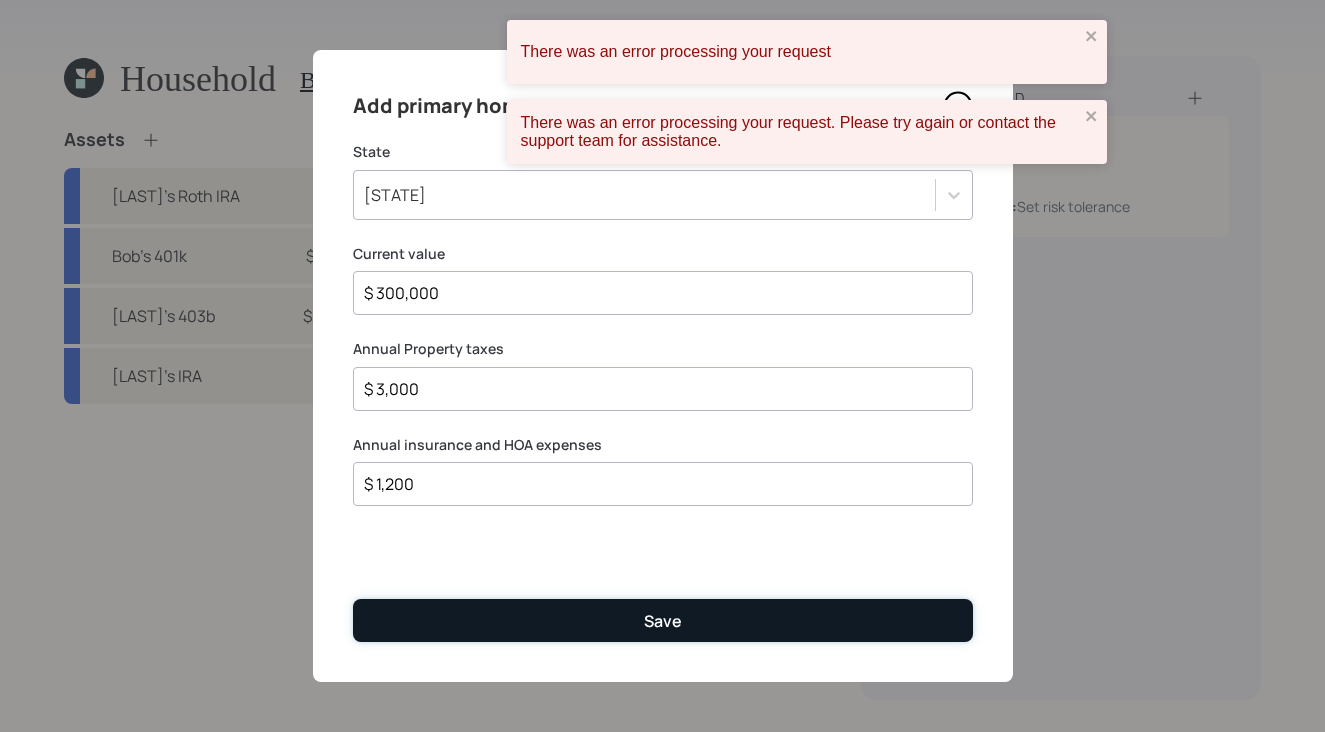 click on "Save" at bounding box center [663, 620] 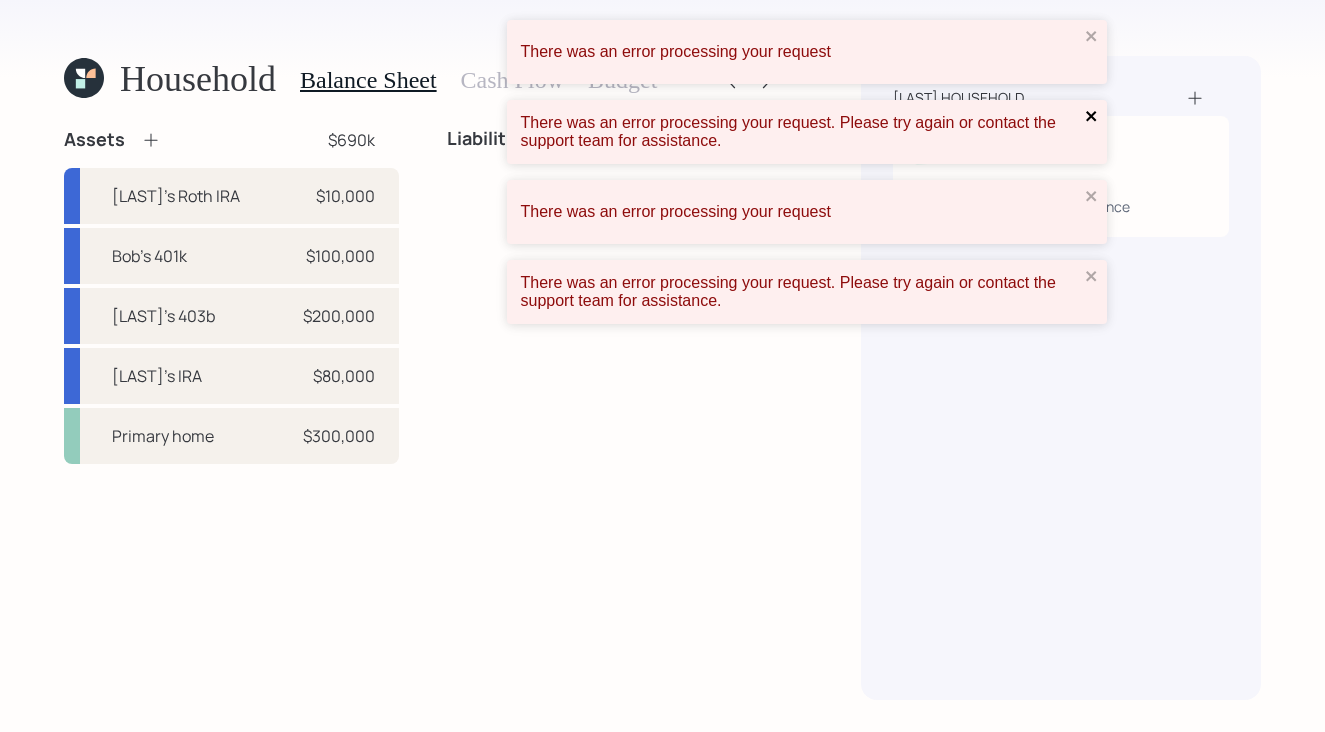 click at bounding box center [1091, 116] 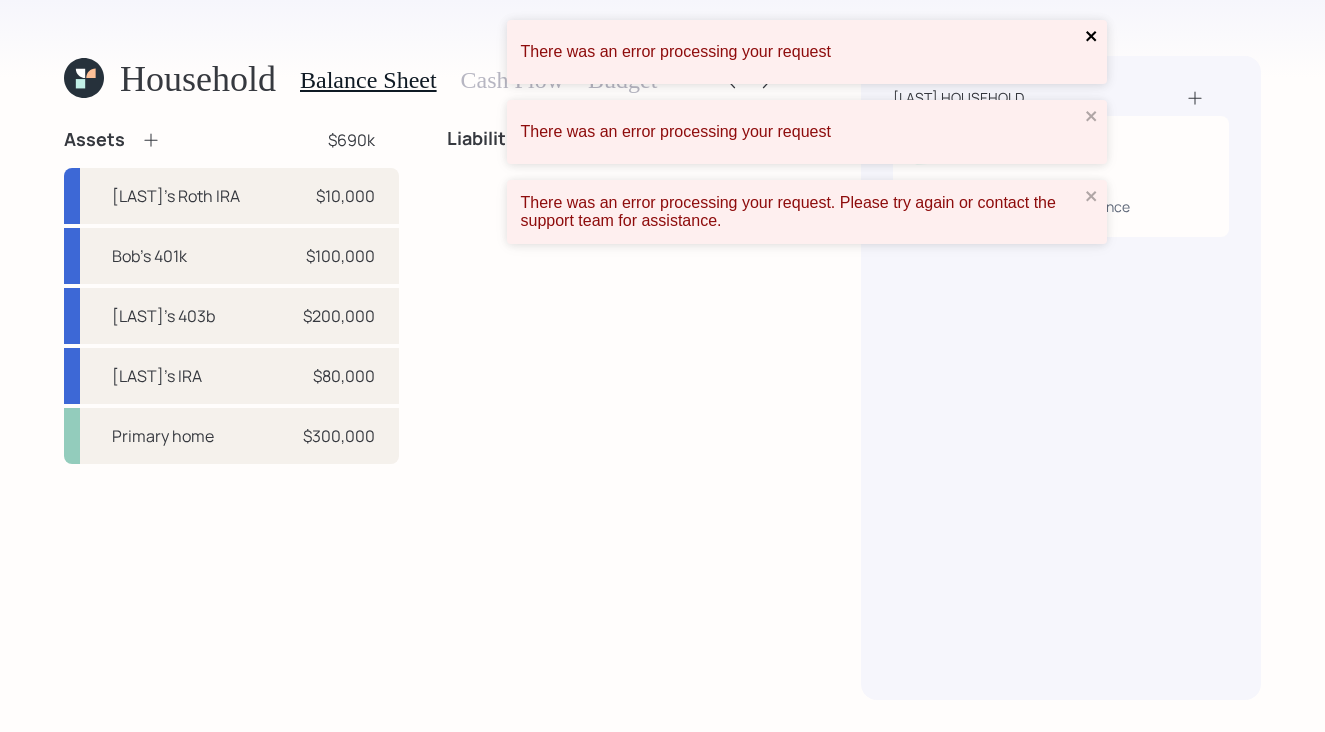 click at bounding box center [1092, 37] 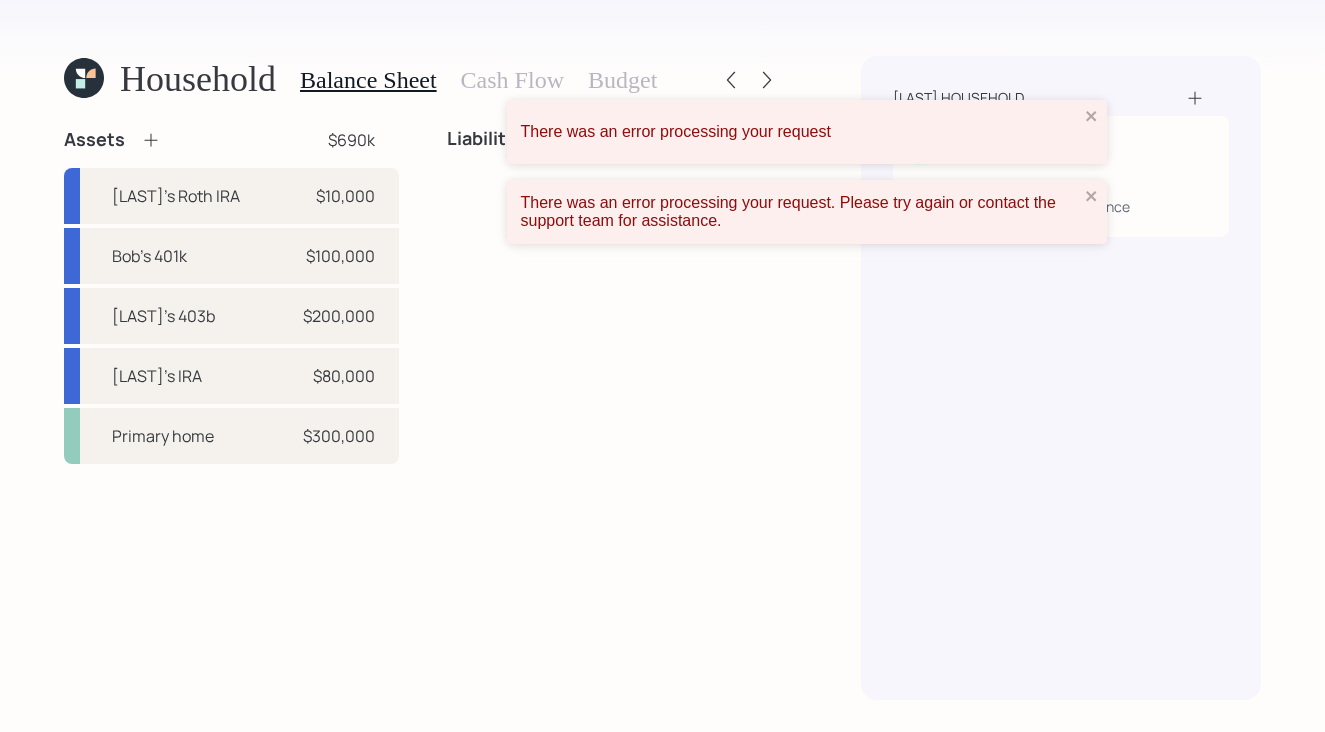click on "There was an error processing your request" at bounding box center [807, 132] 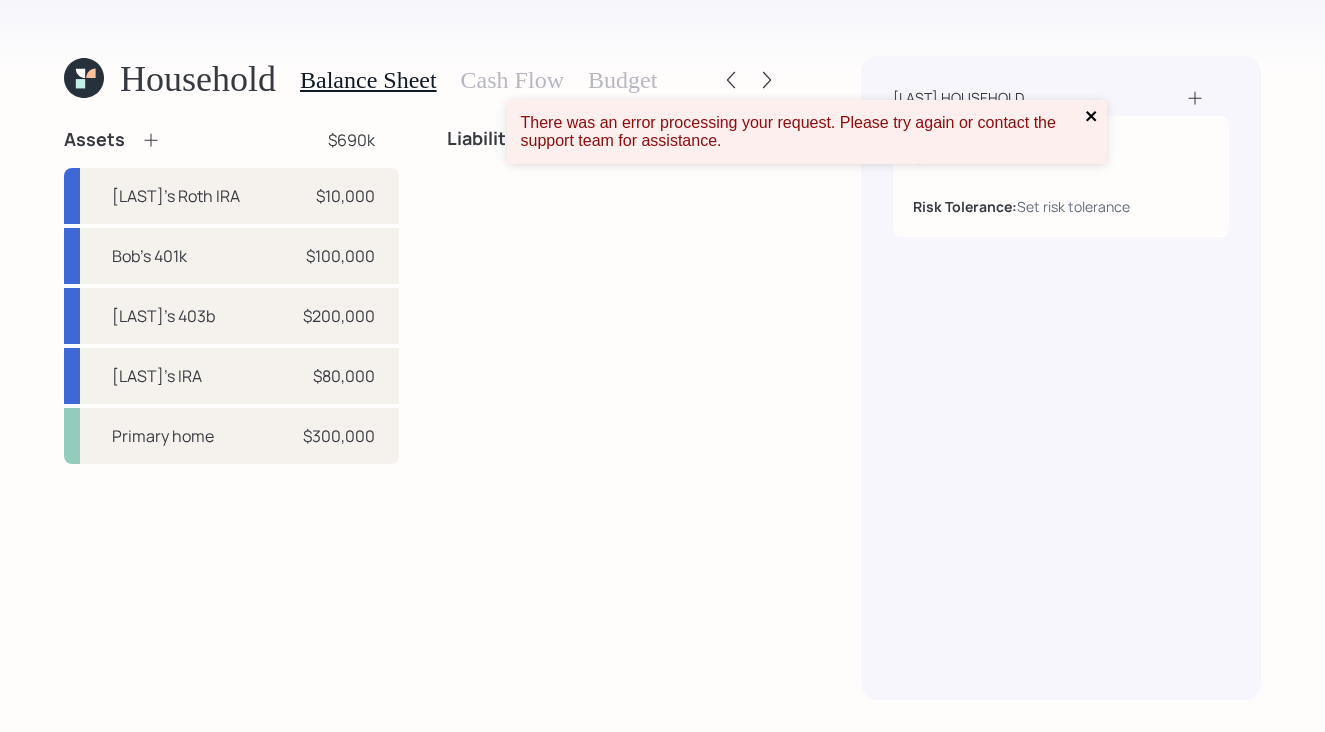 click at bounding box center [1092, 116] 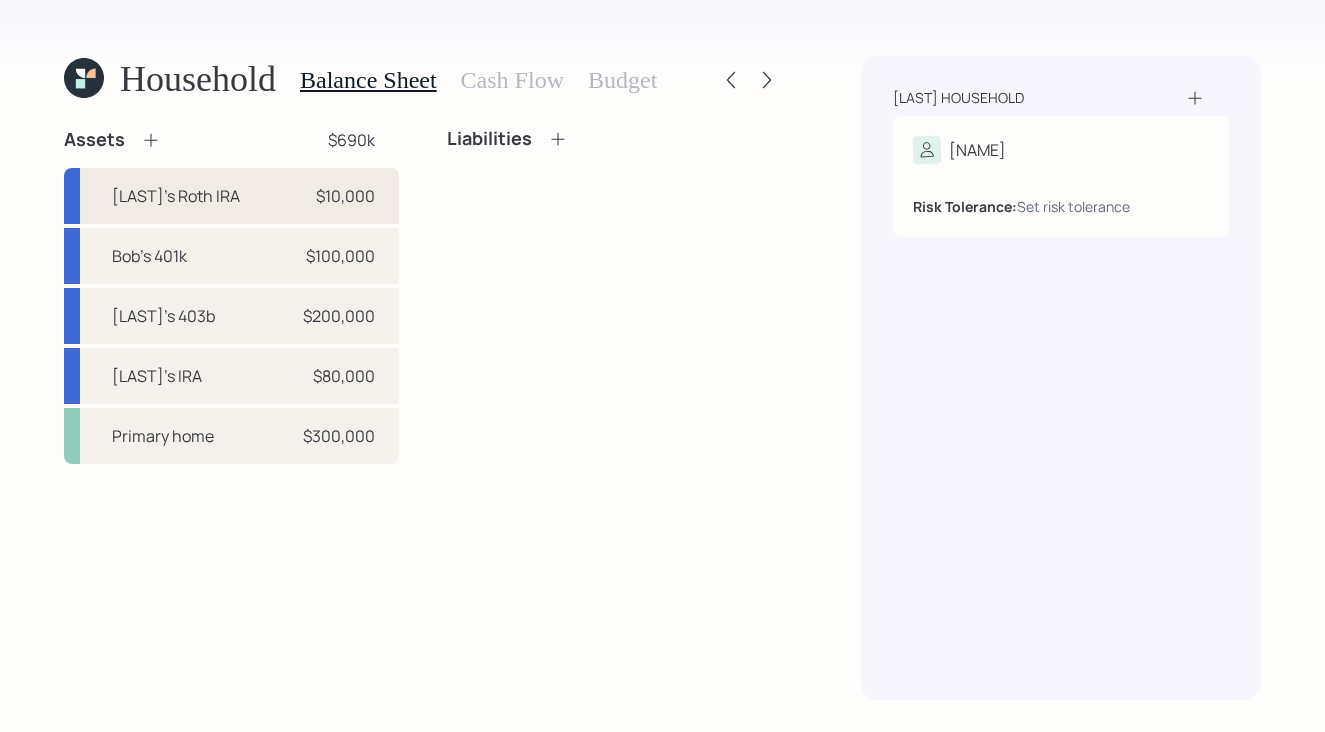 click on "[LAST]'s Roth IRA" at bounding box center (176, 196) 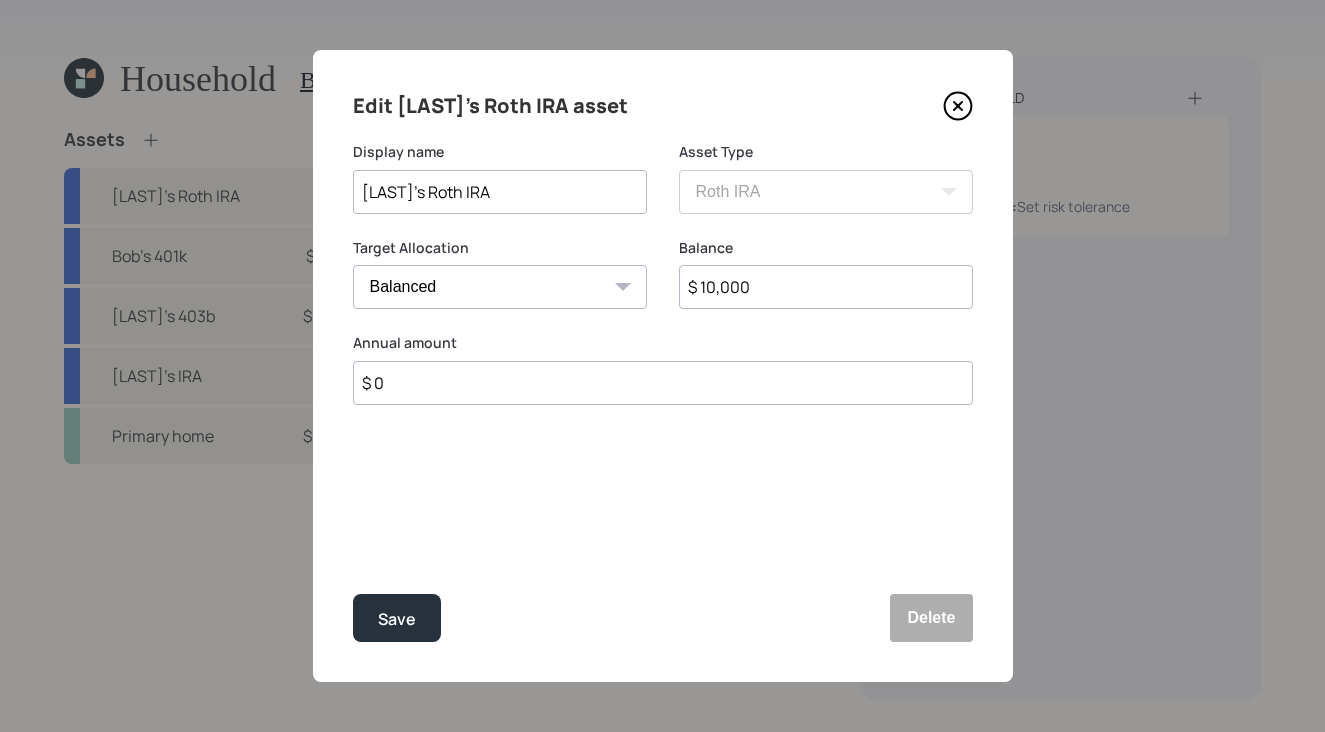 click on "Cash Conservative Balanced Aggressive" at bounding box center (500, 287) 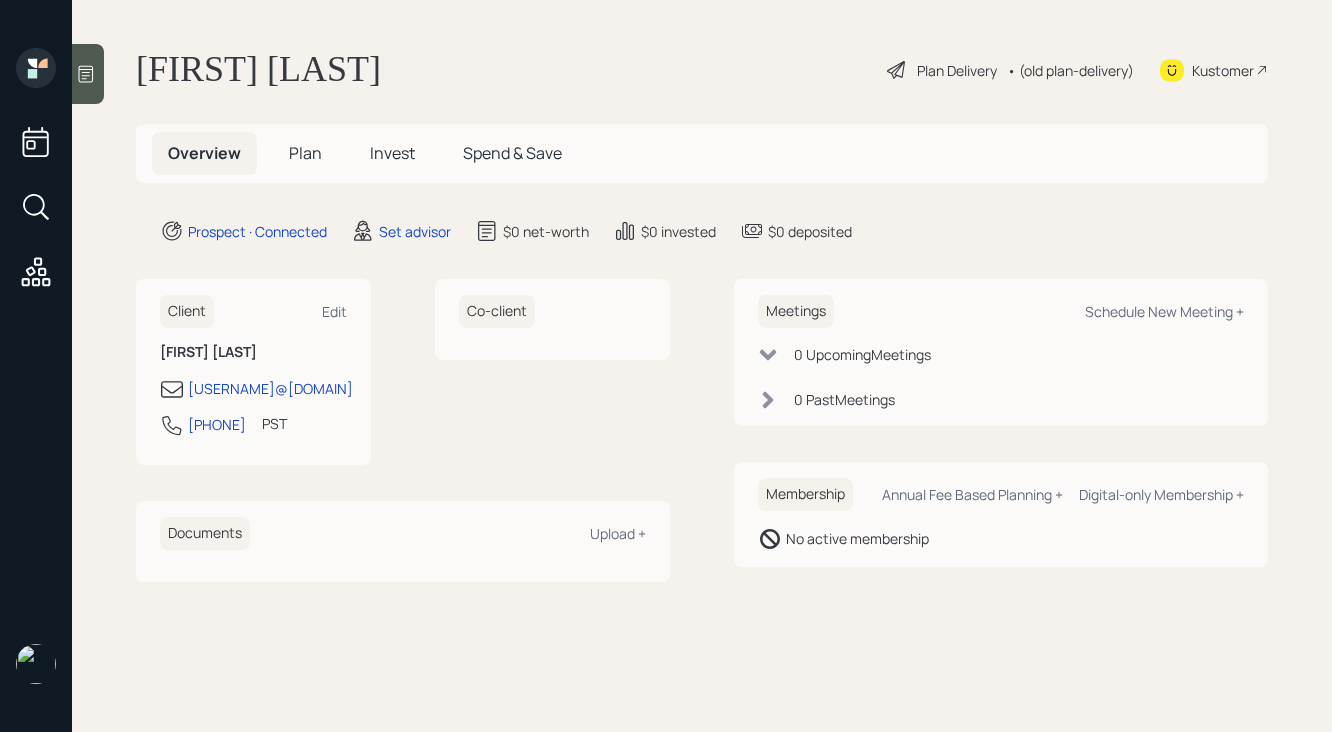 scroll, scrollTop: 0, scrollLeft: 0, axis: both 